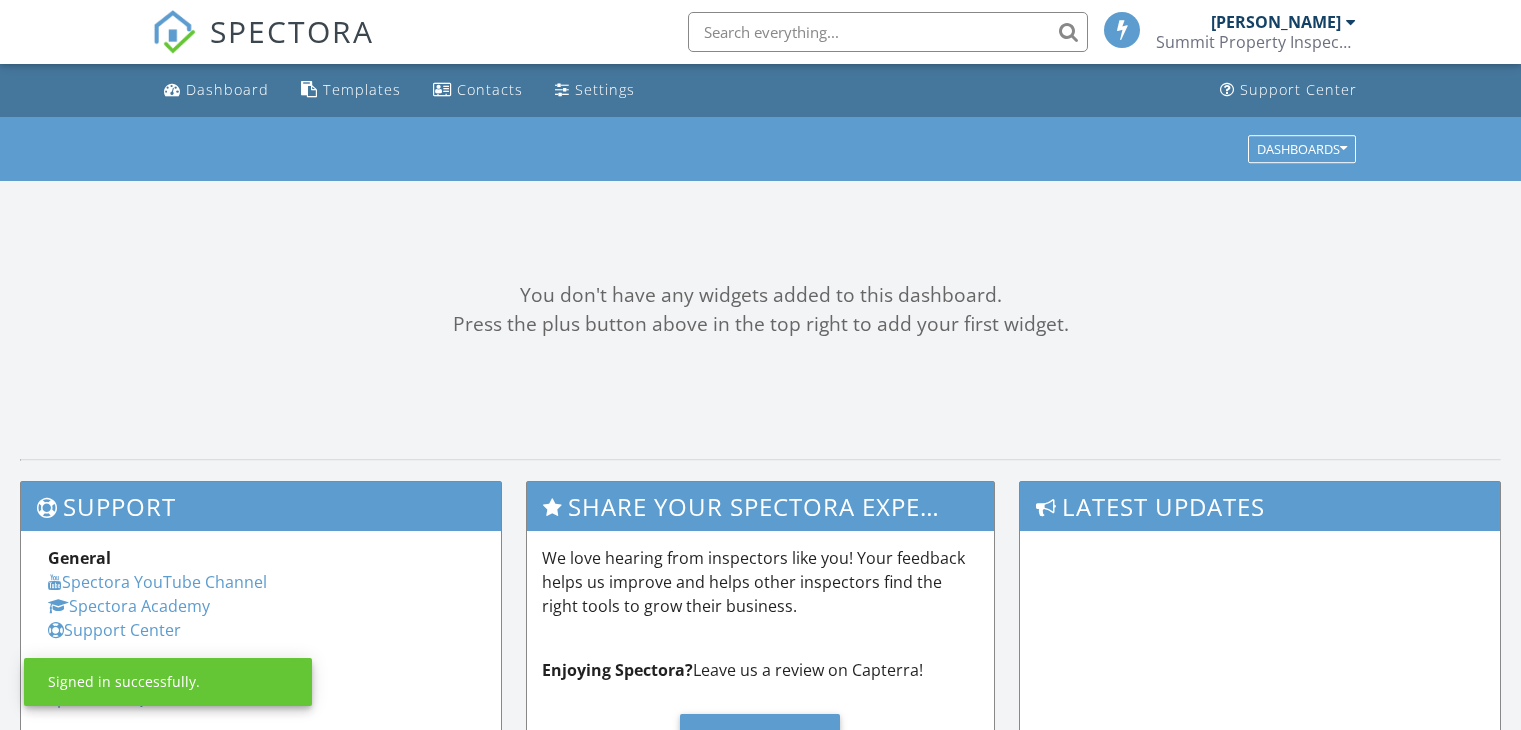 scroll, scrollTop: 0, scrollLeft: 0, axis: both 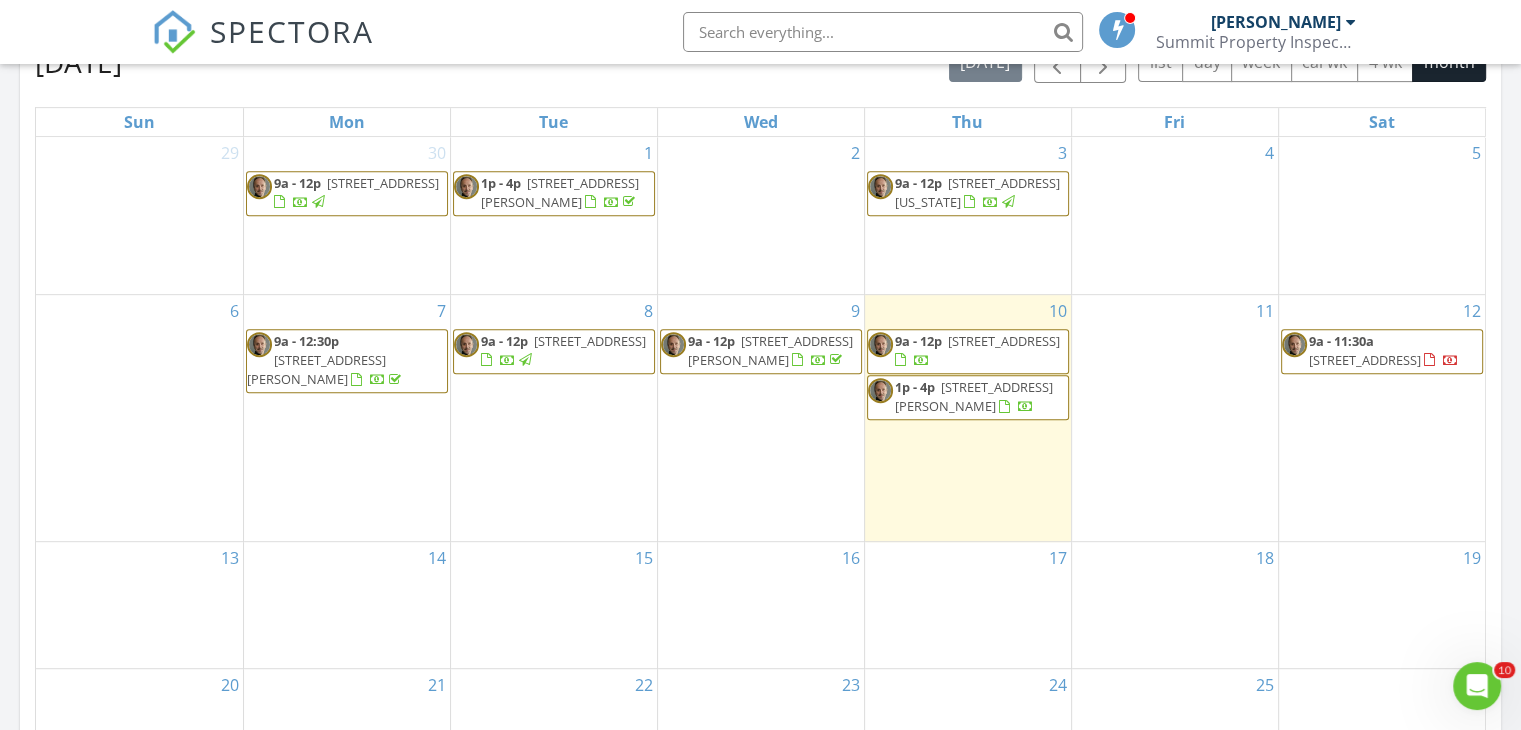 click on "4270 Conongate Ct, SPRING HILL 34609" at bounding box center [1004, 341] 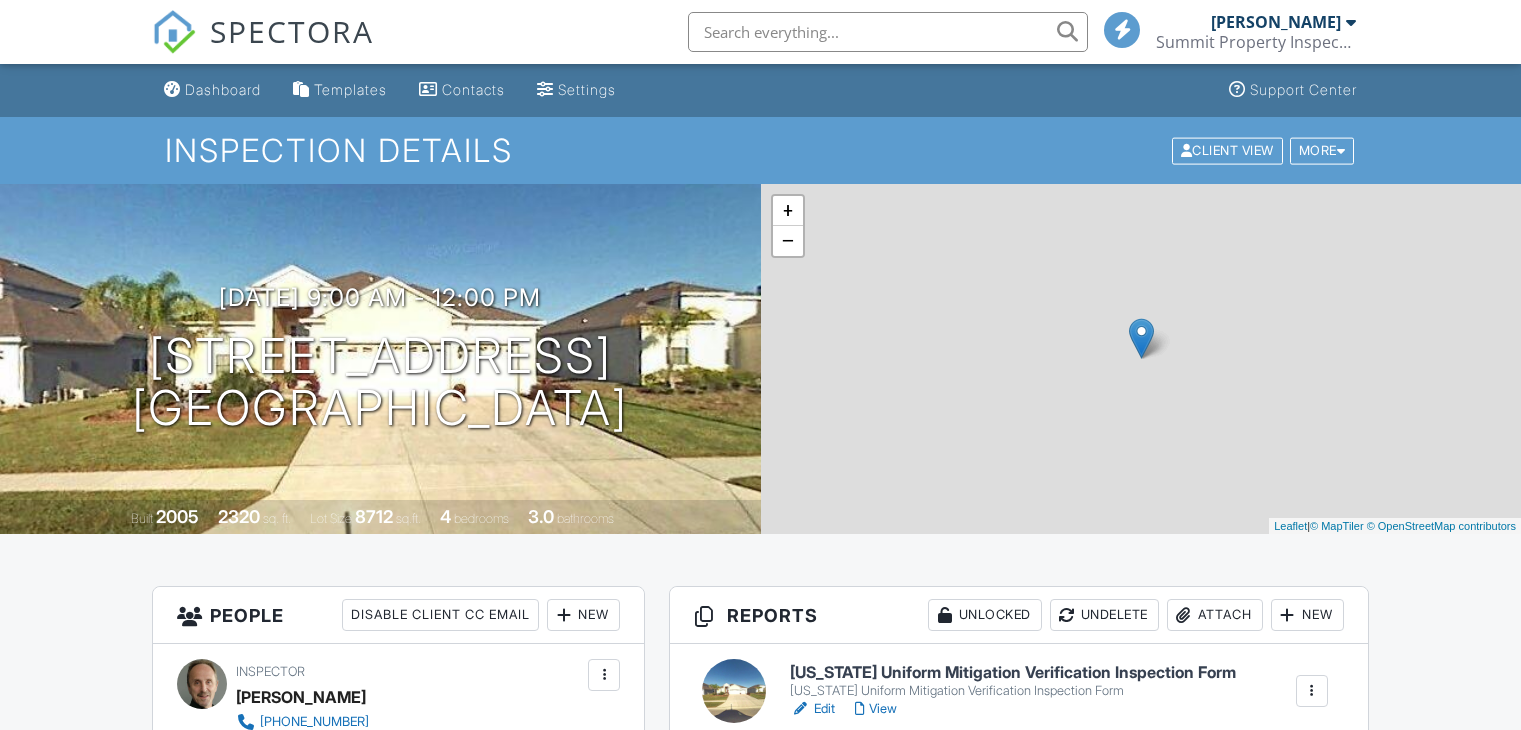 scroll, scrollTop: 0, scrollLeft: 0, axis: both 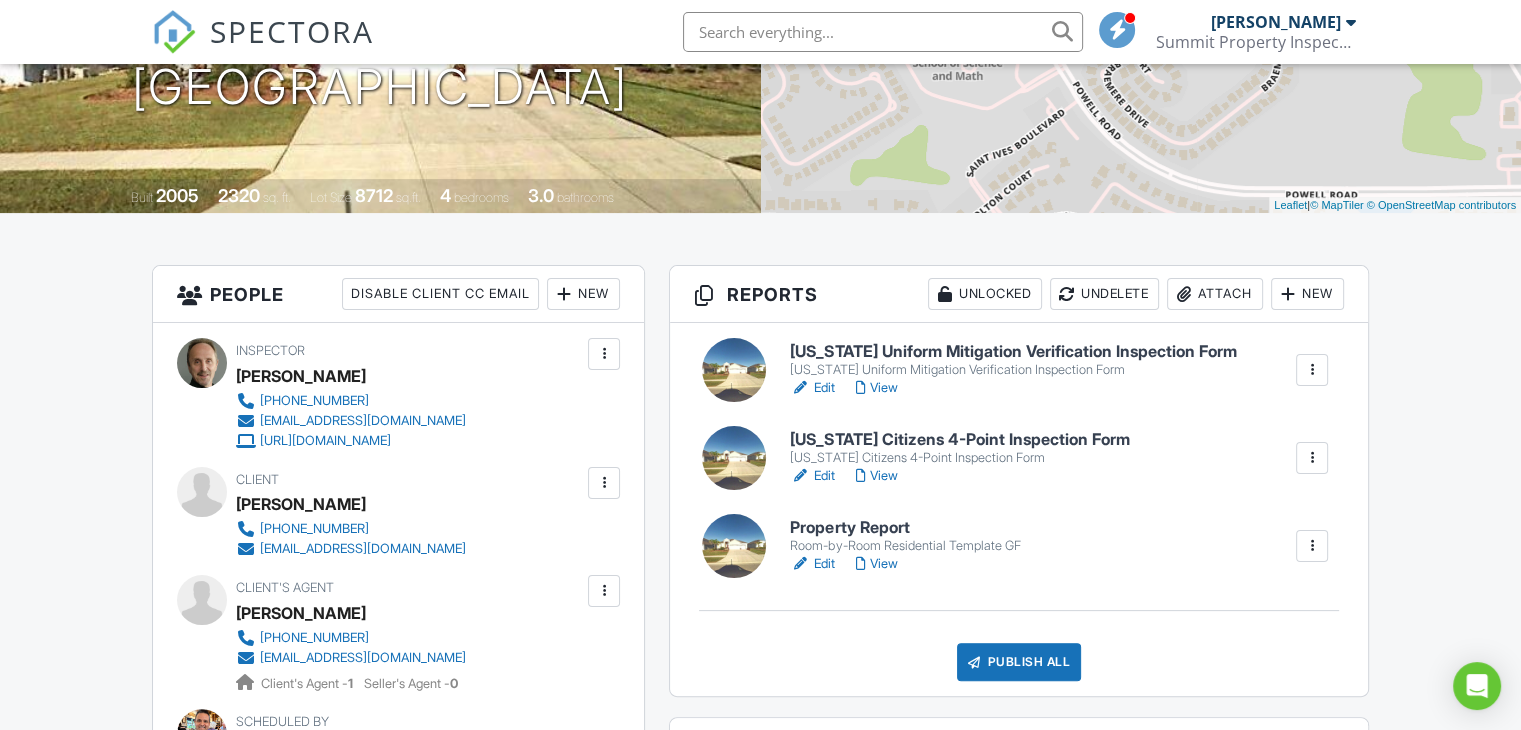 click on "View" at bounding box center (876, 564) 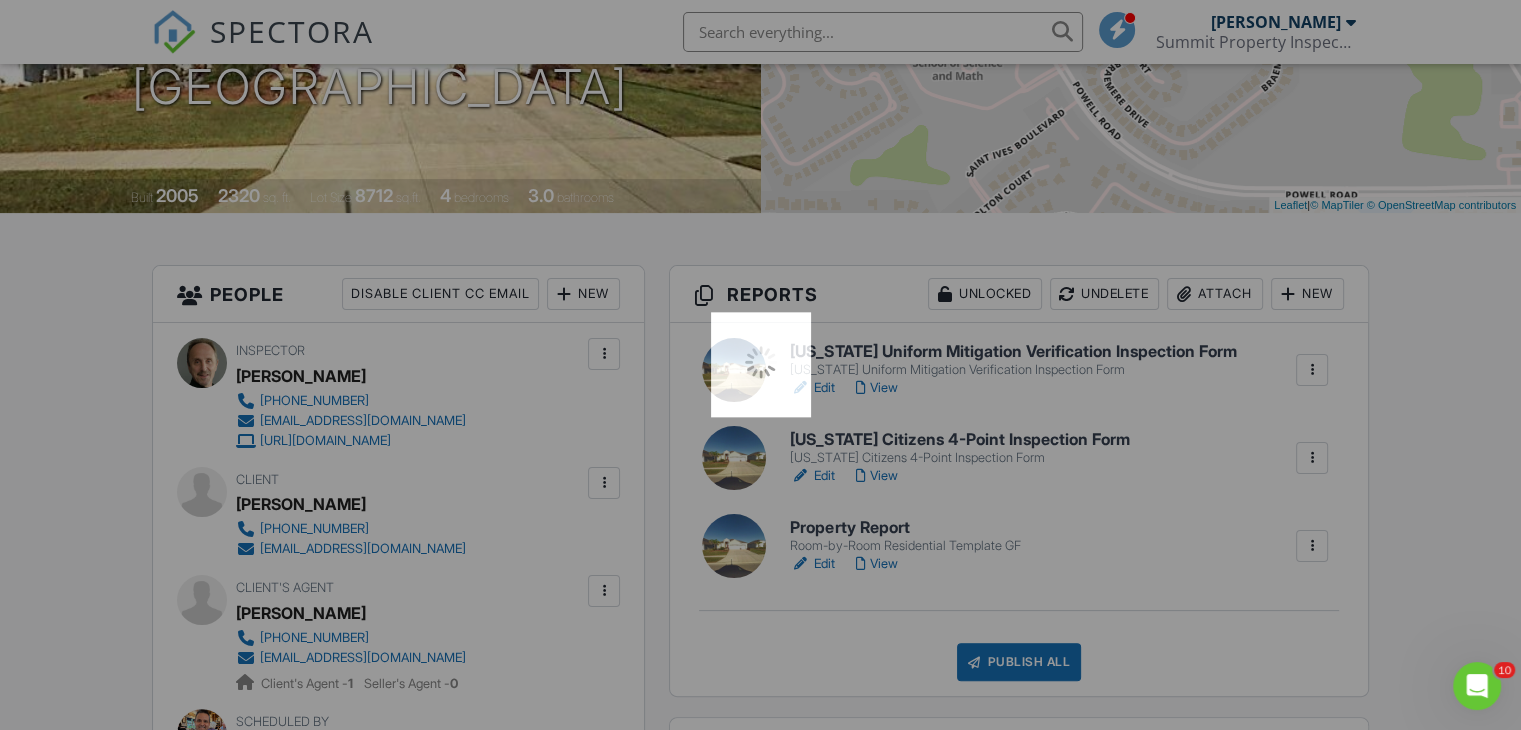 scroll, scrollTop: 0, scrollLeft: 0, axis: both 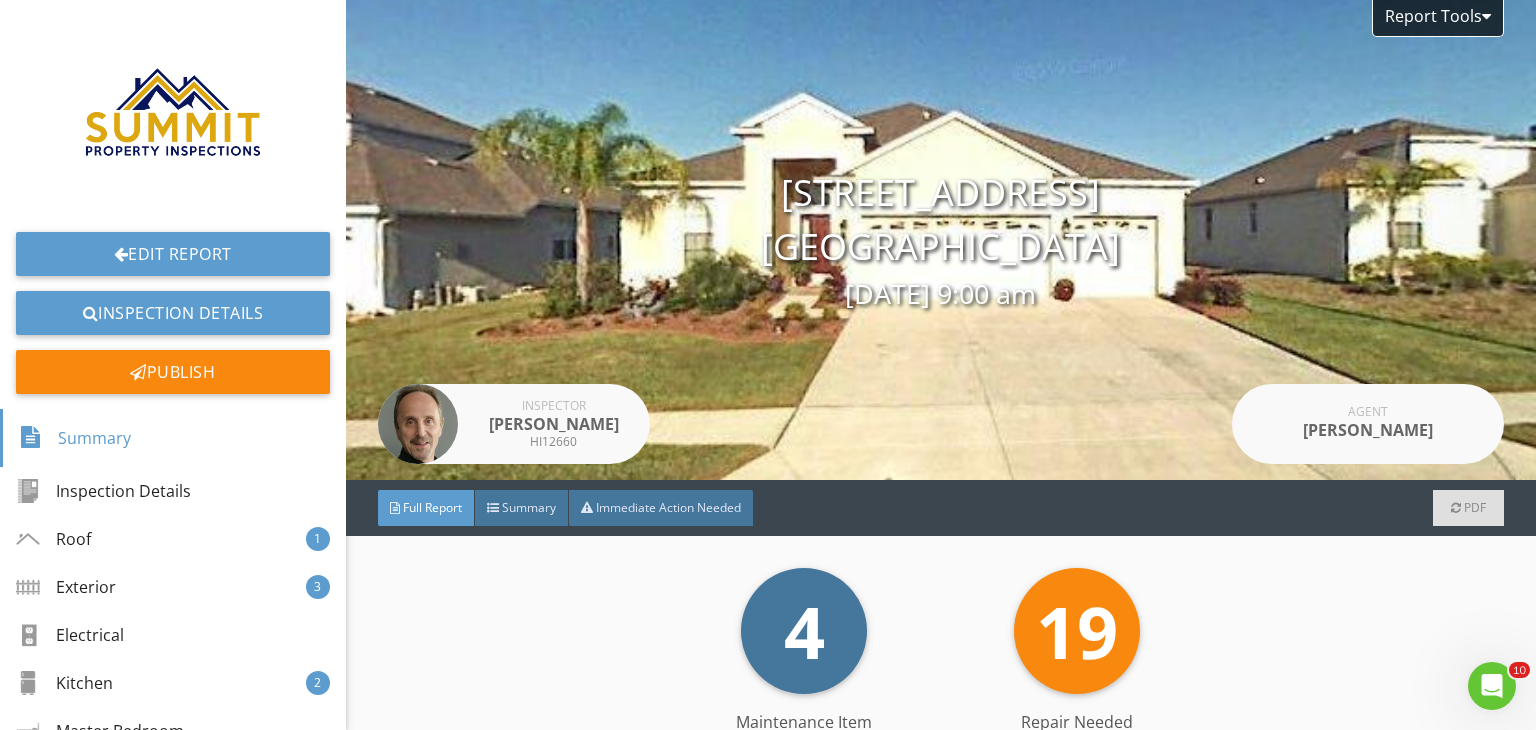 click on "4   Maintenance Item" at bounding box center [804, 631] 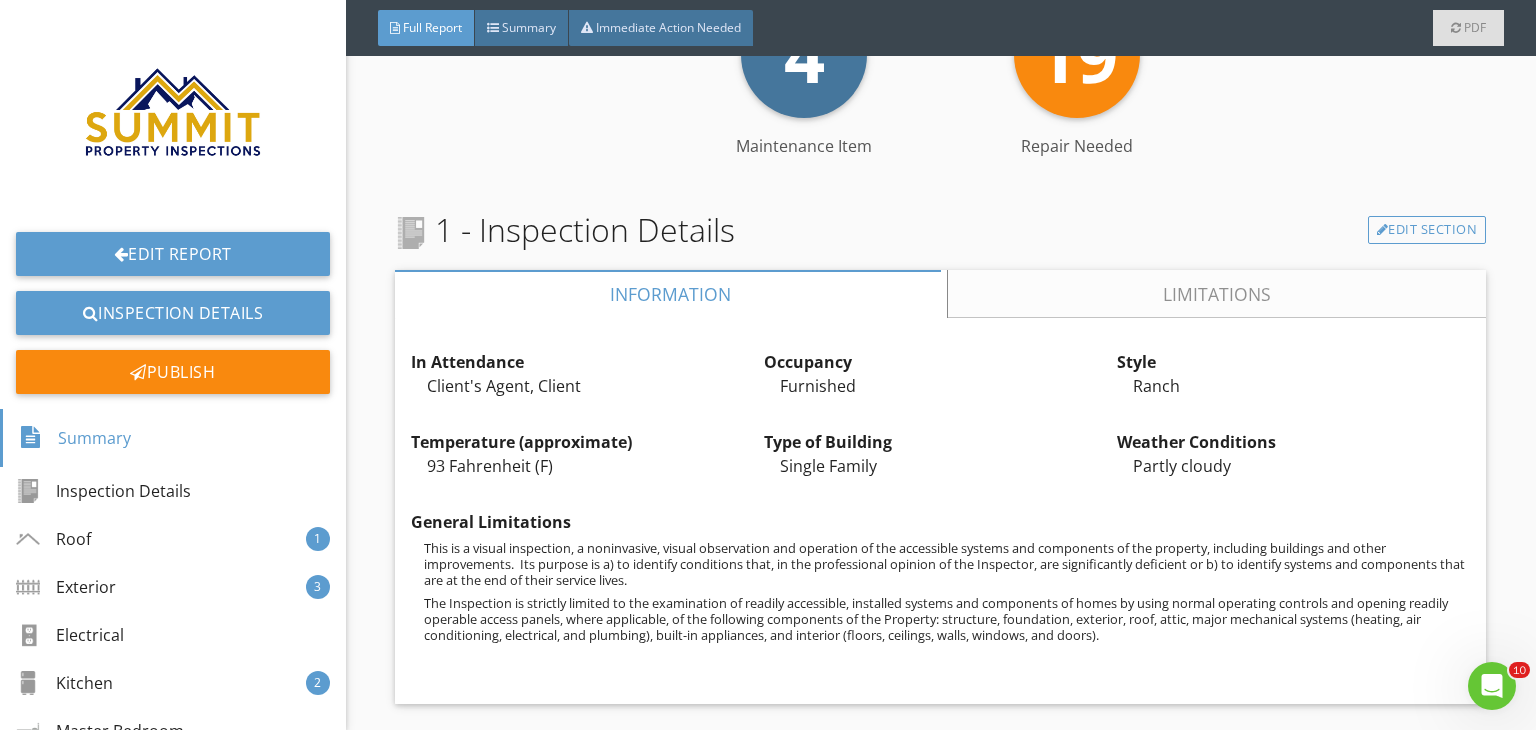 scroll, scrollTop: 560, scrollLeft: 0, axis: vertical 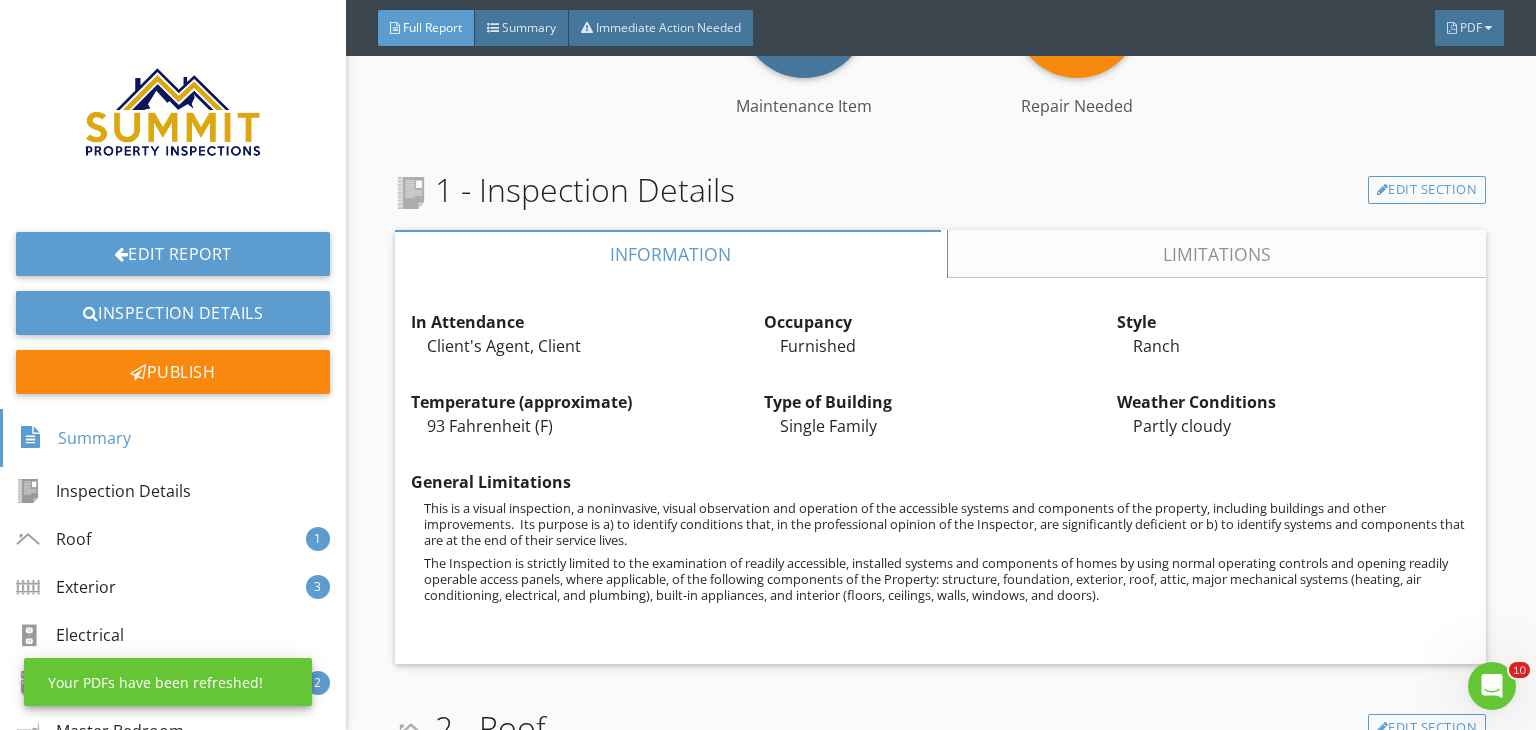 click on "4   Maintenance Item   19   Repair Needed               Maintenance Item   Repair Needed
1 -
Inspection Details
Edit Section
Information
Limitations
In Attendance
Client's Agent, Client
Edit
Occupancy
Furnished
Edit
Style
Ranch
Edit
Temperature (approximate)
93
Fahrenheit (F)
Edit
Type of Building
Single Family
Edit
Weather Conditions
Partly cloudy
Edit
General Limitations
Edit
Other Recommended Inspections
Edit
2 -
Roof
Edit Section
Overview
Information" at bounding box center (940, 6634) 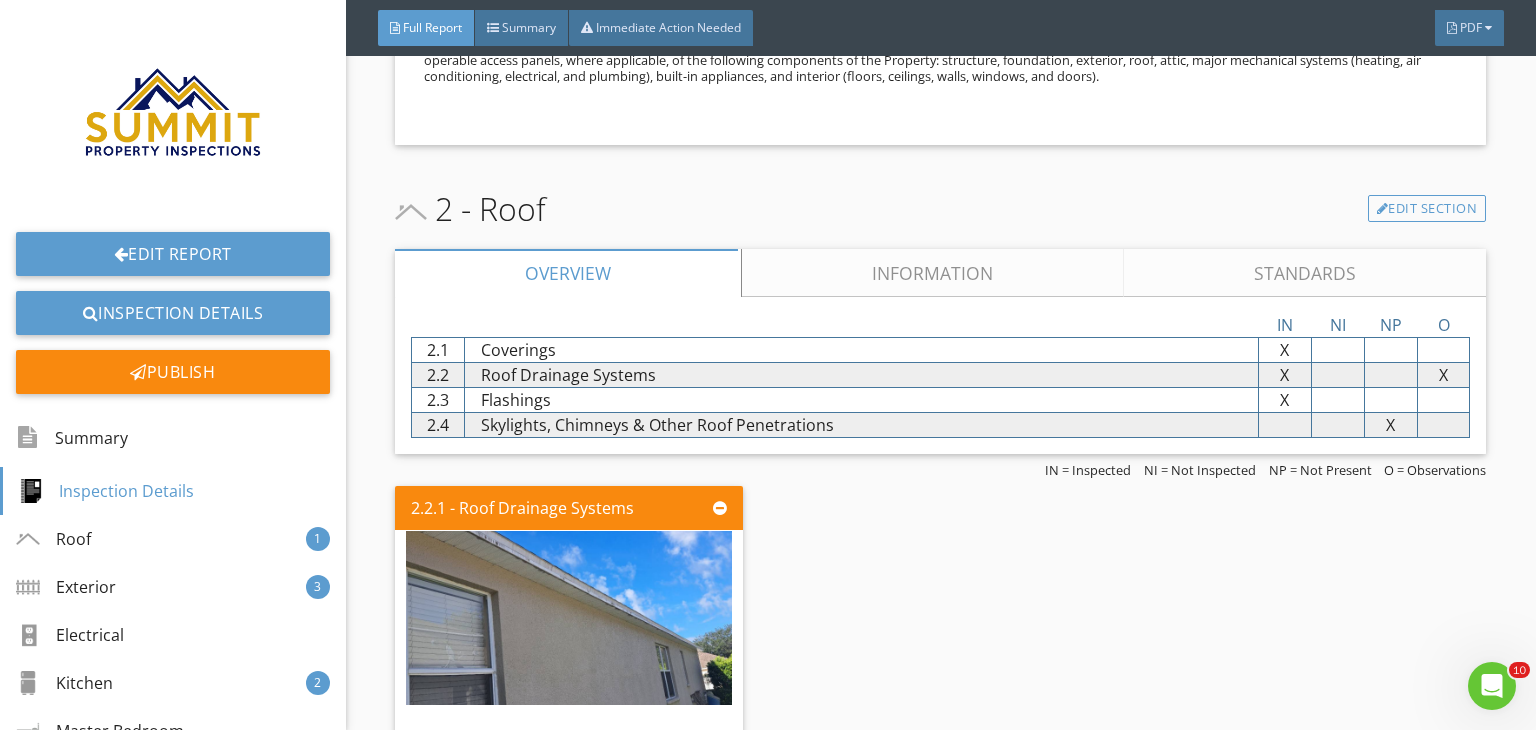 scroll, scrollTop: 1080, scrollLeft: 0, axis: vertical 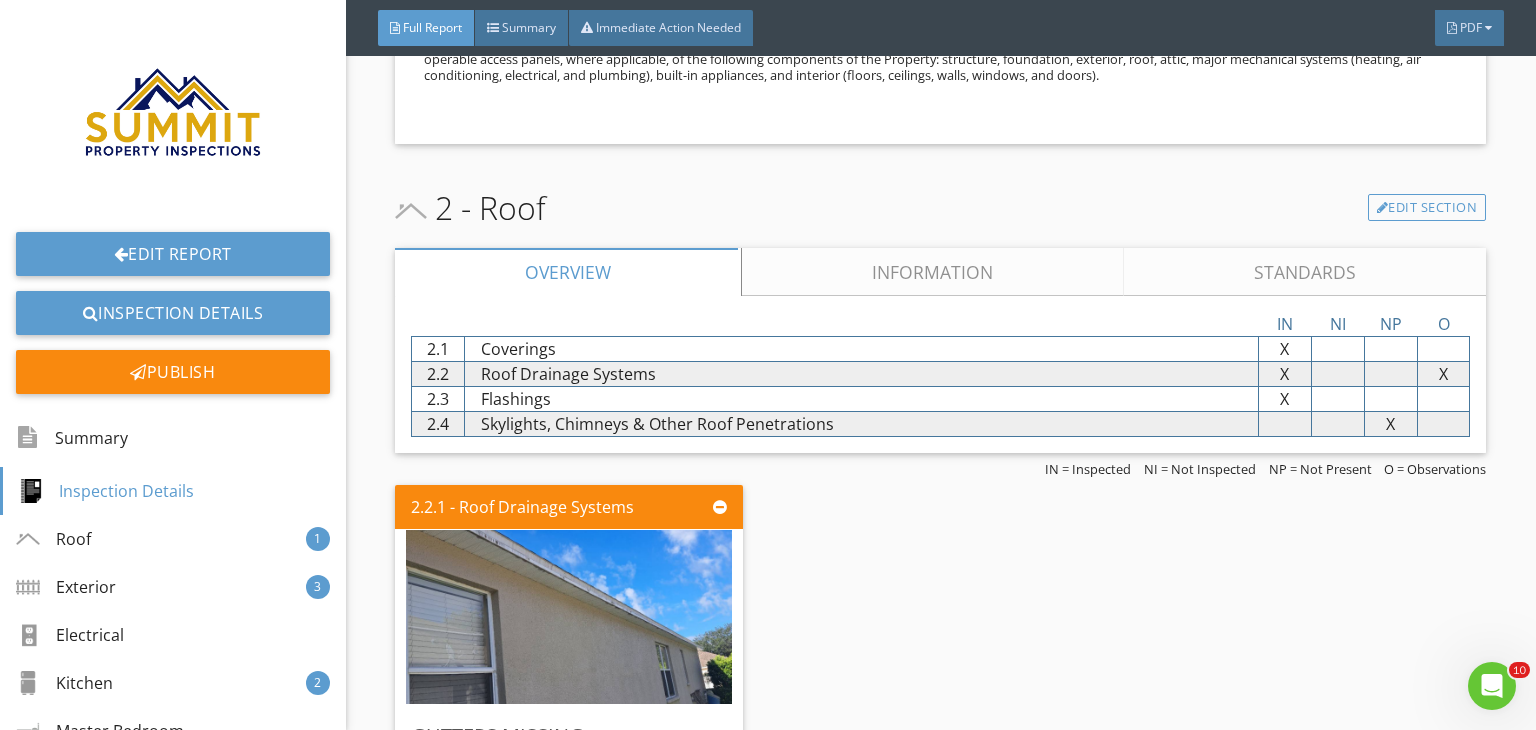 click on "Information" at bounding box center (933, 272) 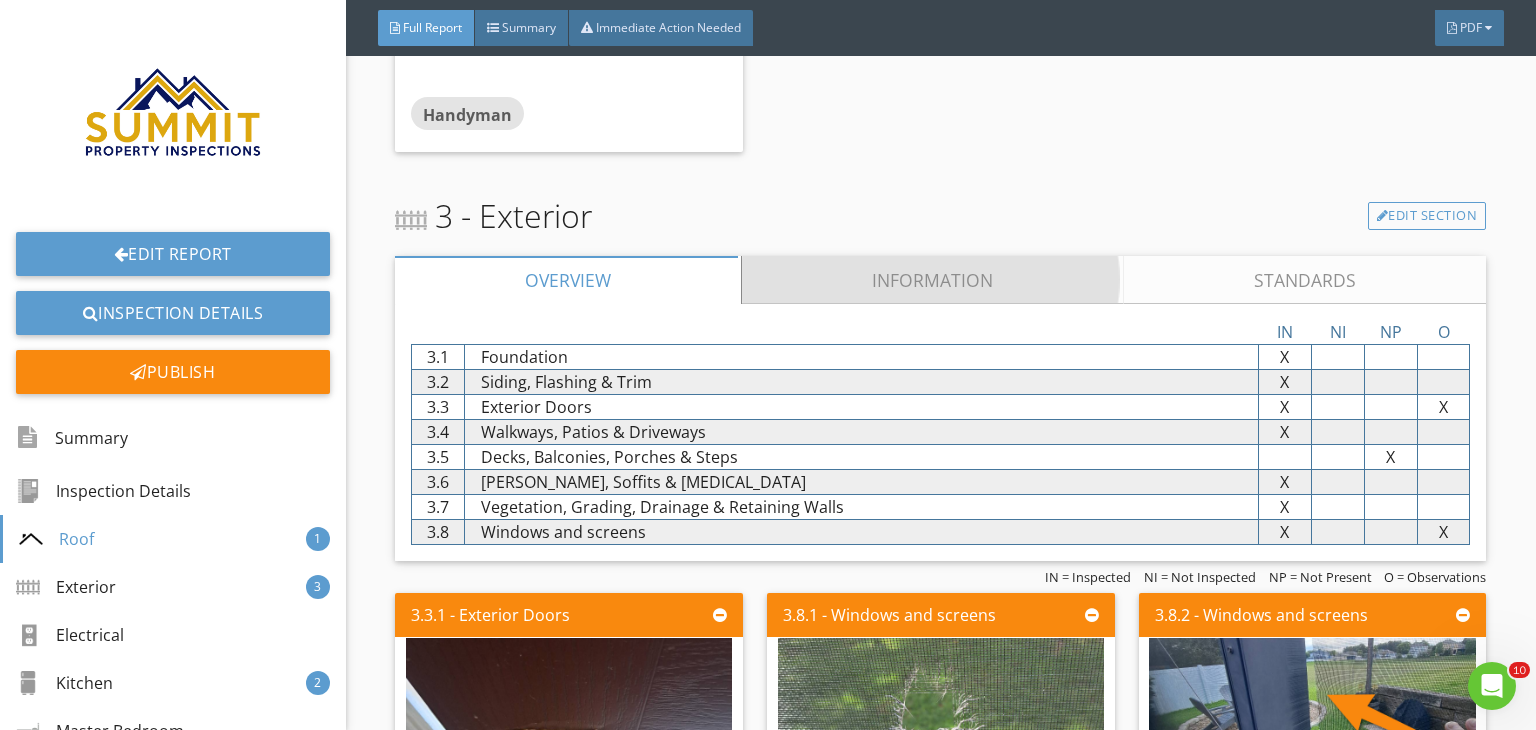 click on "Information" at bounding box center (933, 280) 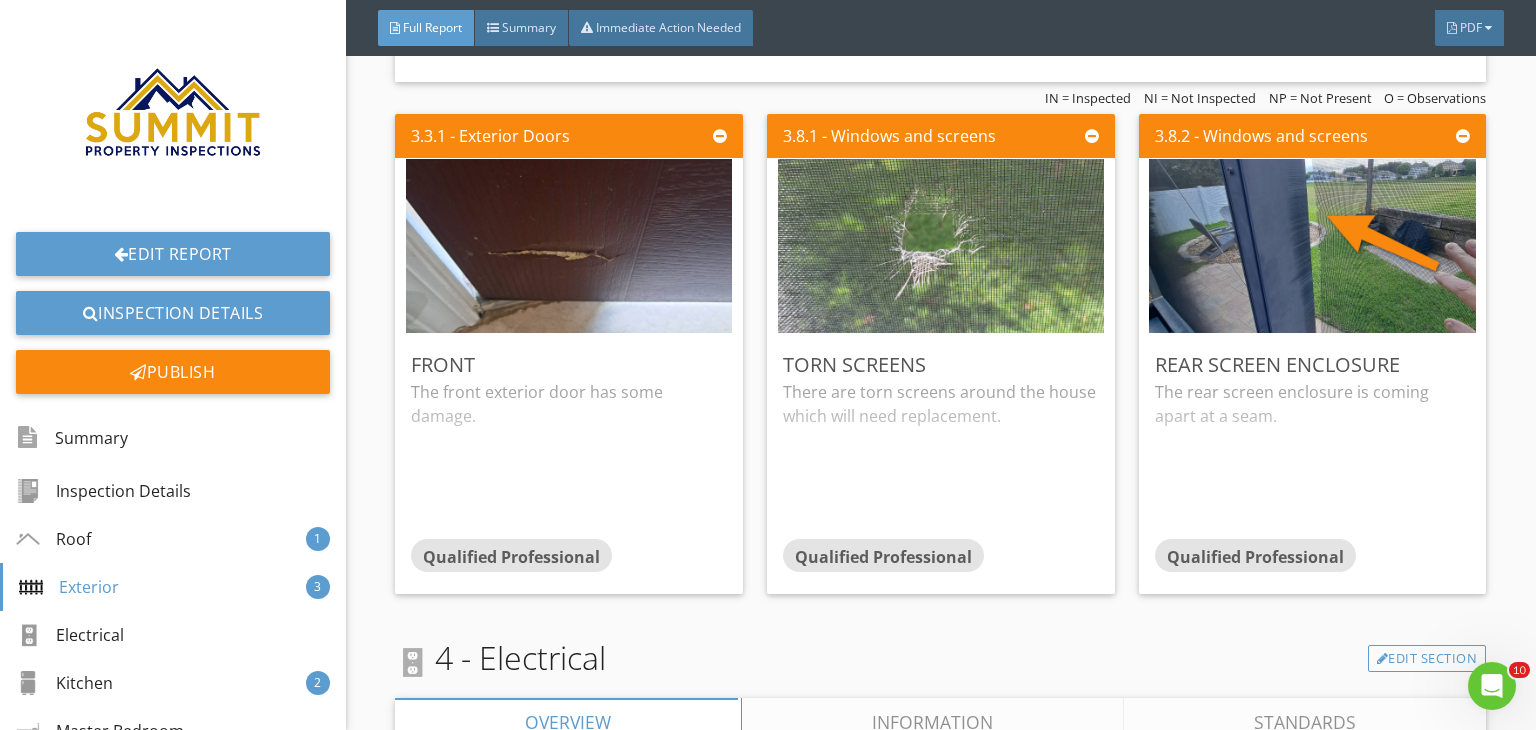 scroll, scrollTop: 3680, scrollLeft: 0, axis: vertical 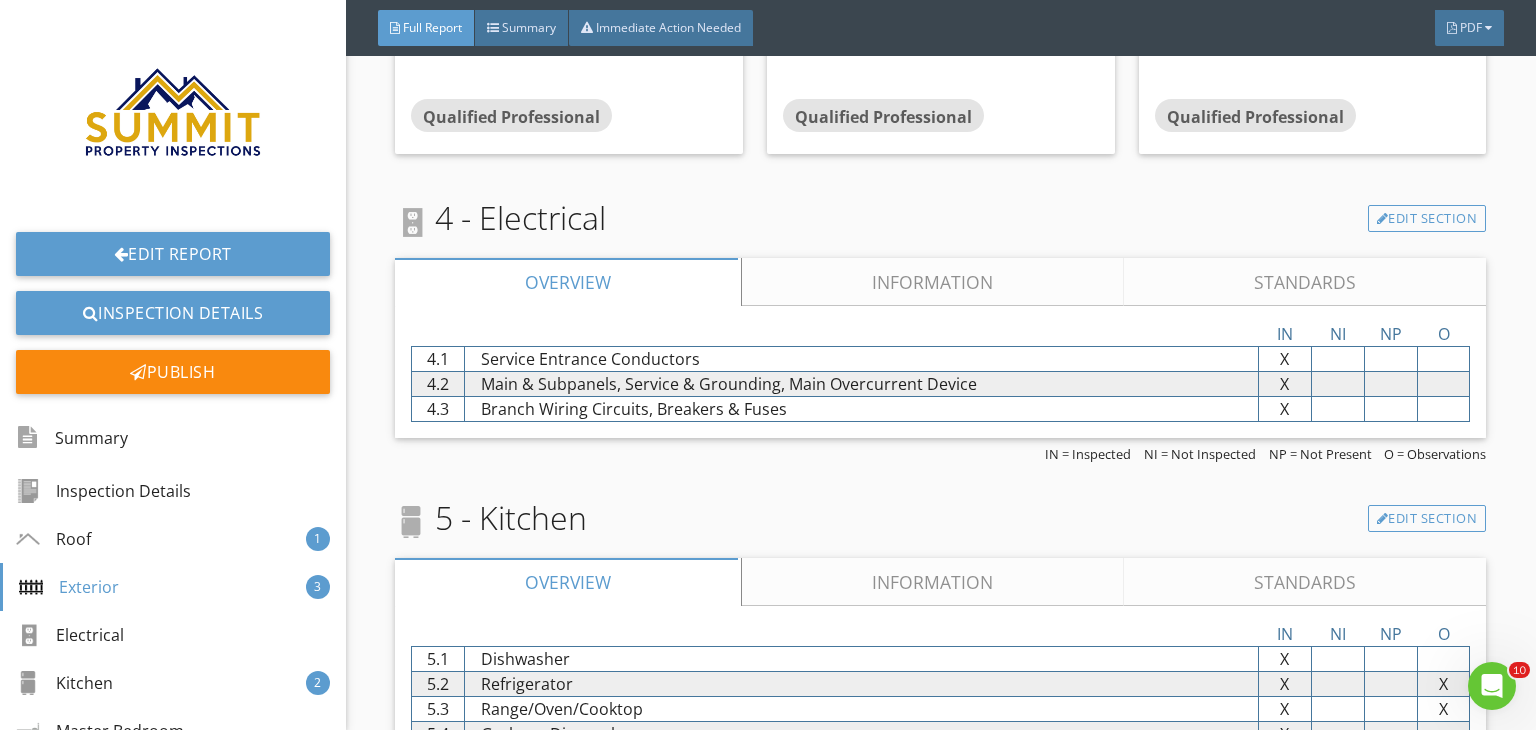 click on "Information" at bounding box center (933, 282) 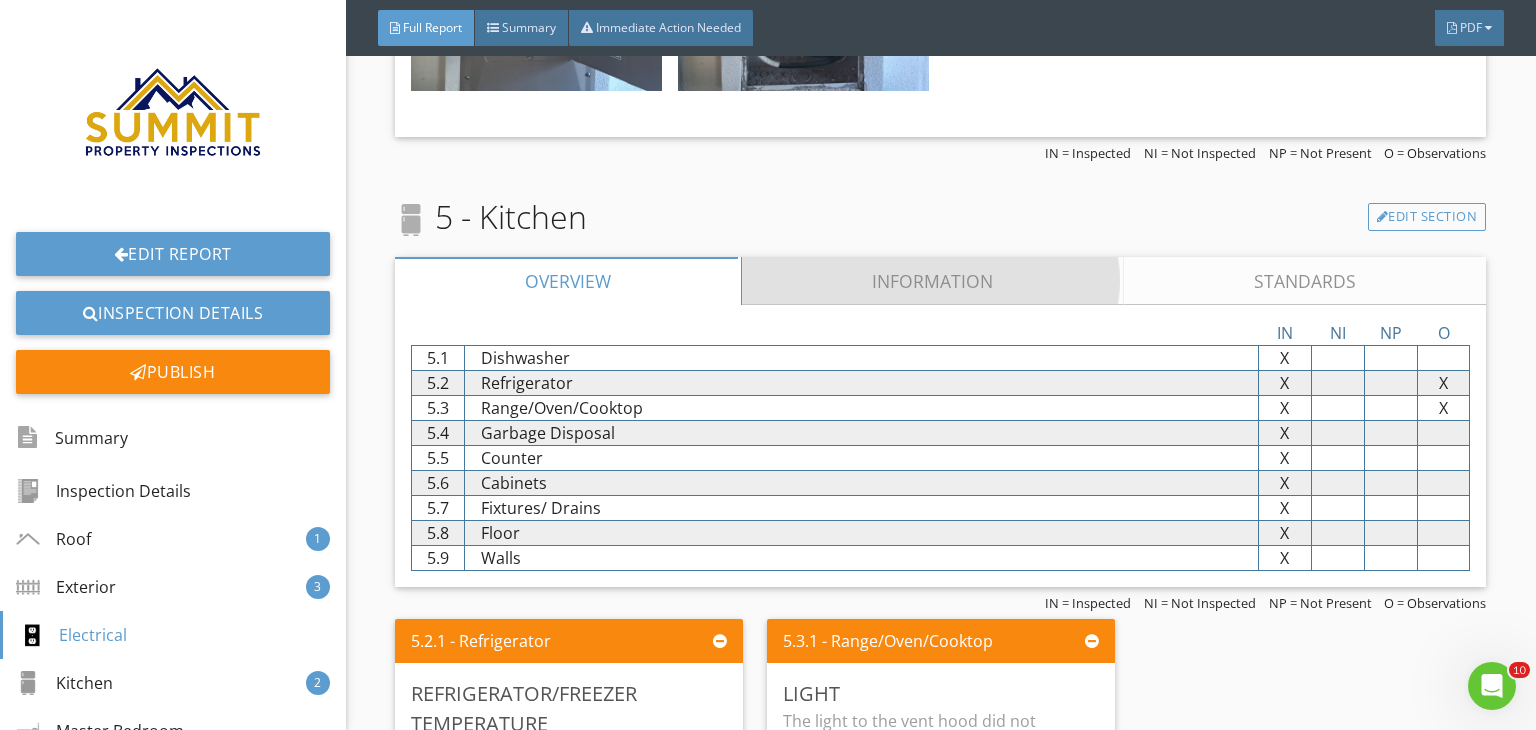 click on "Information" at bounding box center [933, 281] 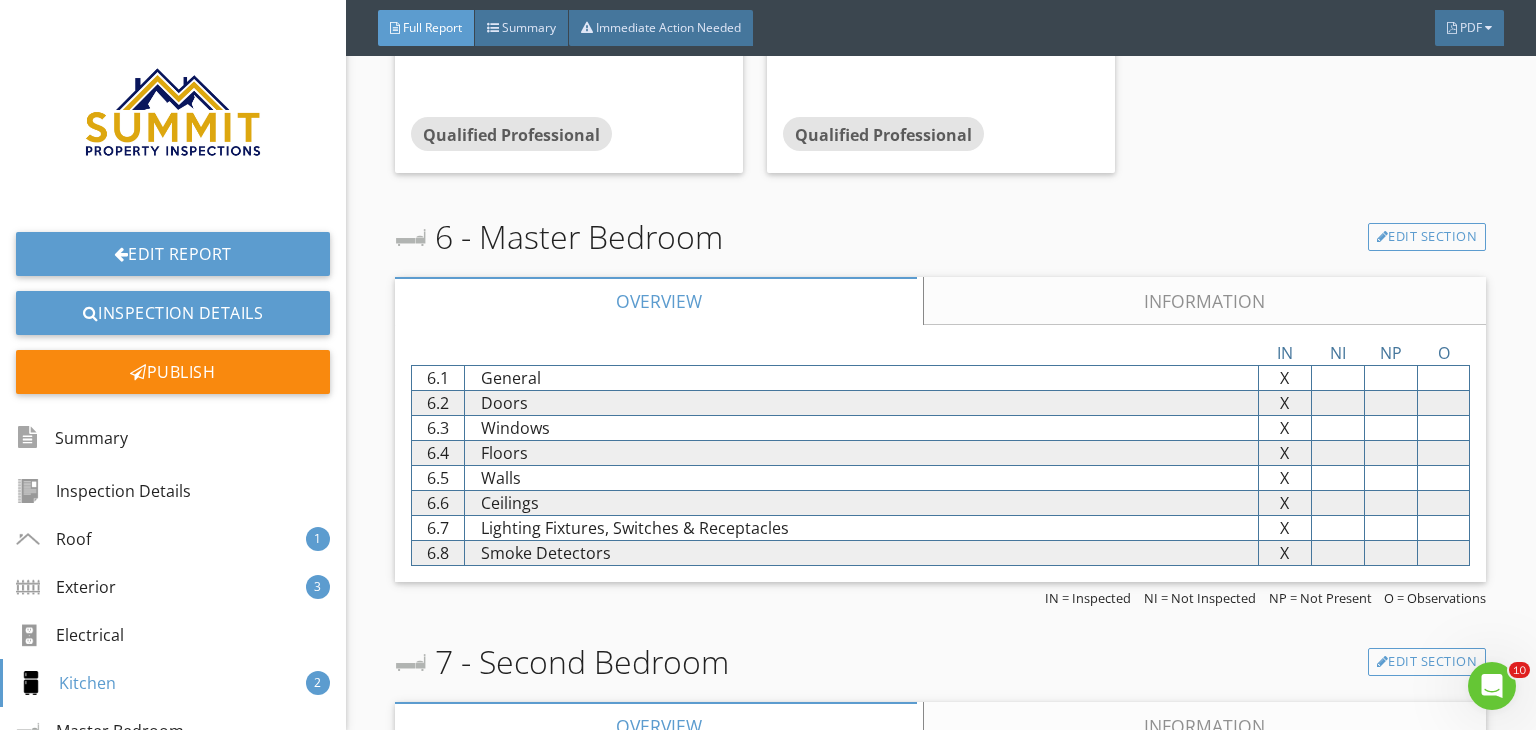 scroll, scrollTop: 7280, scrollLeft: 0, axis: vertical 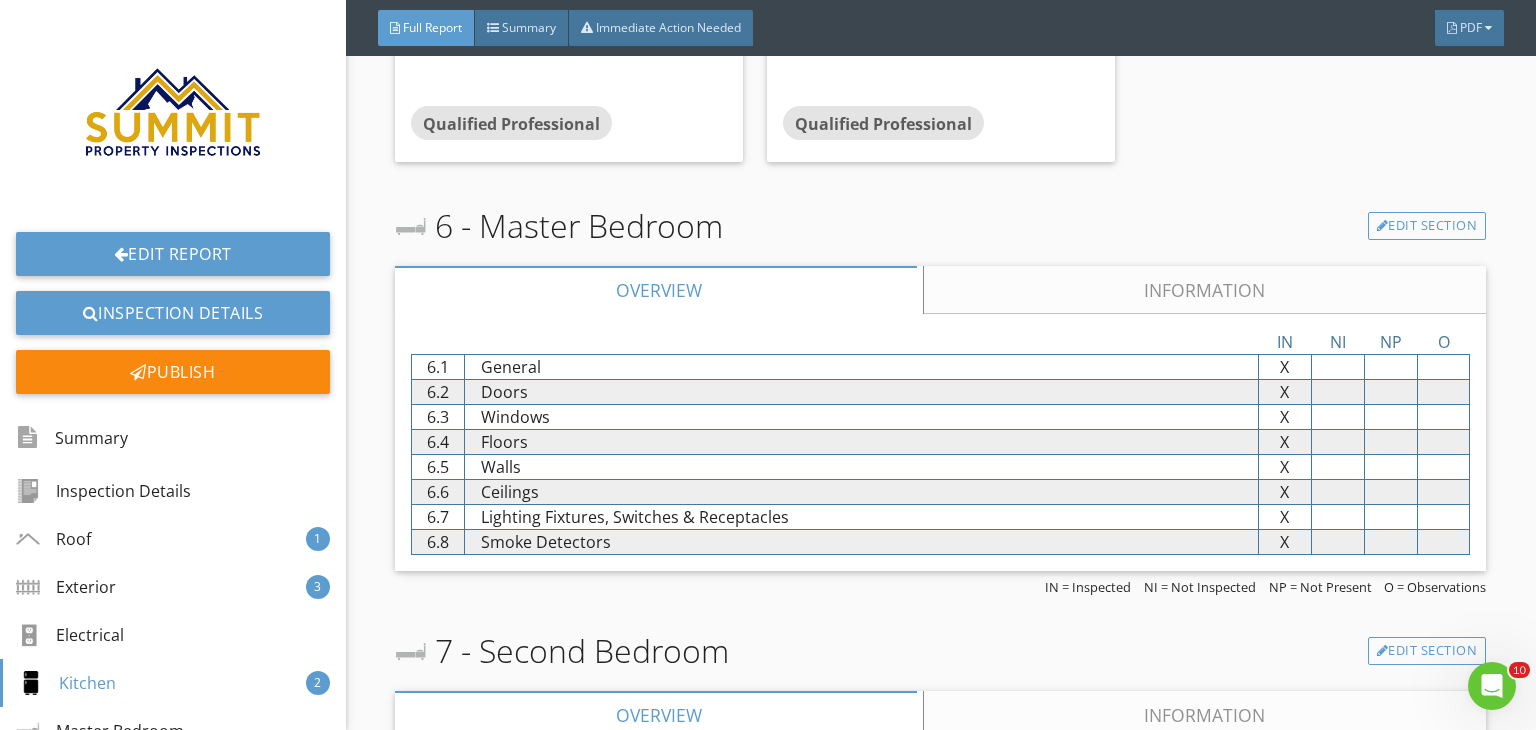 click on "Information" at bounding box center (1205, 290) 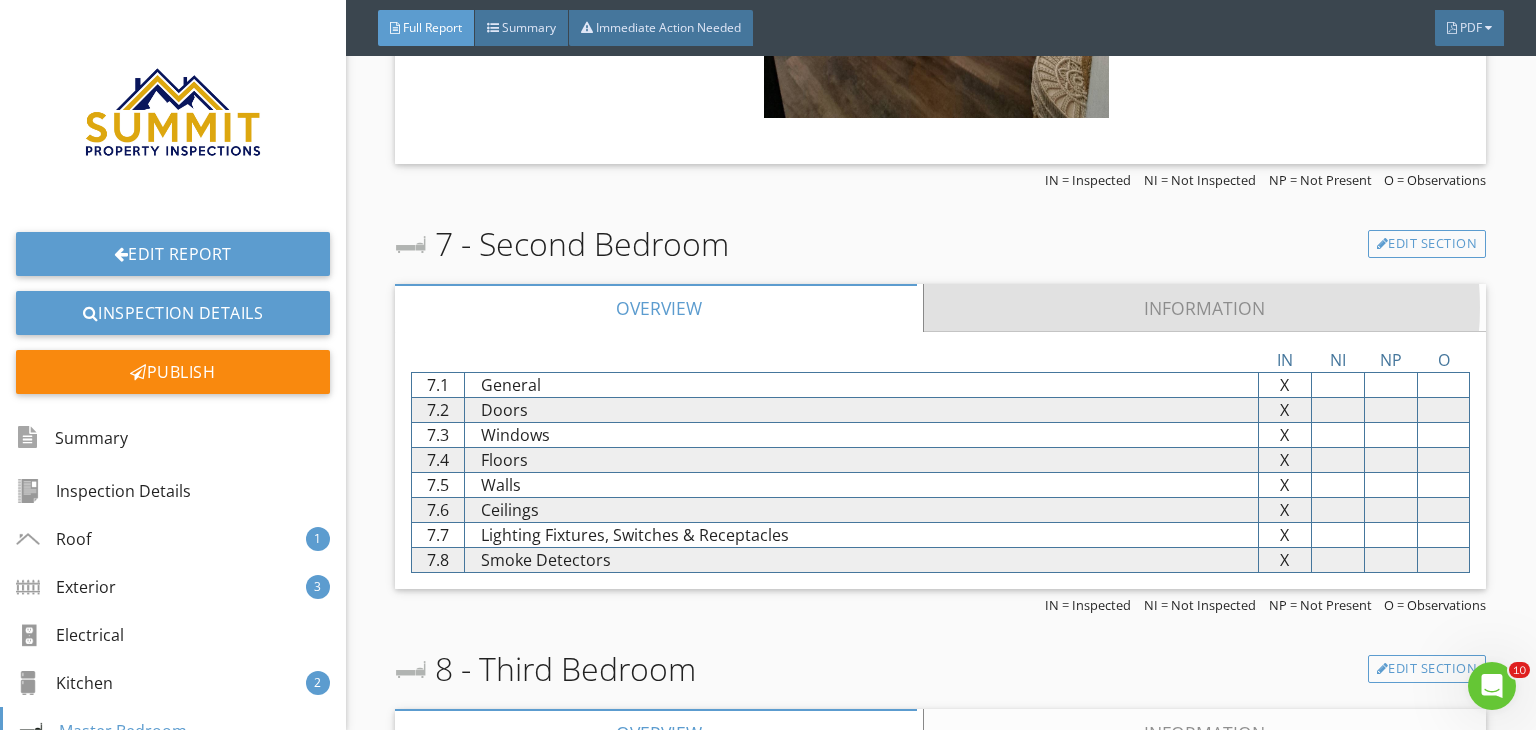 click on "Information" at bounding box center [1205, 308] 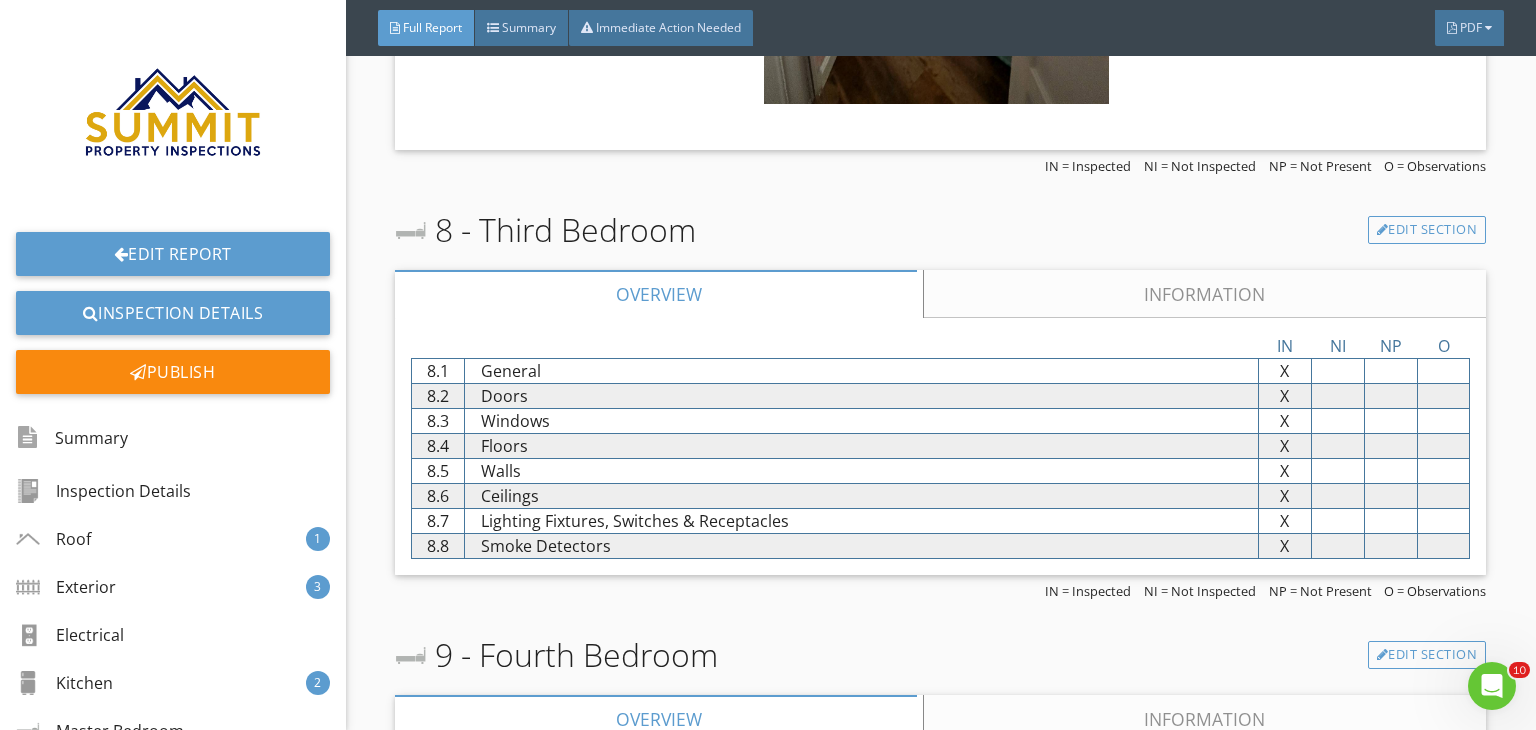 scroll, scrollTop: 8760, scrollLeft: 0, axis: vertical 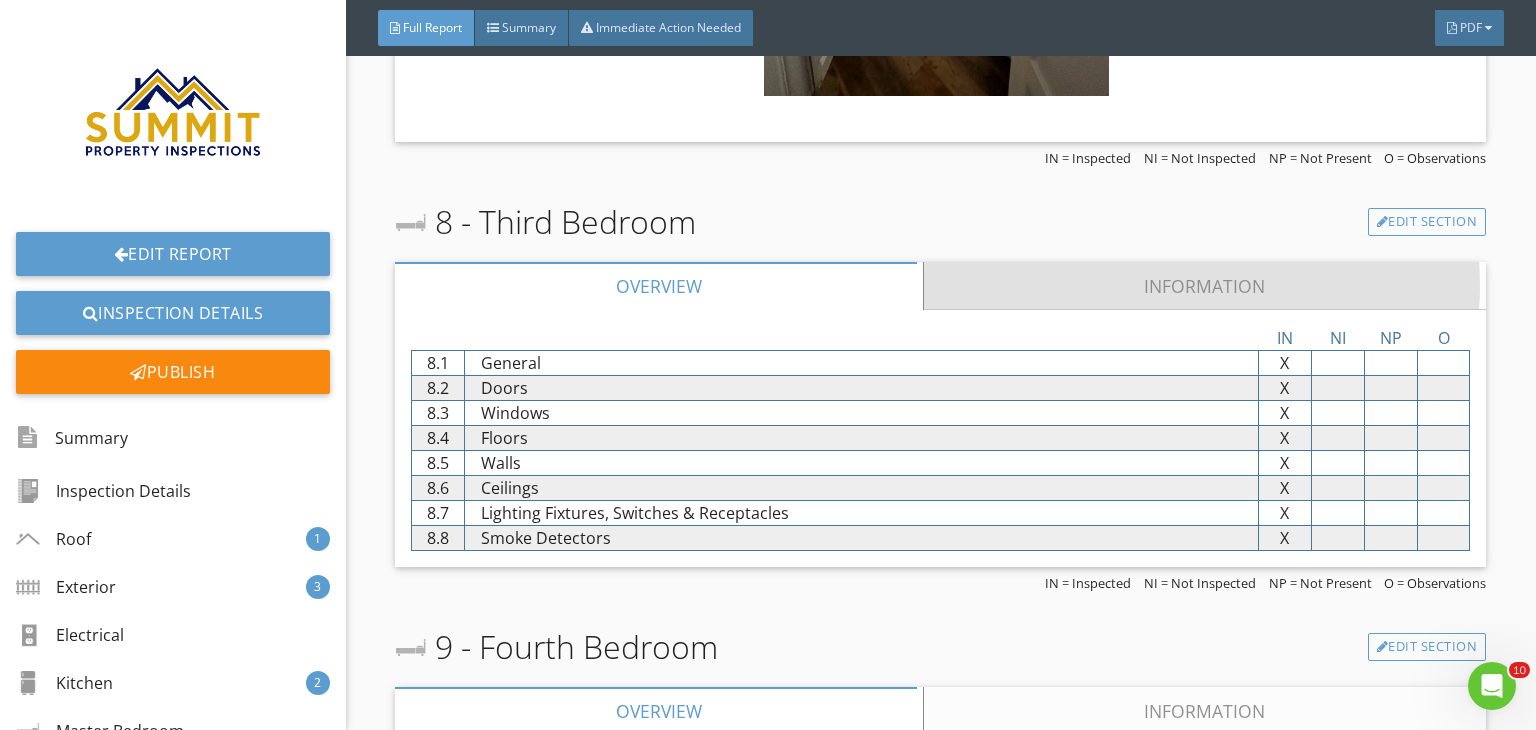 click on "Information" at bounding box center [1205, 286] 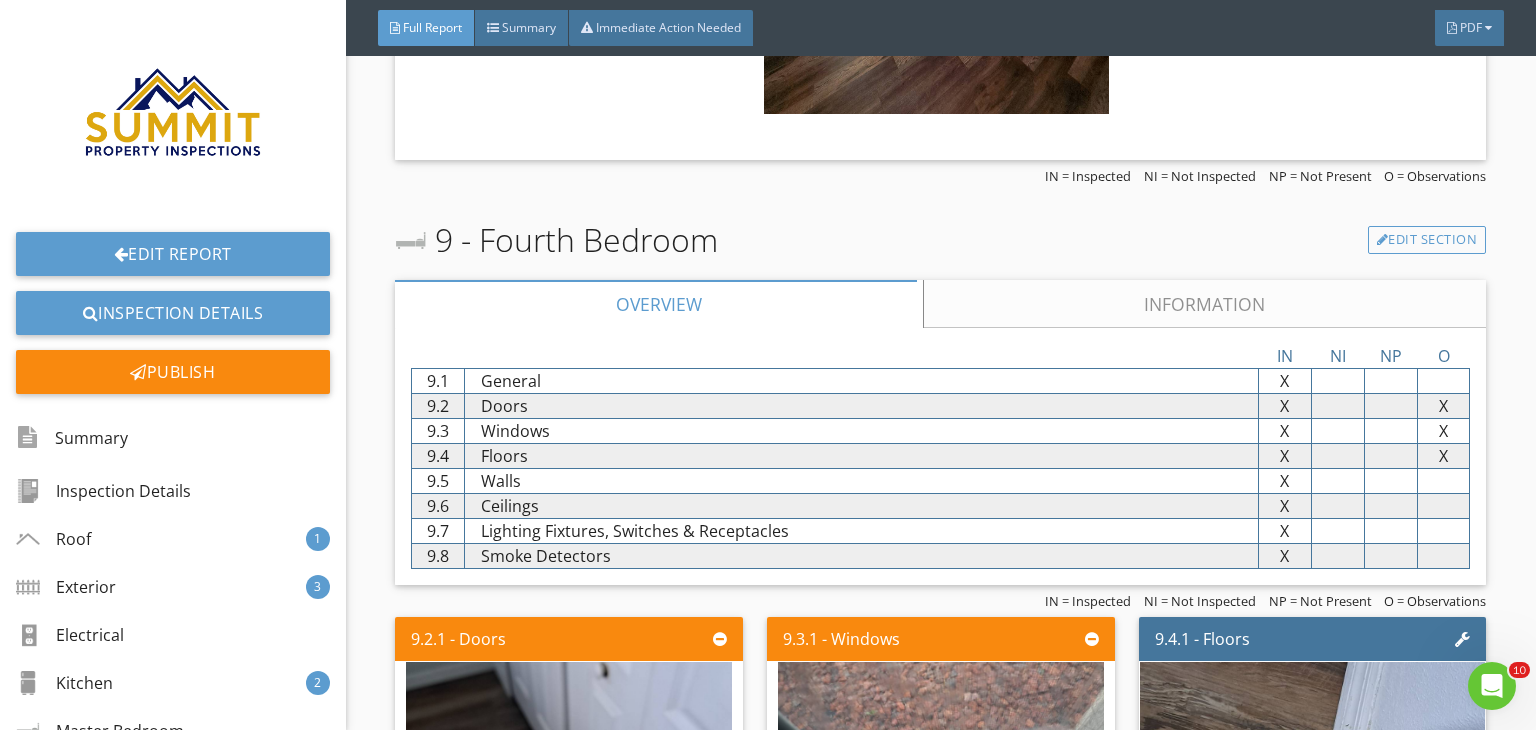 scroll, scrollTop: 9520, scrollLeft: 0, axis: vertical 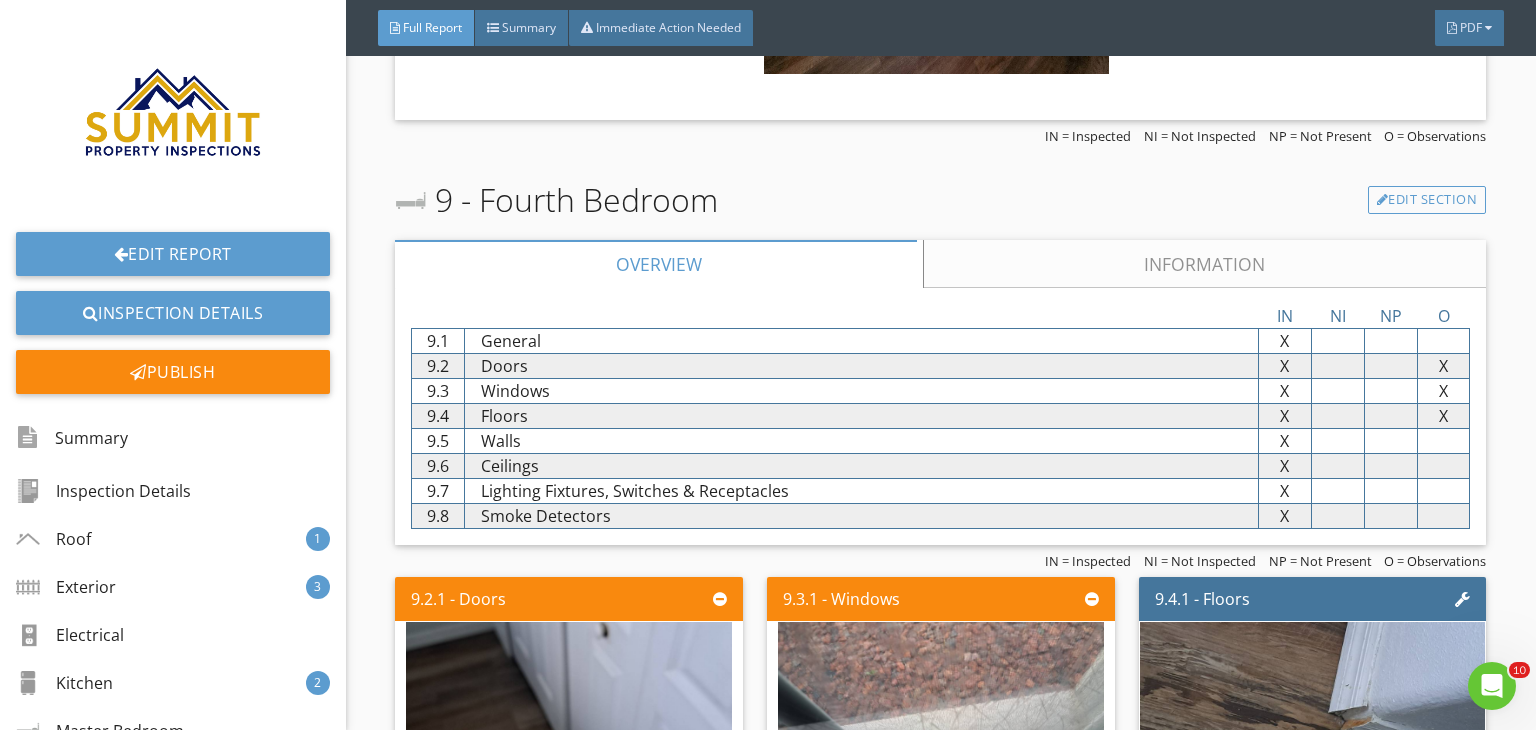 click on "Information" at bounding box center (1205, 264) 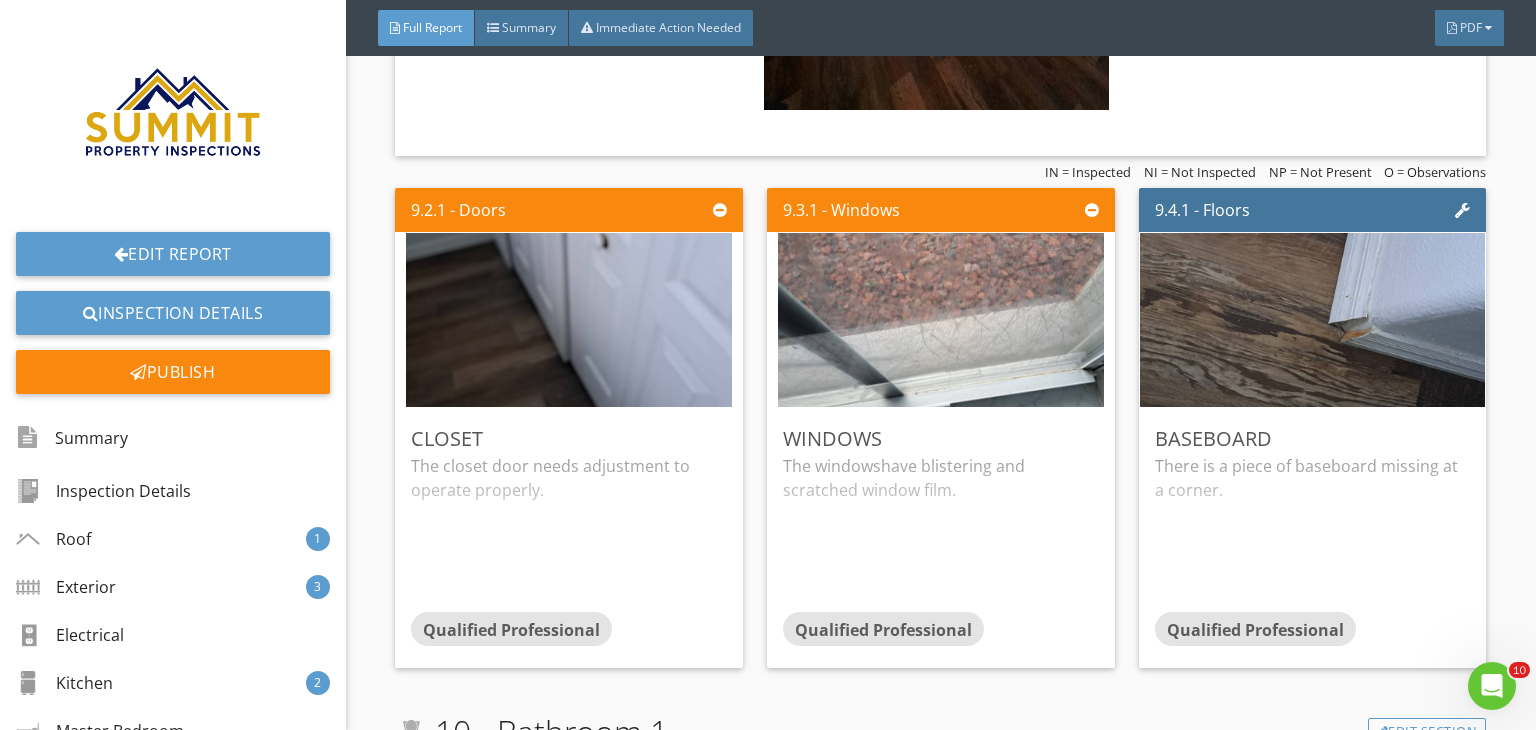scroll, scrollTop: 10240, scrollLeft: 0, axis: vertical 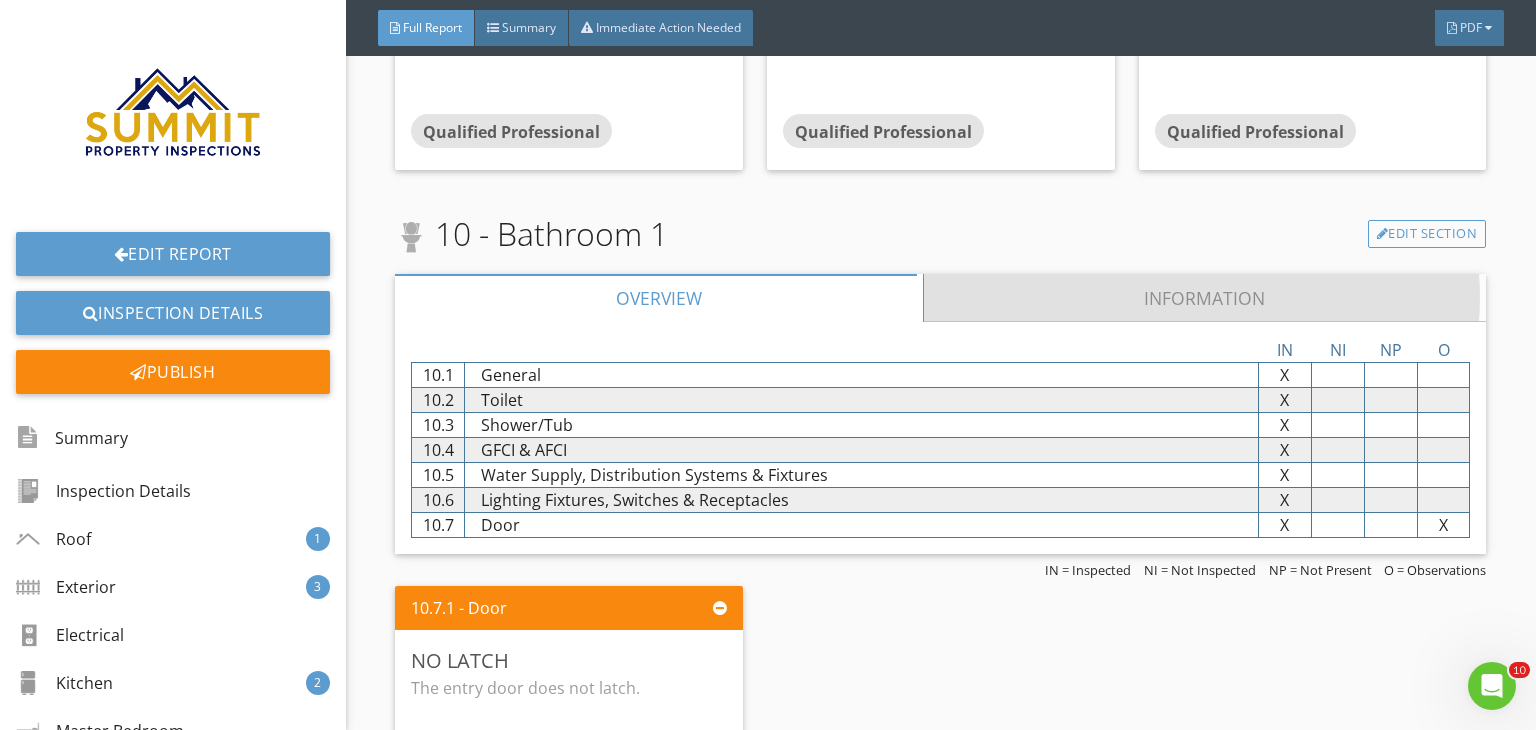 click on "Information" at bounding box center [1205, 298] 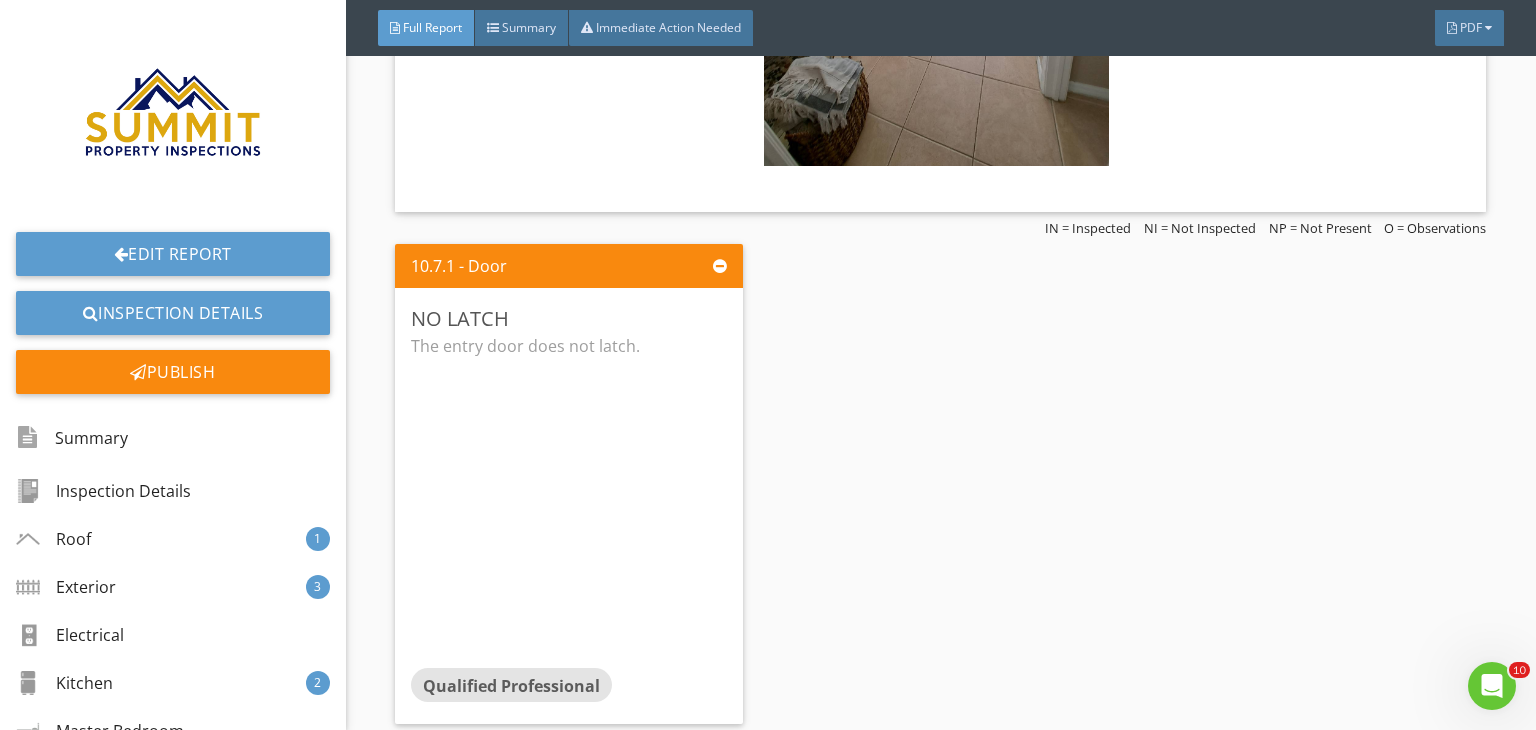 scroll, scrollTop: 11440, scrollLeft: 0, axis: vertical 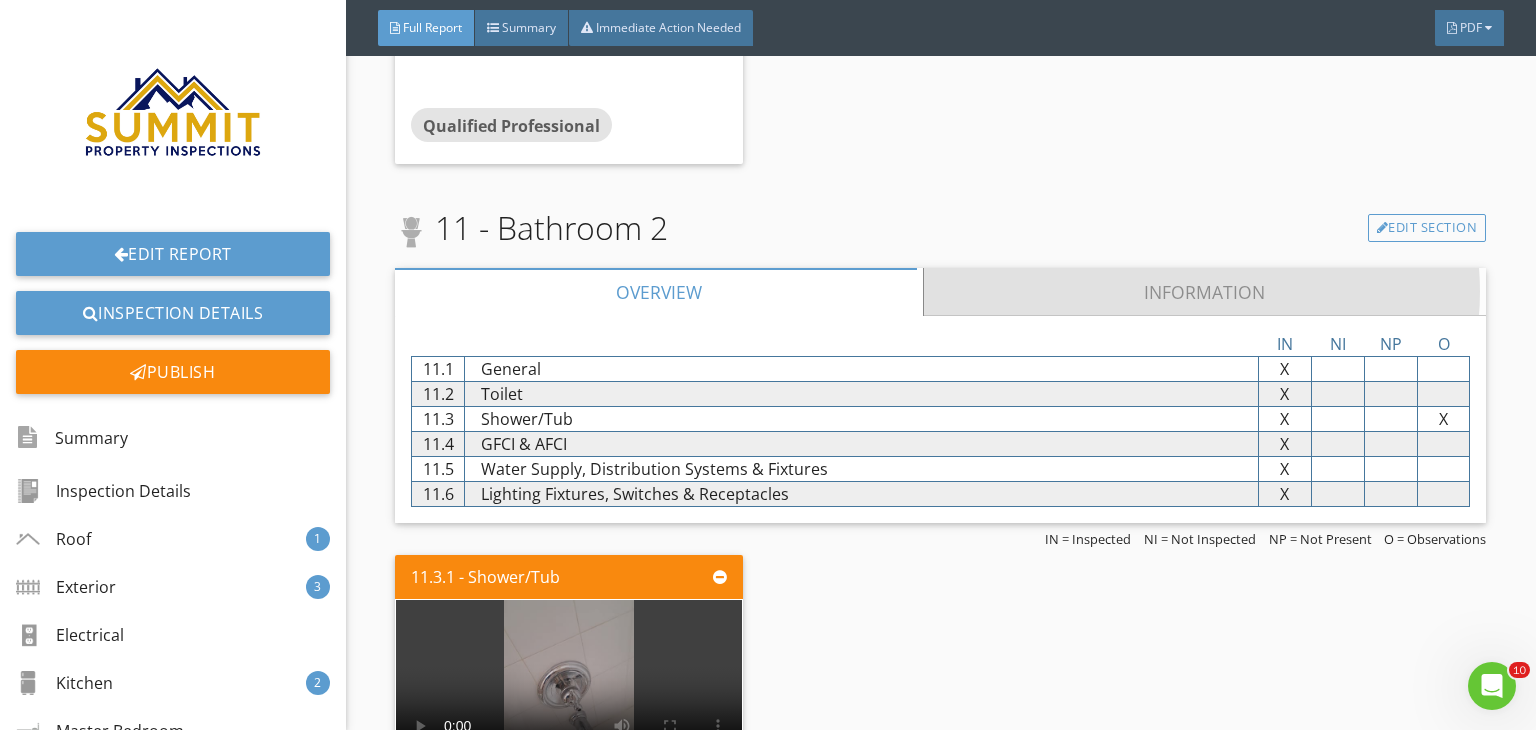 click on "Information" at bounding box center (1205, 292) 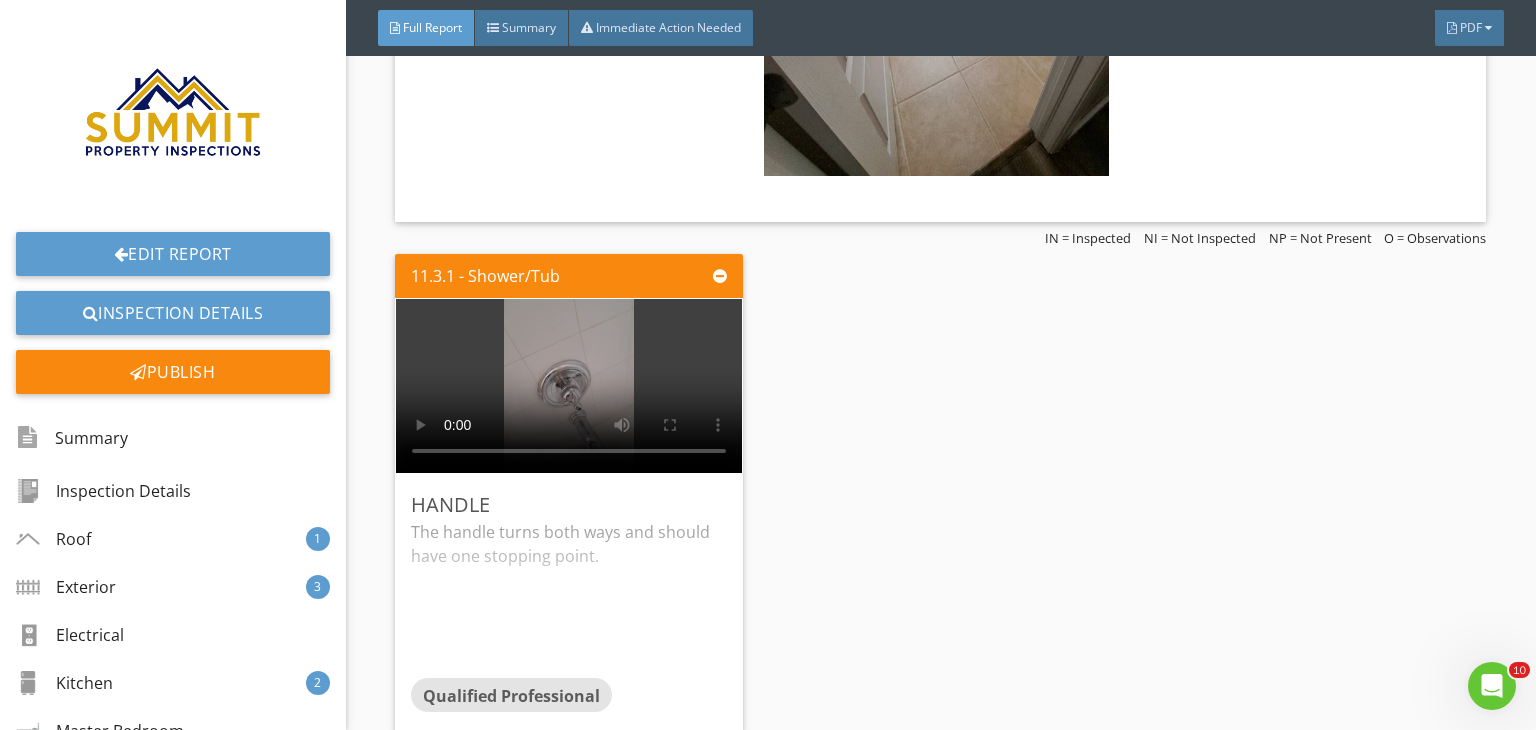 scroll, scrollTop: 12640, scrollLeft: 0, axis: vertical 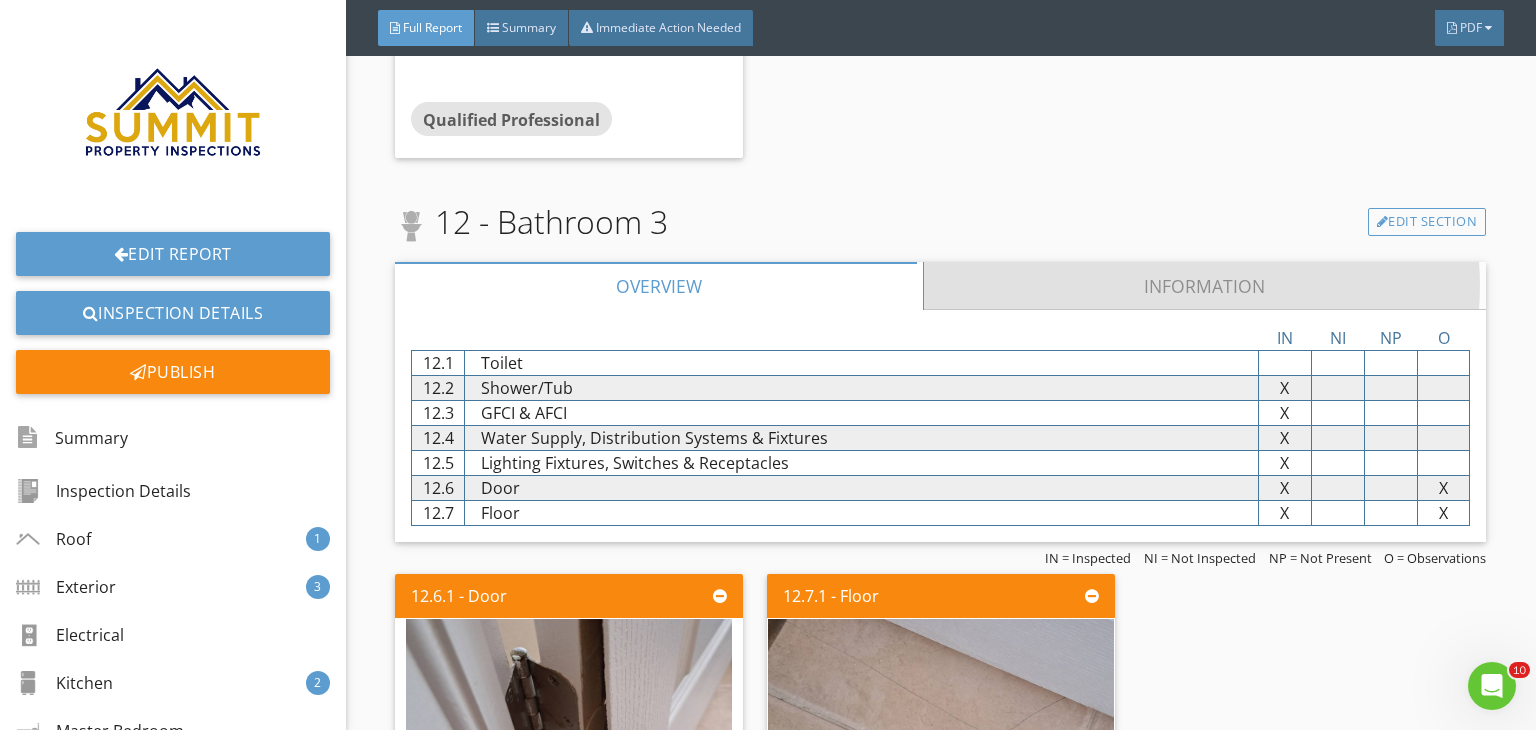click on "Information" at bounding box center [1205, 286] 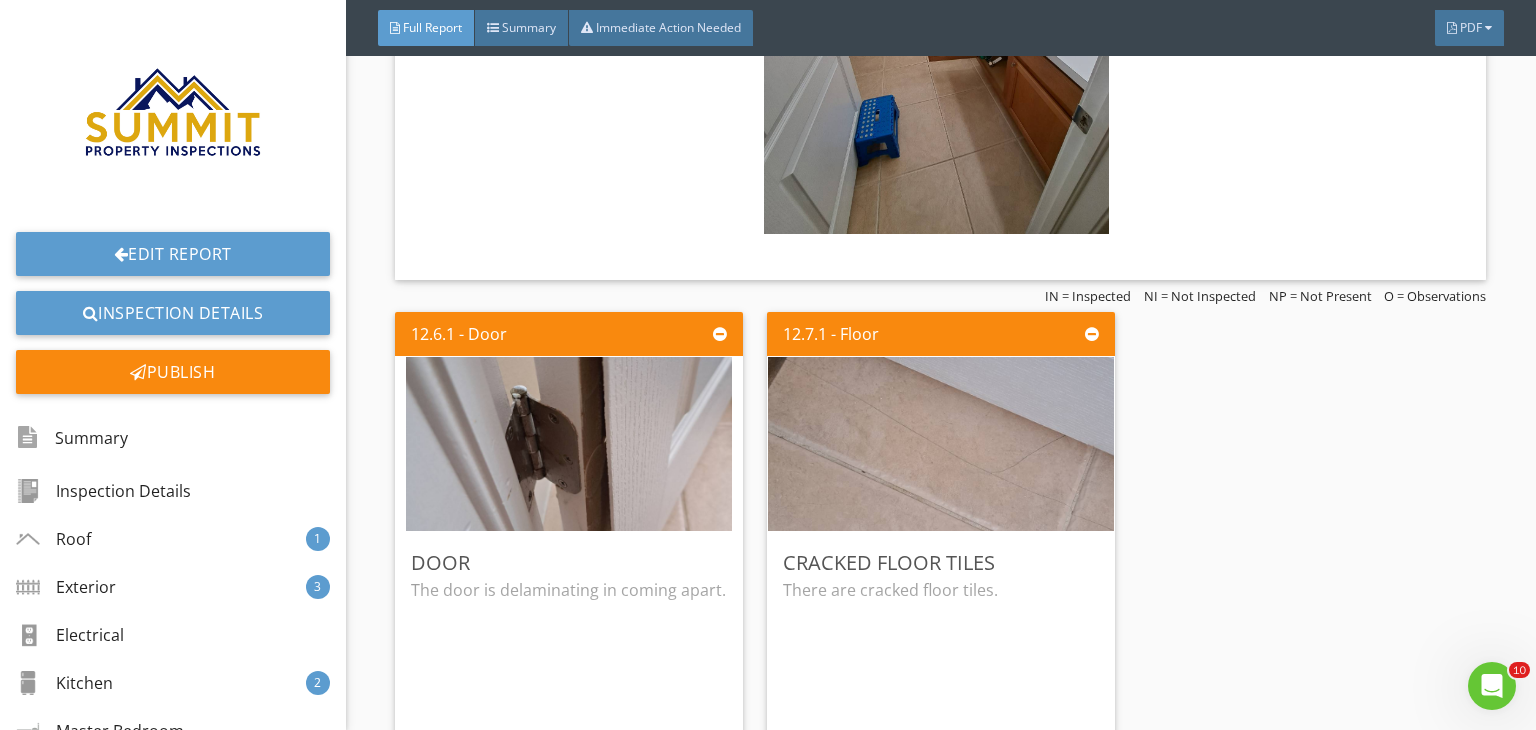 scroll, scrollTop: 13840, scrollLeft: 0, axis: vertical 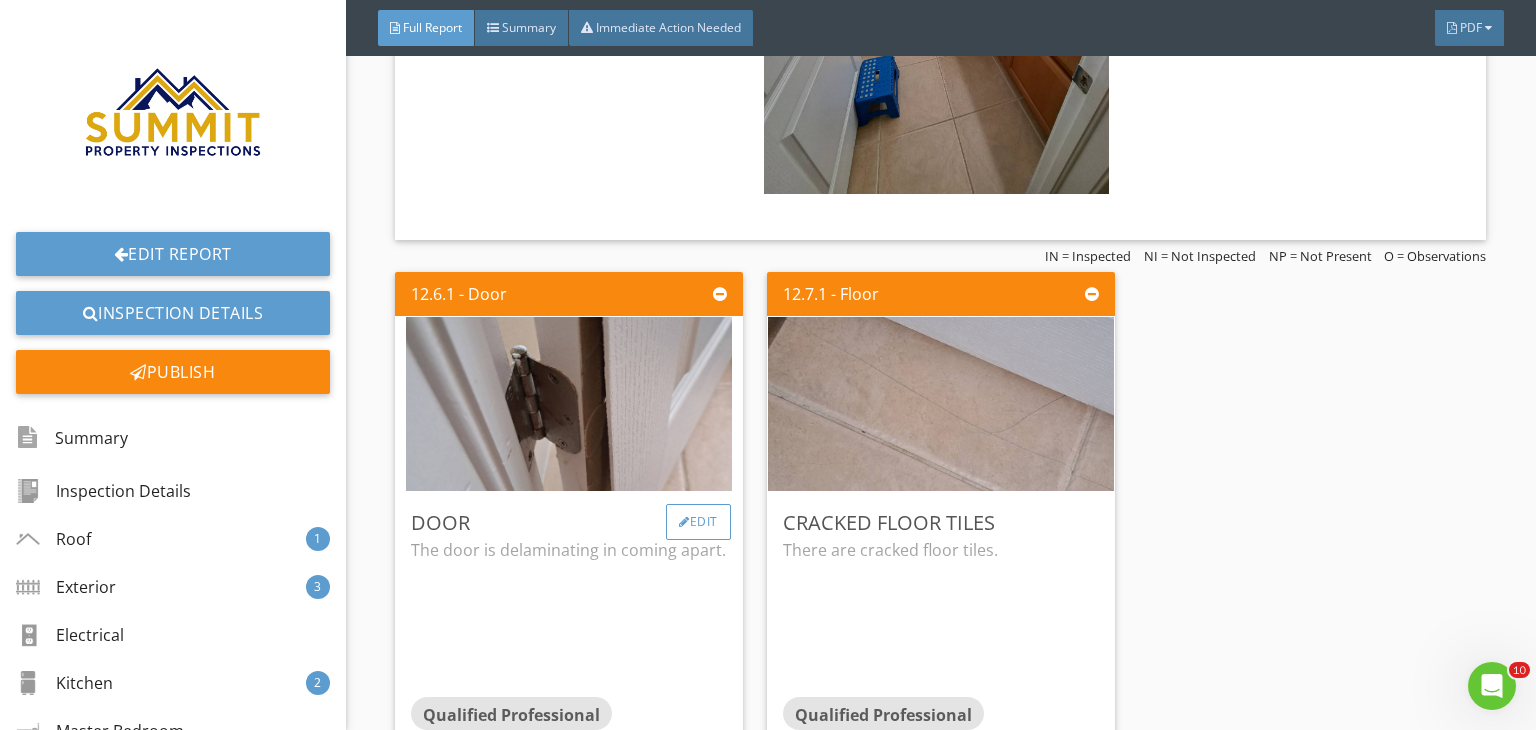 click on "Edit" at bounding box center (698, 522) 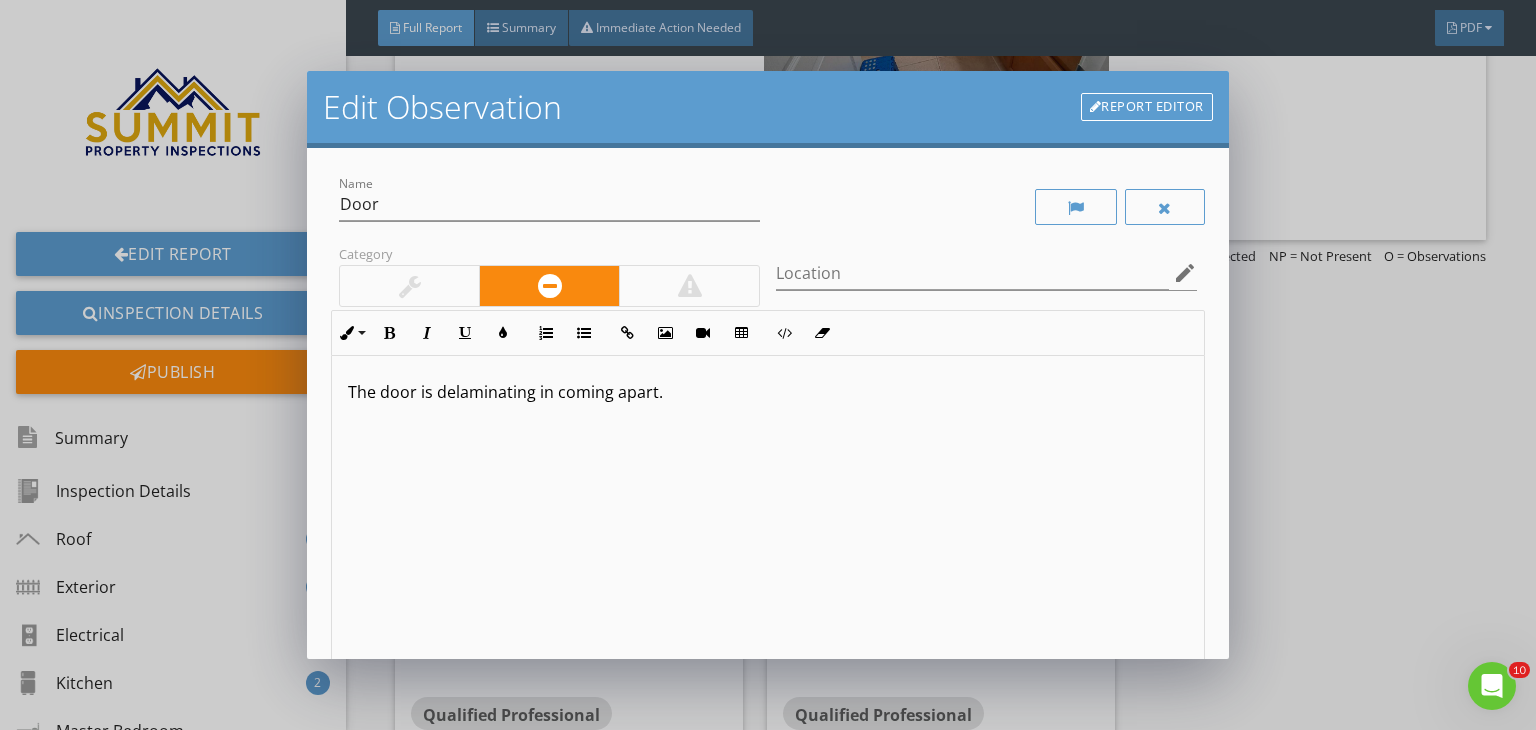 click on "The door is delaminating in coming apart." at bounding box center [768, 392] 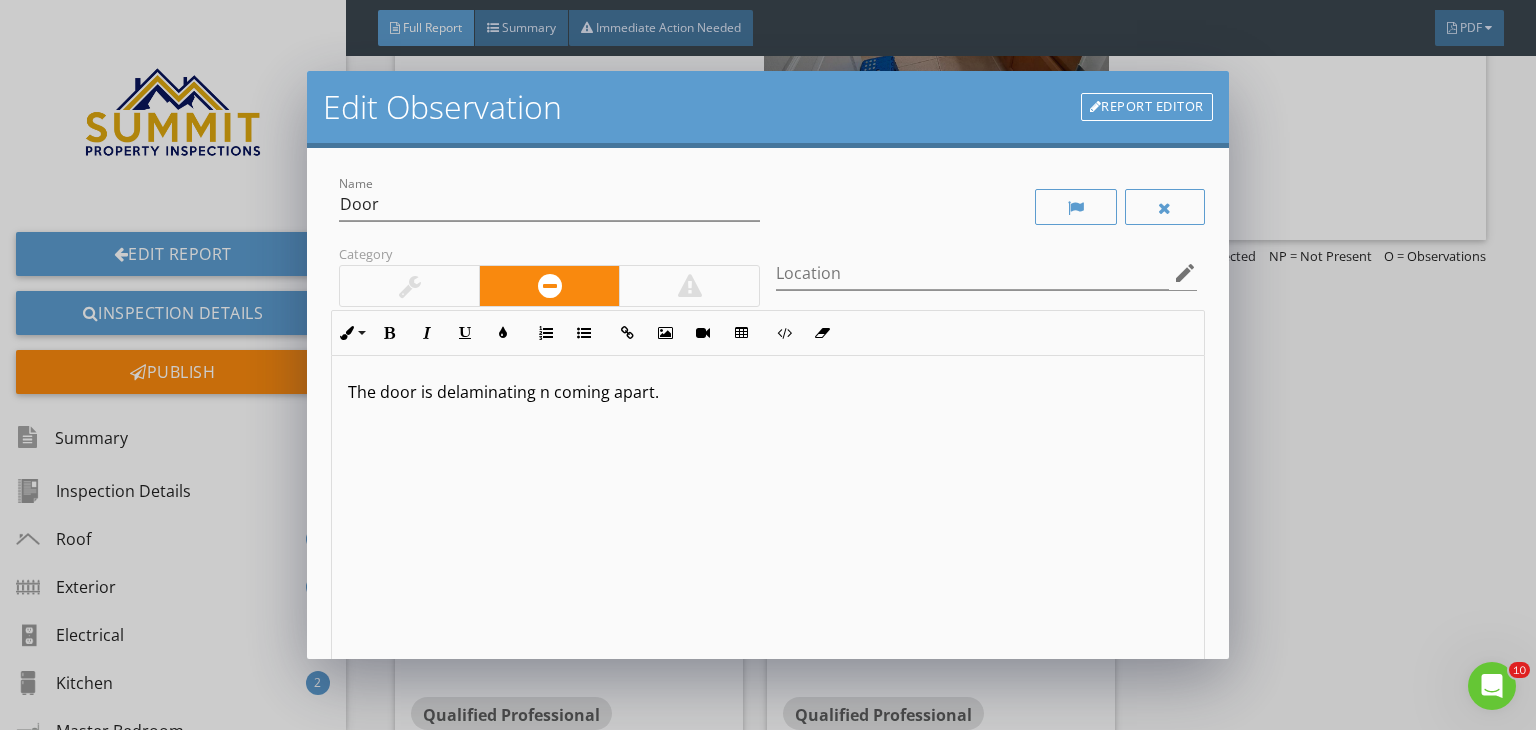 type 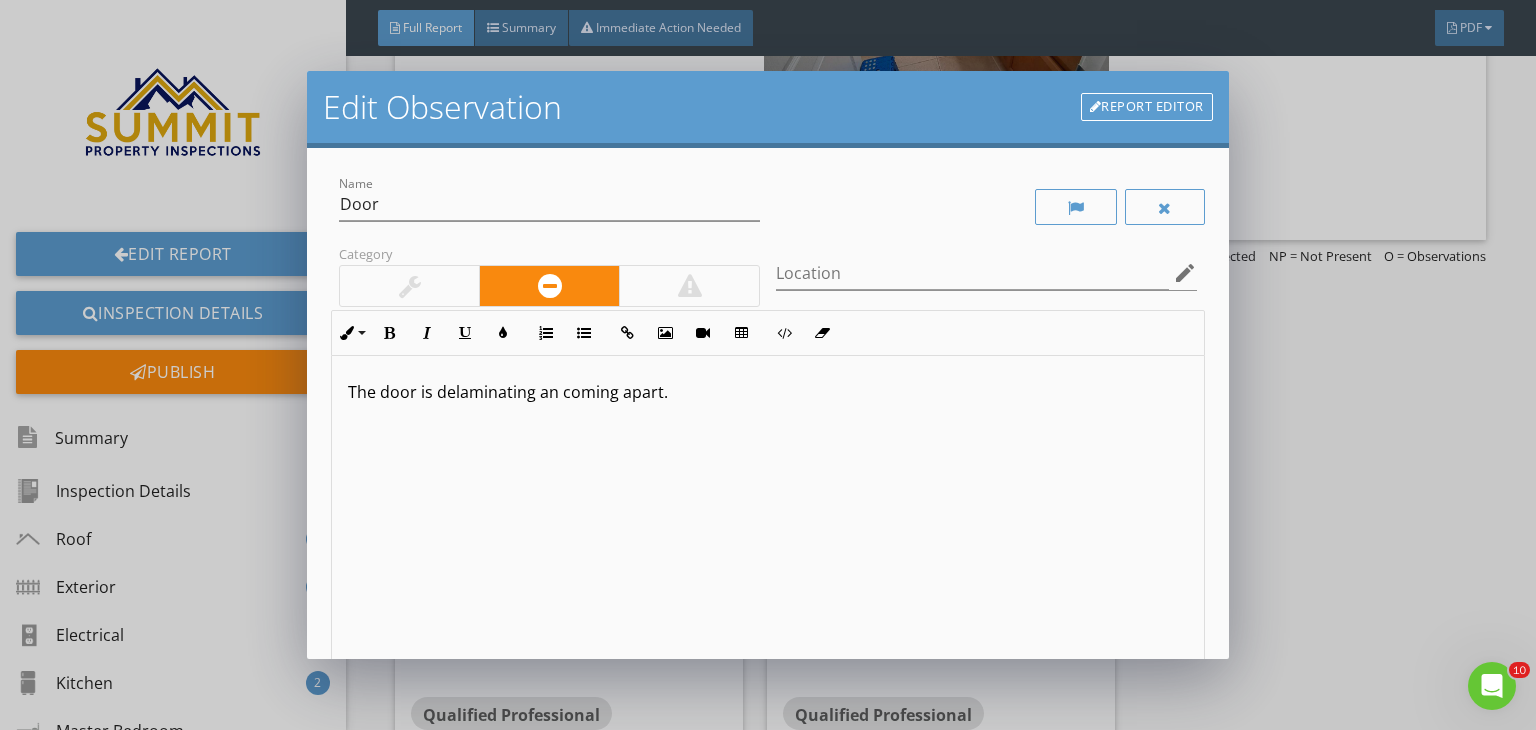 click on "The door is delaminating an coming apart." at bounding box center (768, 392) 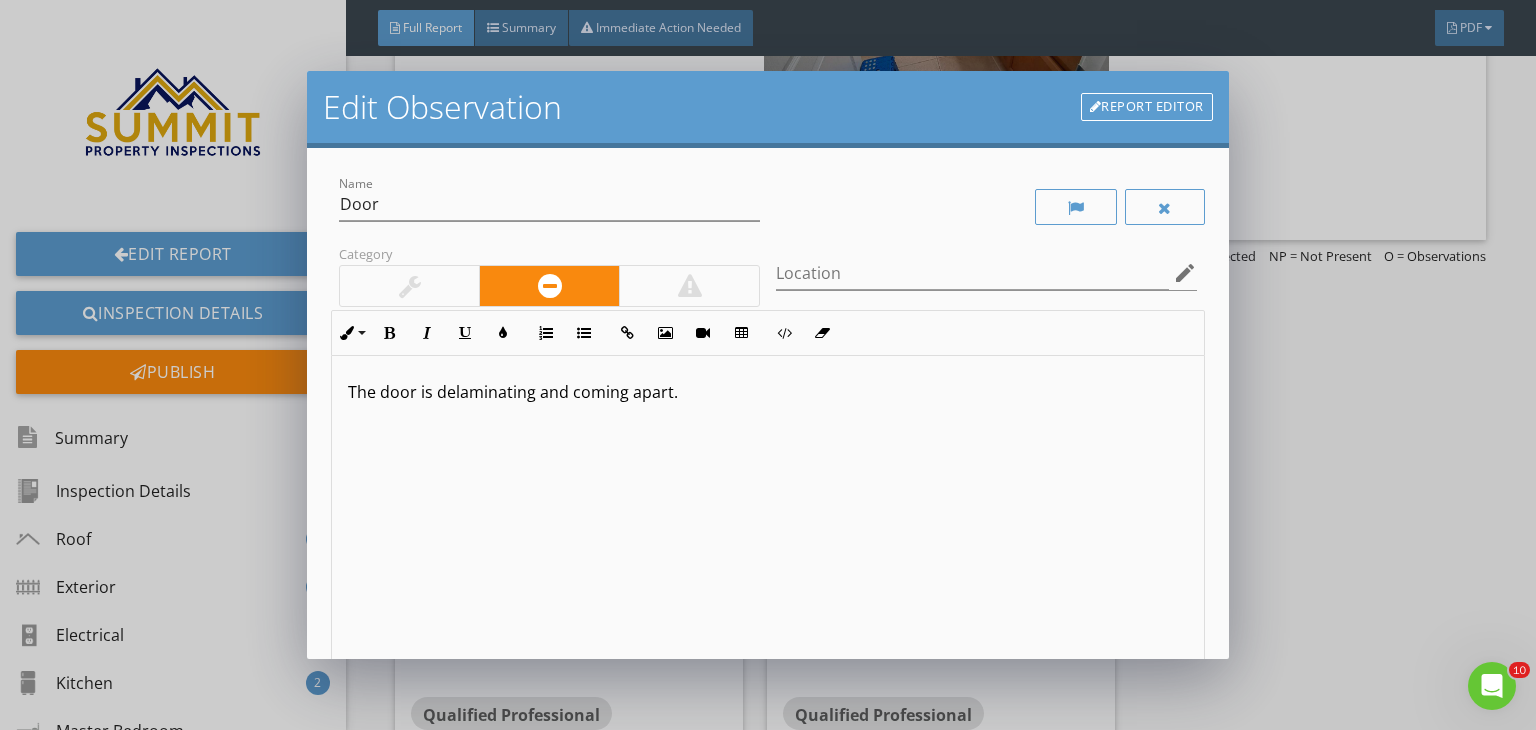 scroll, scrollTop: 208, scrollLeft: 0, axis: vertical 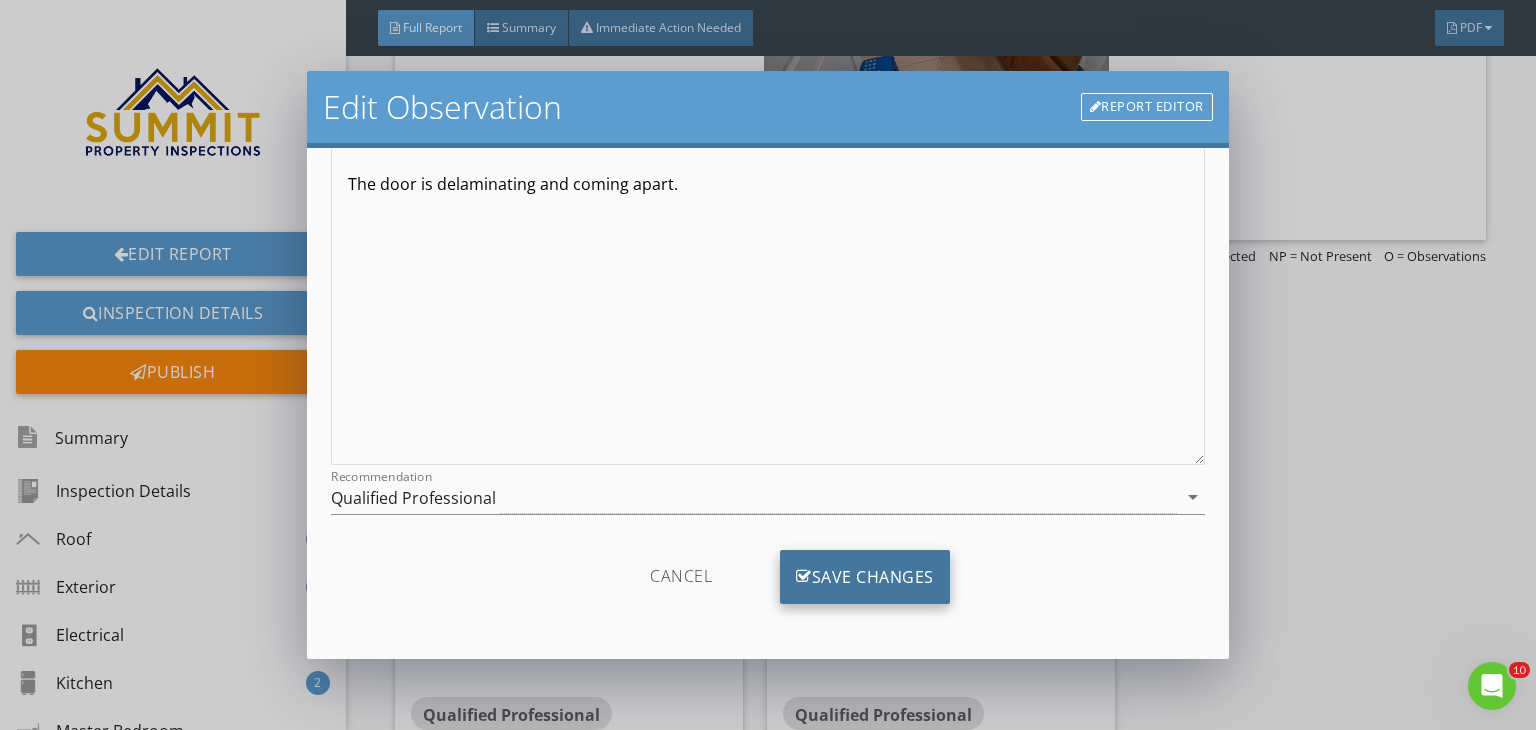 click on "Save Changes" at bounding box center (865, 577) 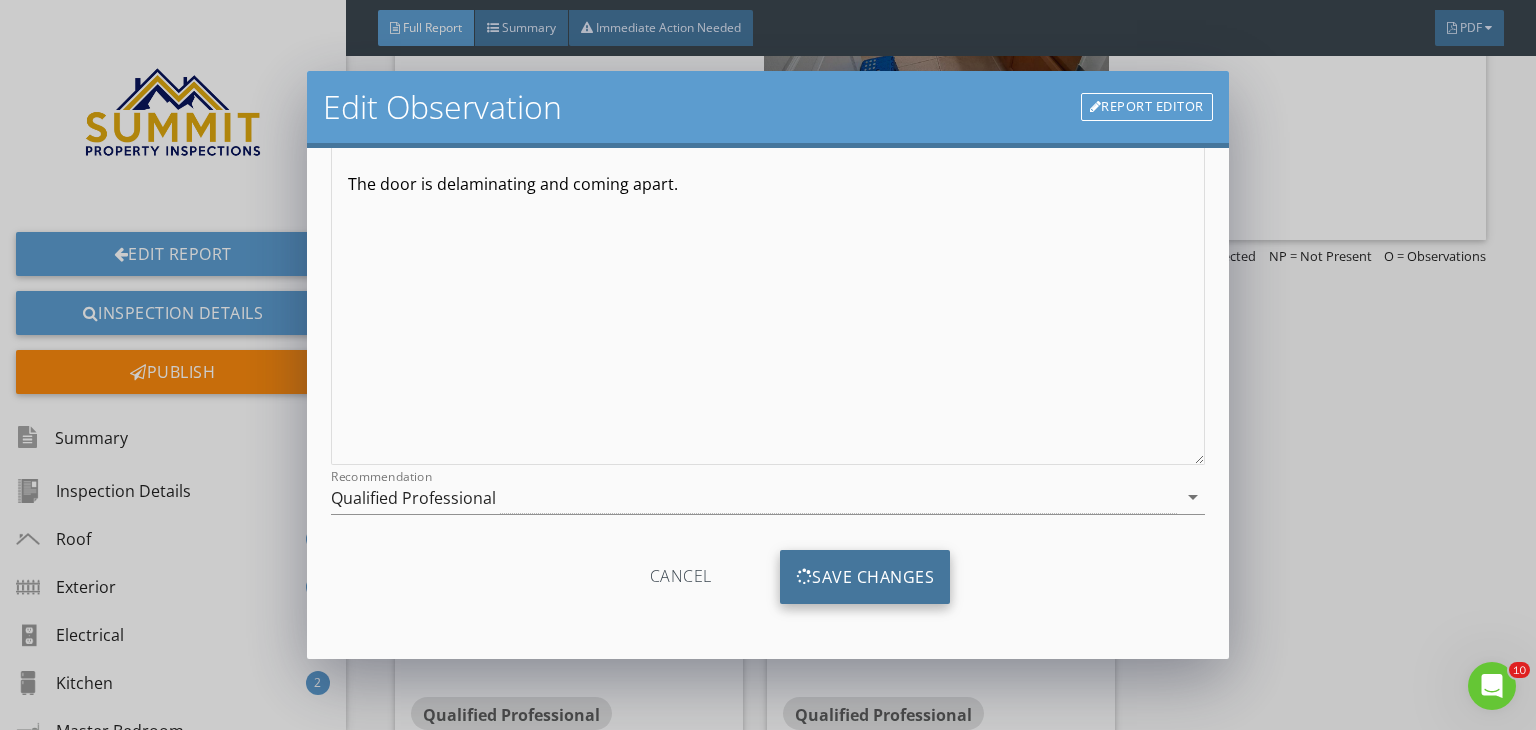scroll, scrollTop: 0, scrollLeft: 0, axis: both 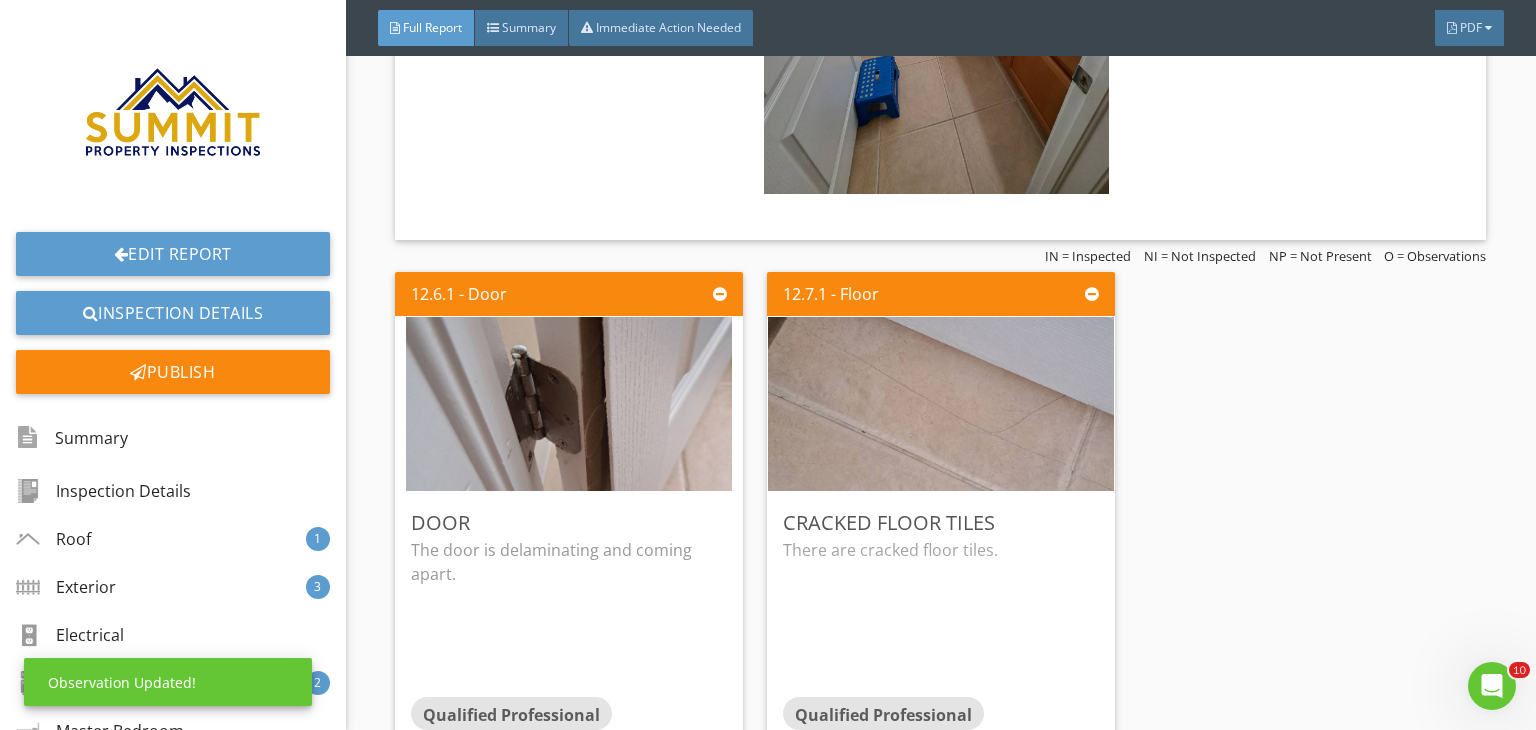 click on "12.6.1 - Door
Door
The door is delaminating and coming apart.    Qualified Professional
Edit
12.7.1 - Floor
Cracked floor tiles
There are cracked floor tiles.   Qualified Professional
Edit" at bounding box center [940, 512] 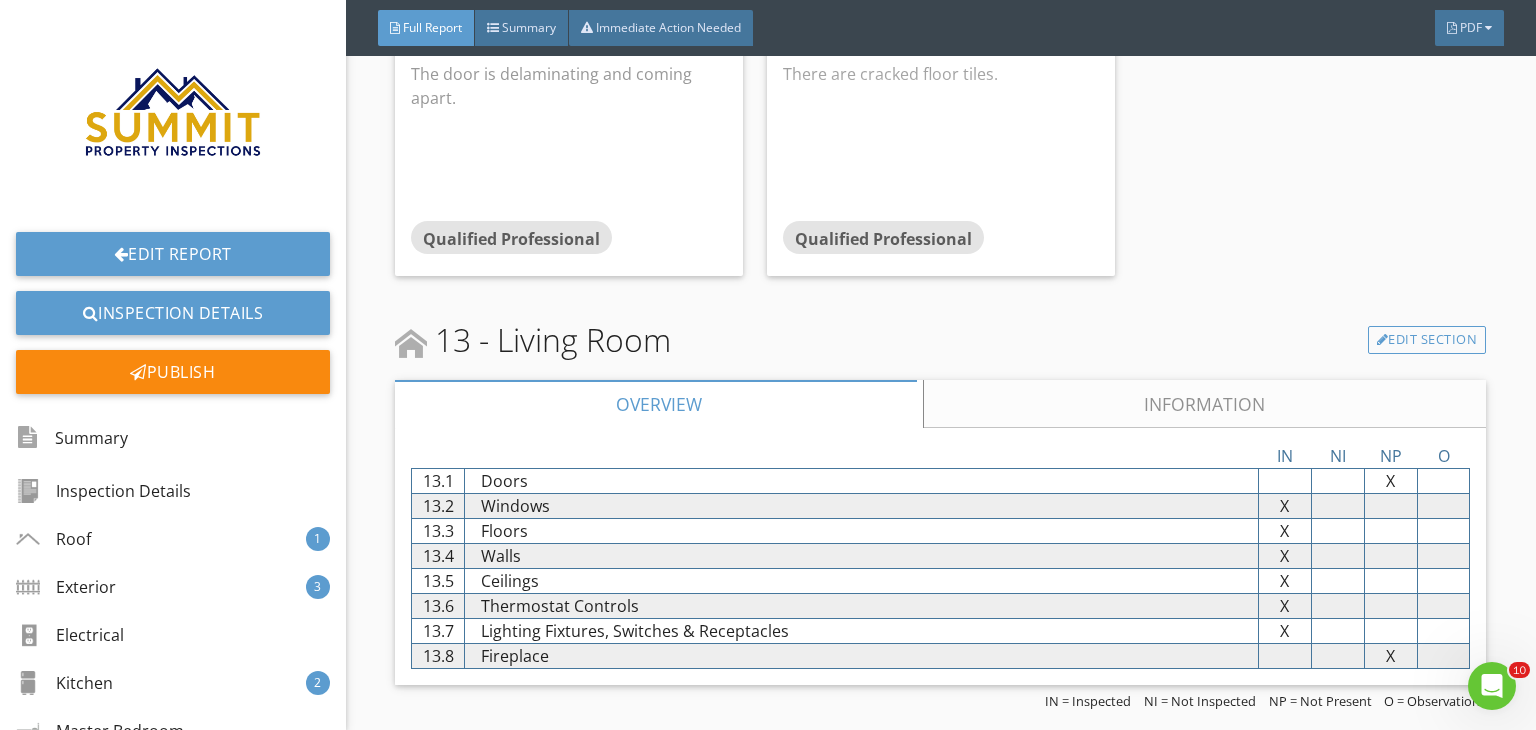 scroll, scrollTop: 14320, scrollLeft: 0, axis: vertical 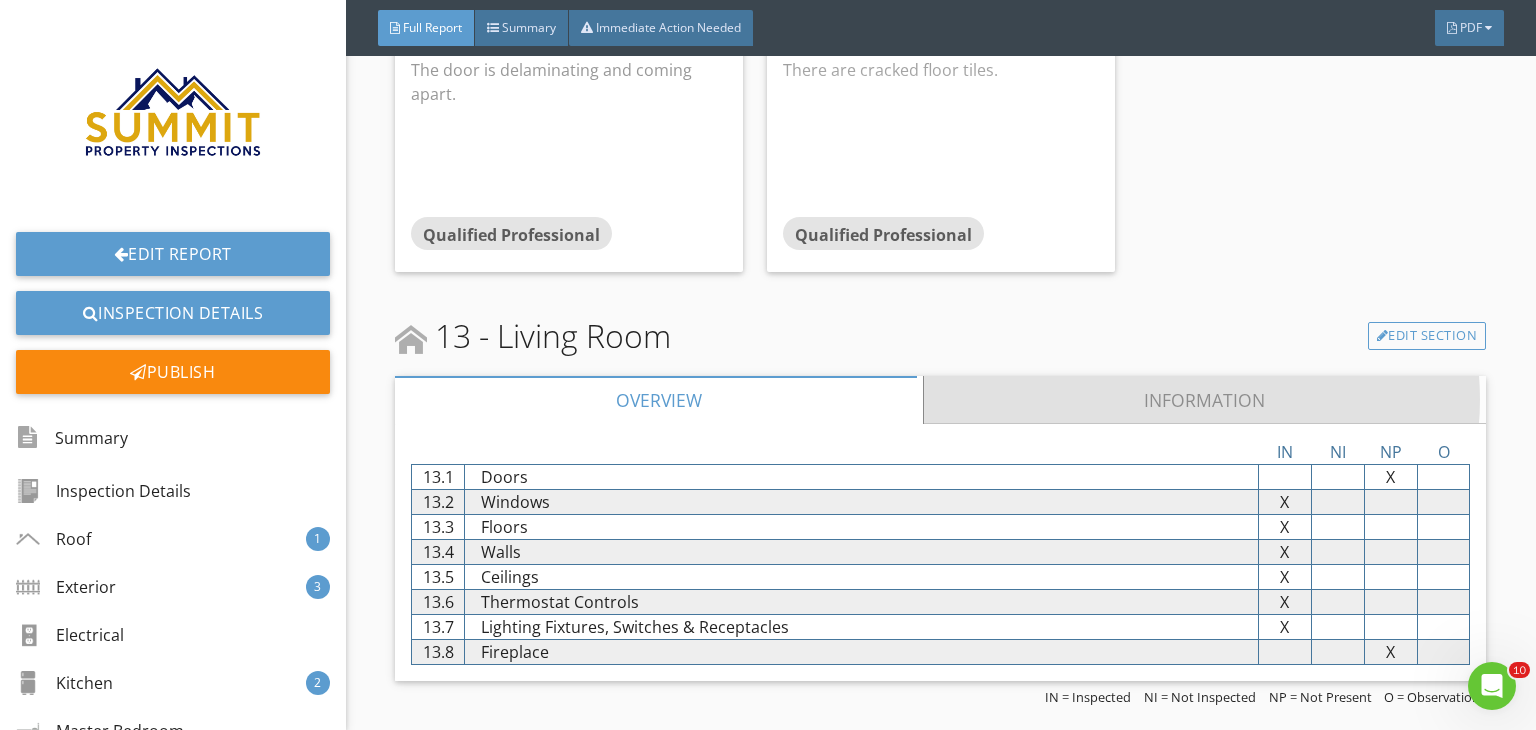 click on "Information" at bounding box center (1205, 400) 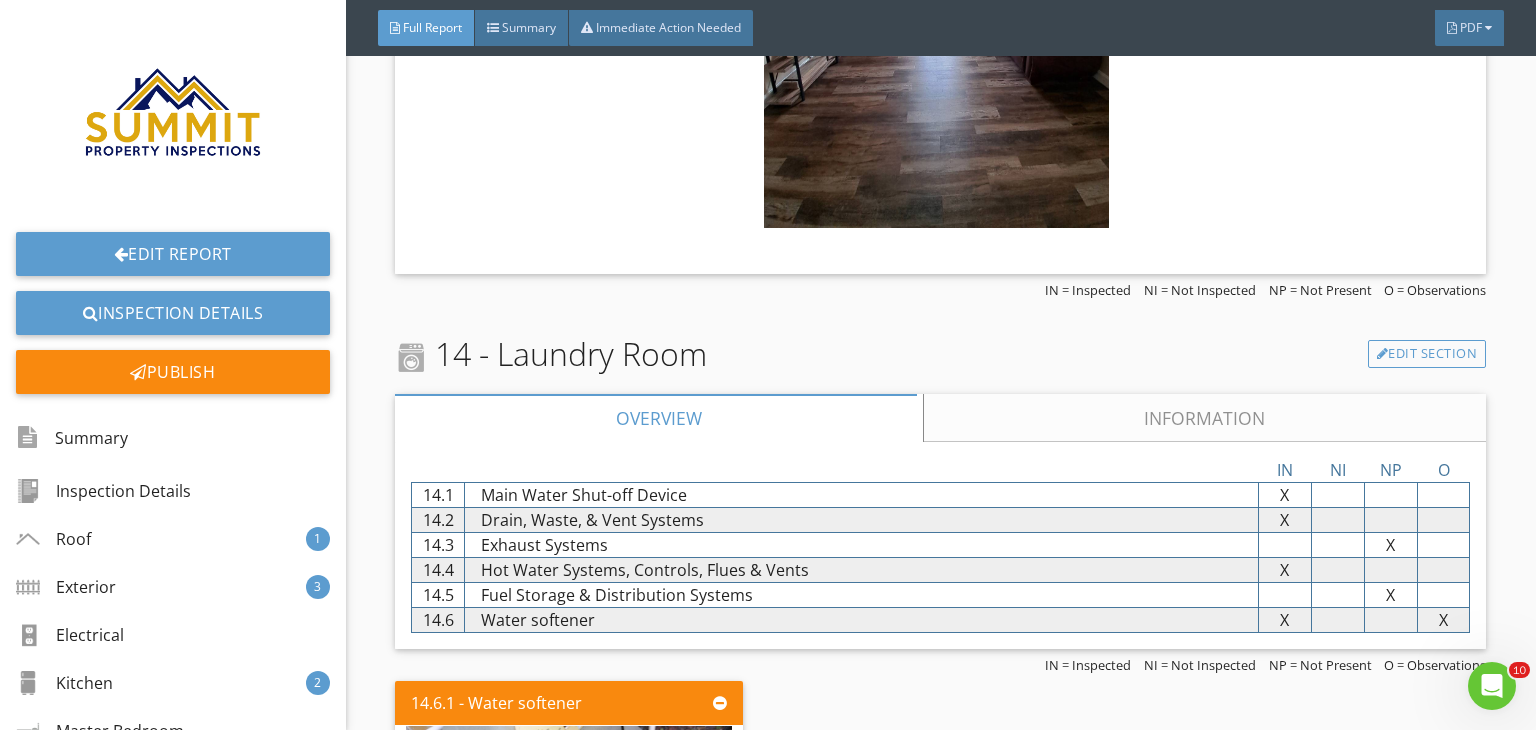 click on "Information" at bounding box center (1205, 418) 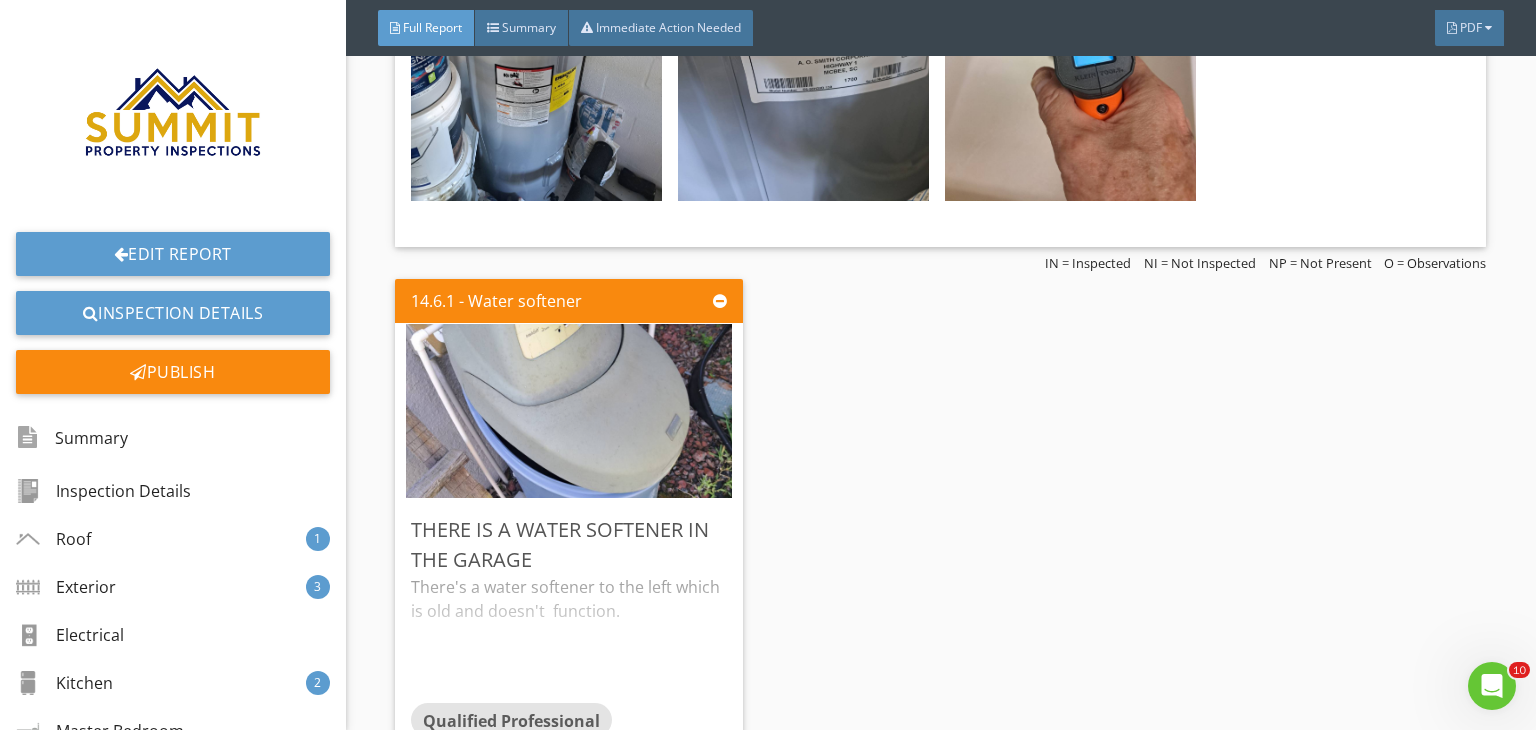 scroll, scrollTop: 17320, scrollLeft: 0, axis: vertical 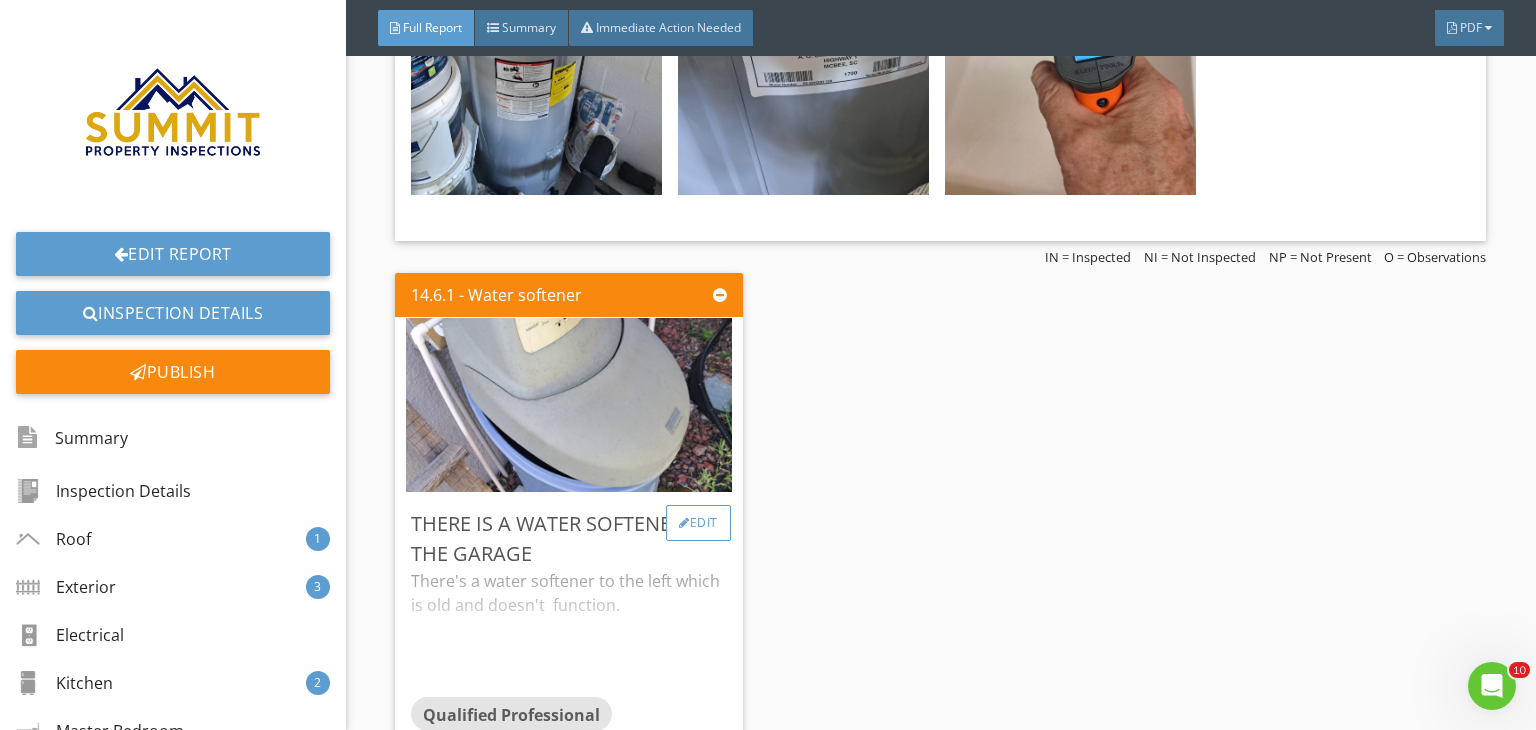 click on "Edit" at bounding box center [698, 523] 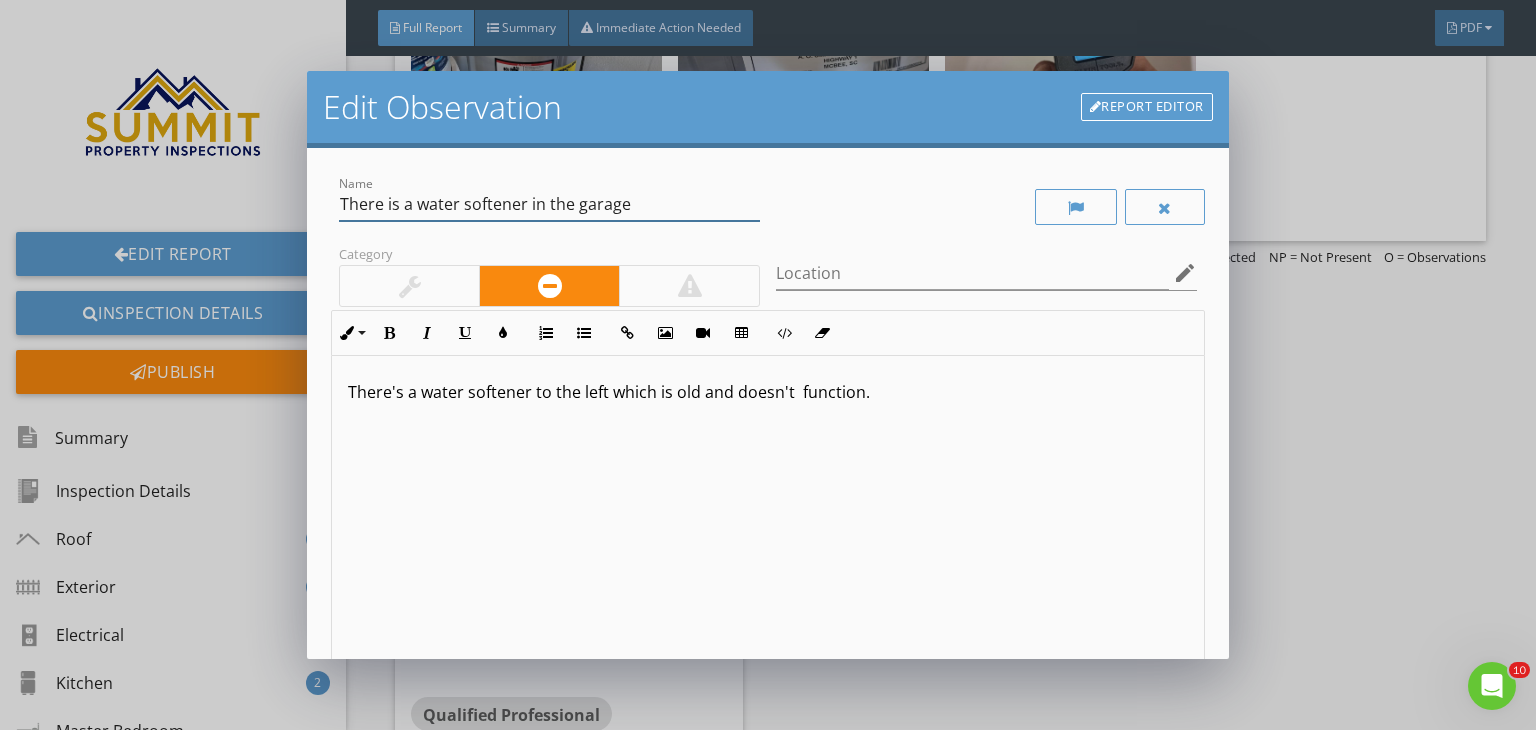 click on "There is a water softener in the garage" at bounding box center (549, 204) 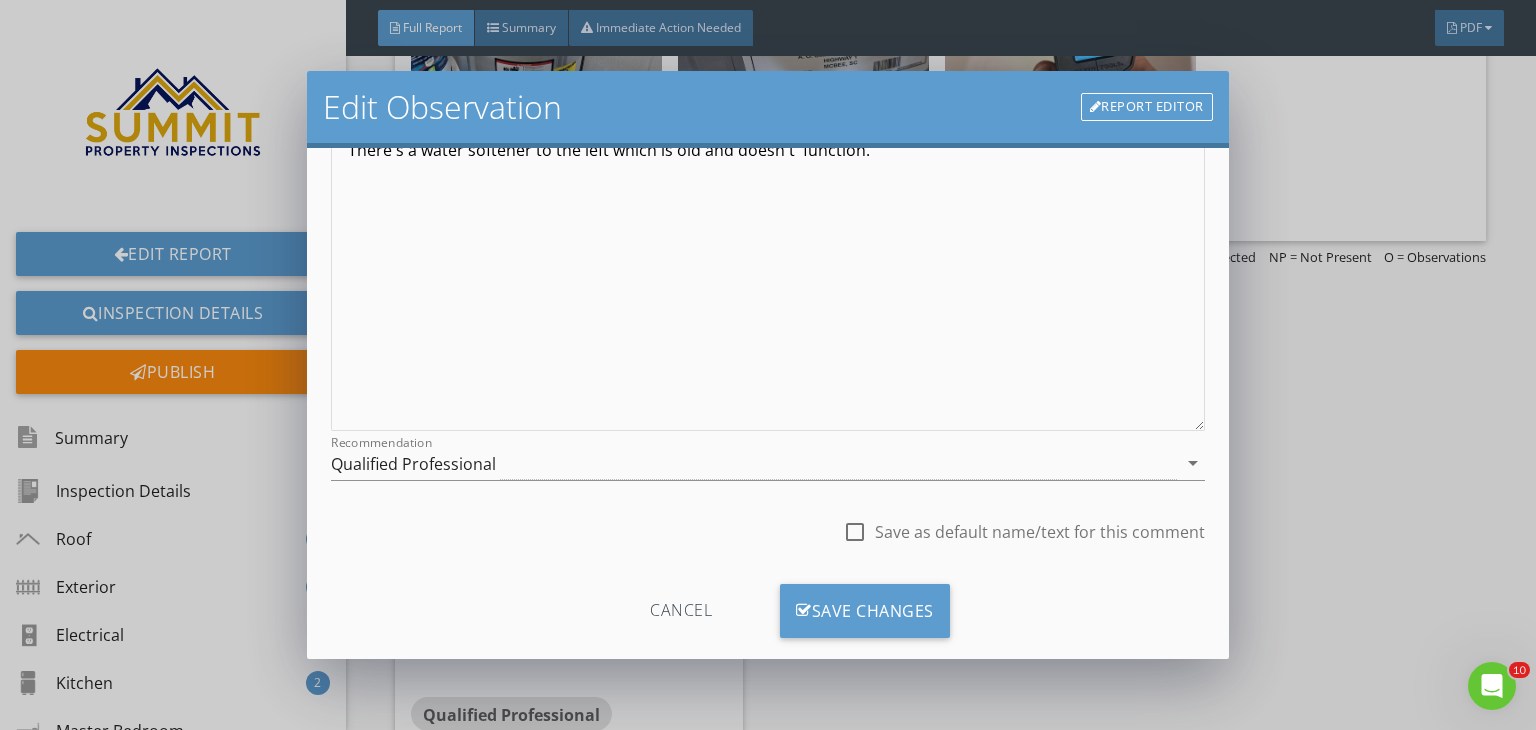 scroll, scrollTop: 276, scrollLeft: 0, axis: vertical 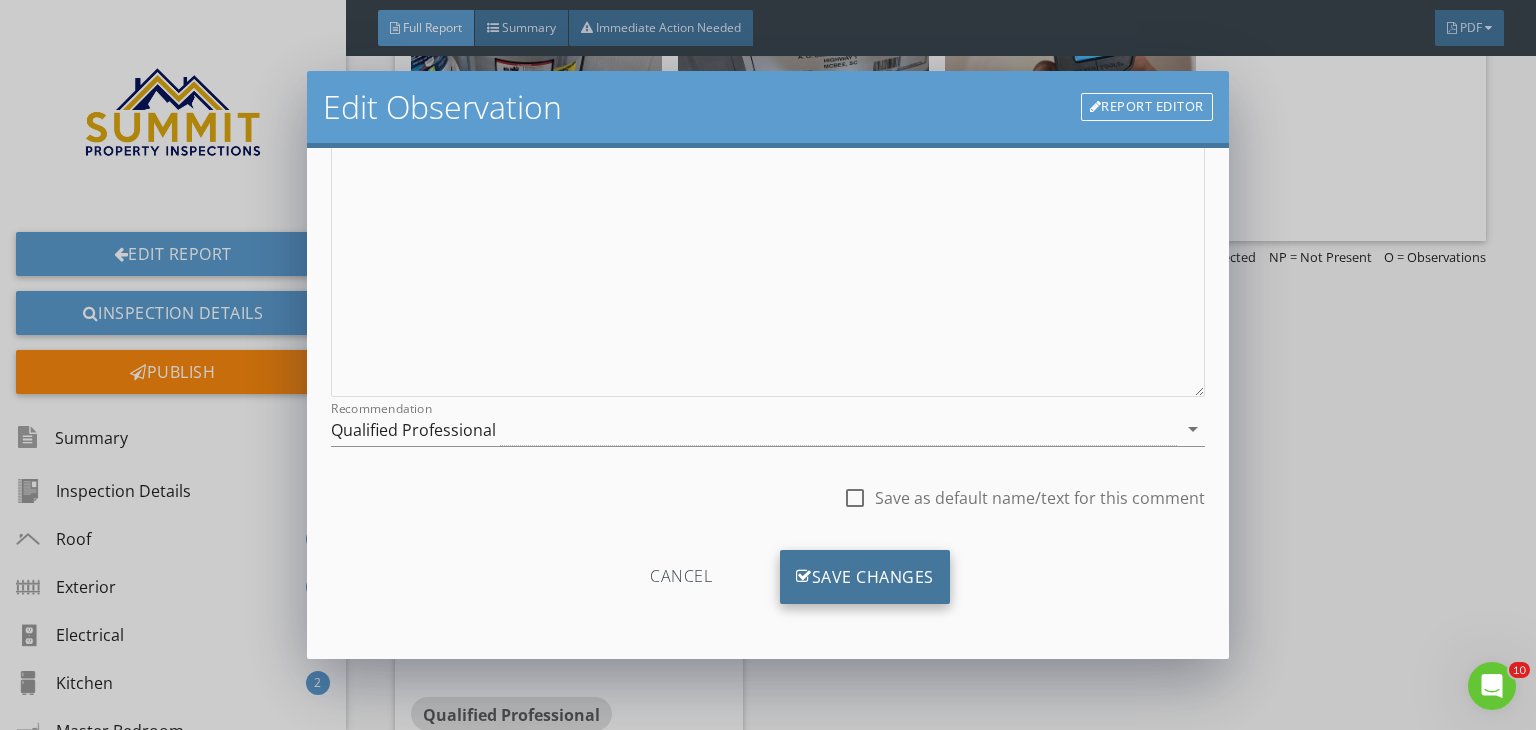 type on "There is a water softener" 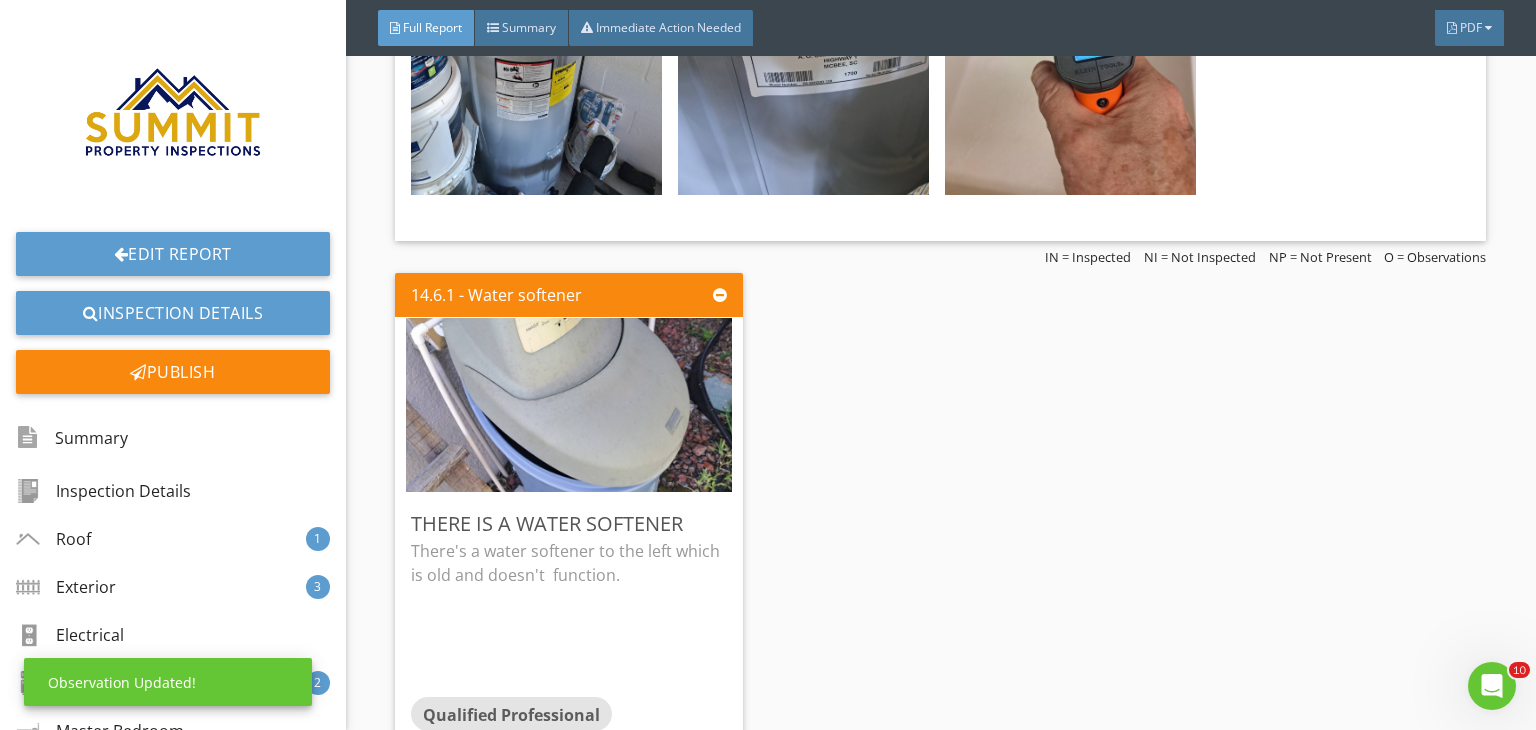 scroll, scrollTop: 39, scrollLeft: 0, axis: vertical 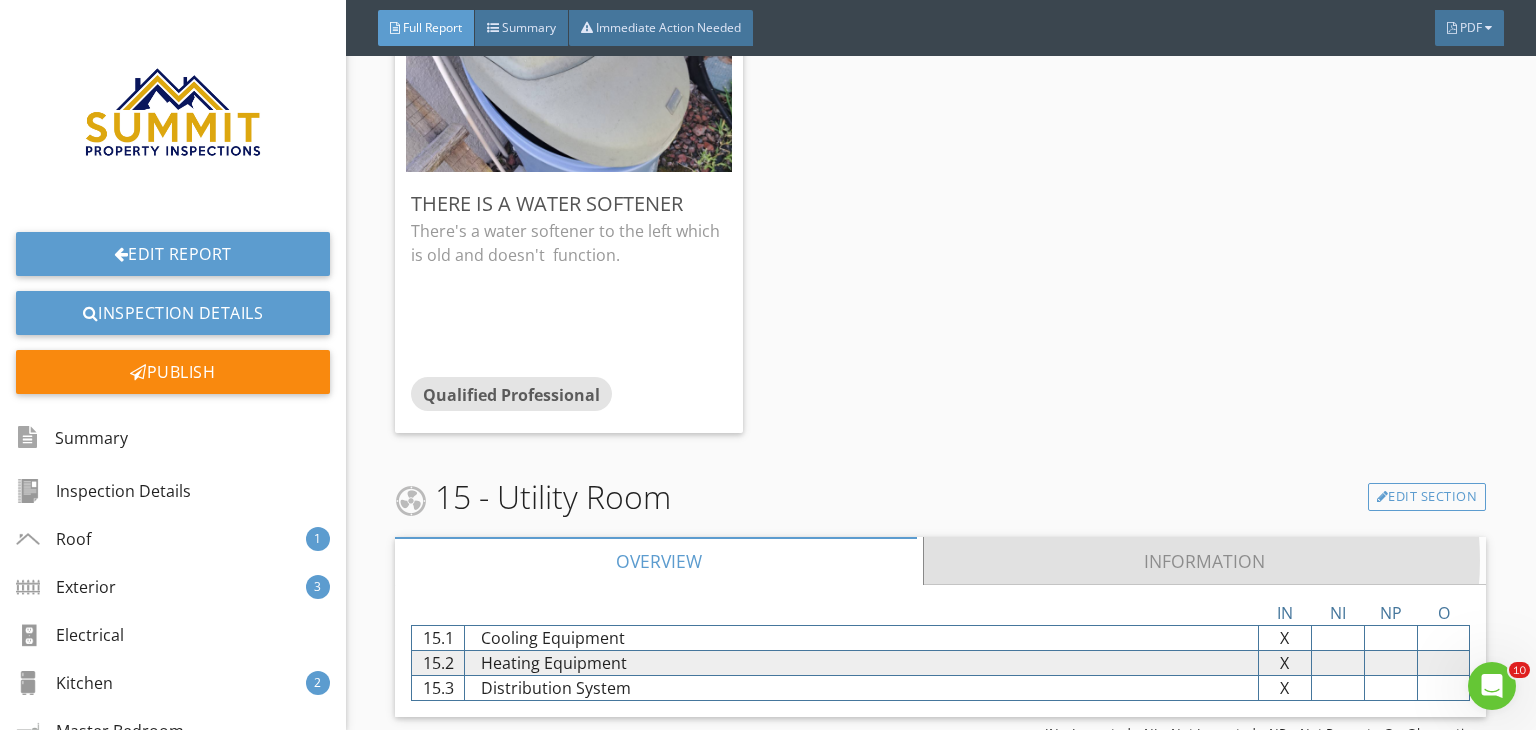 click on "Information" at bounding box center (1205, 561) 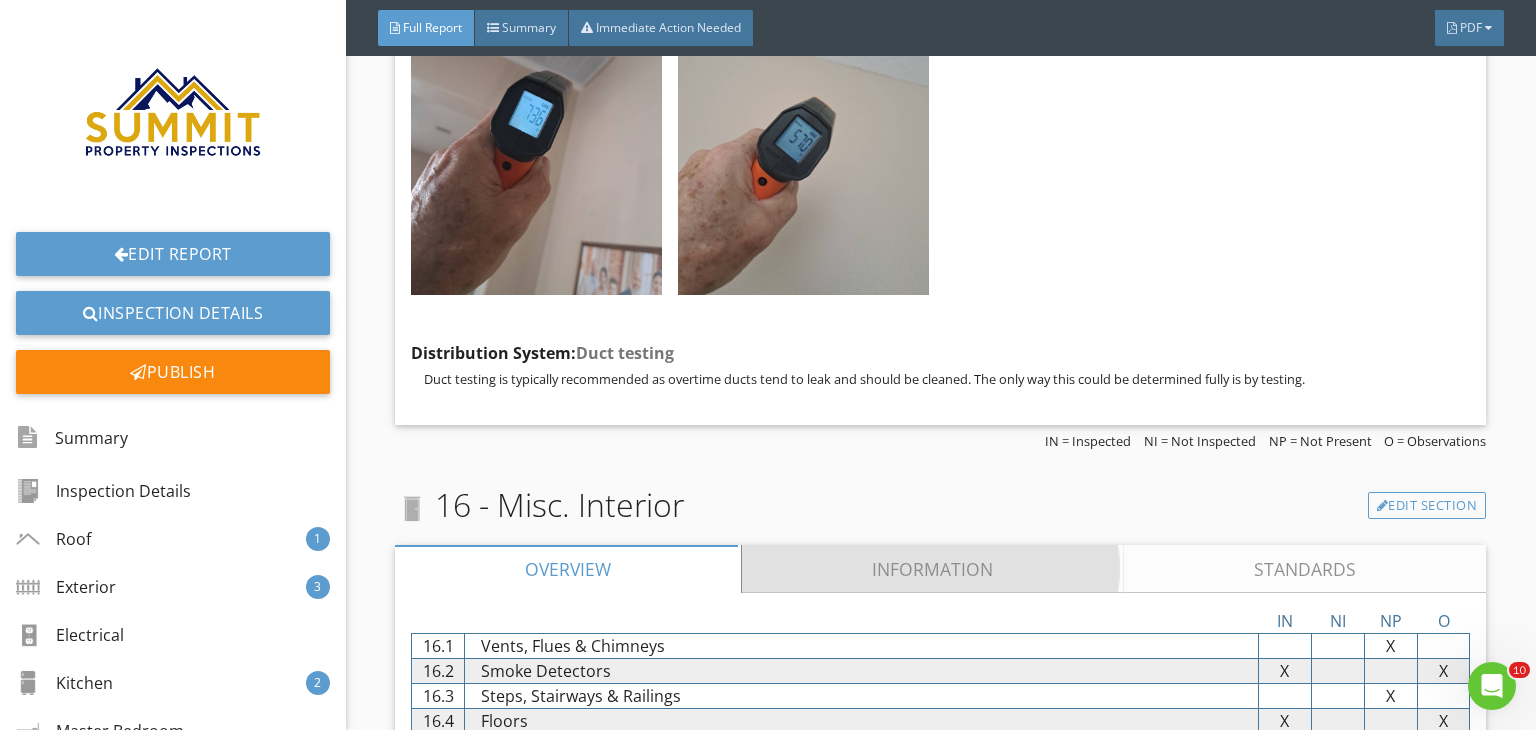 click on "Information" at bounding box center [933, 569] 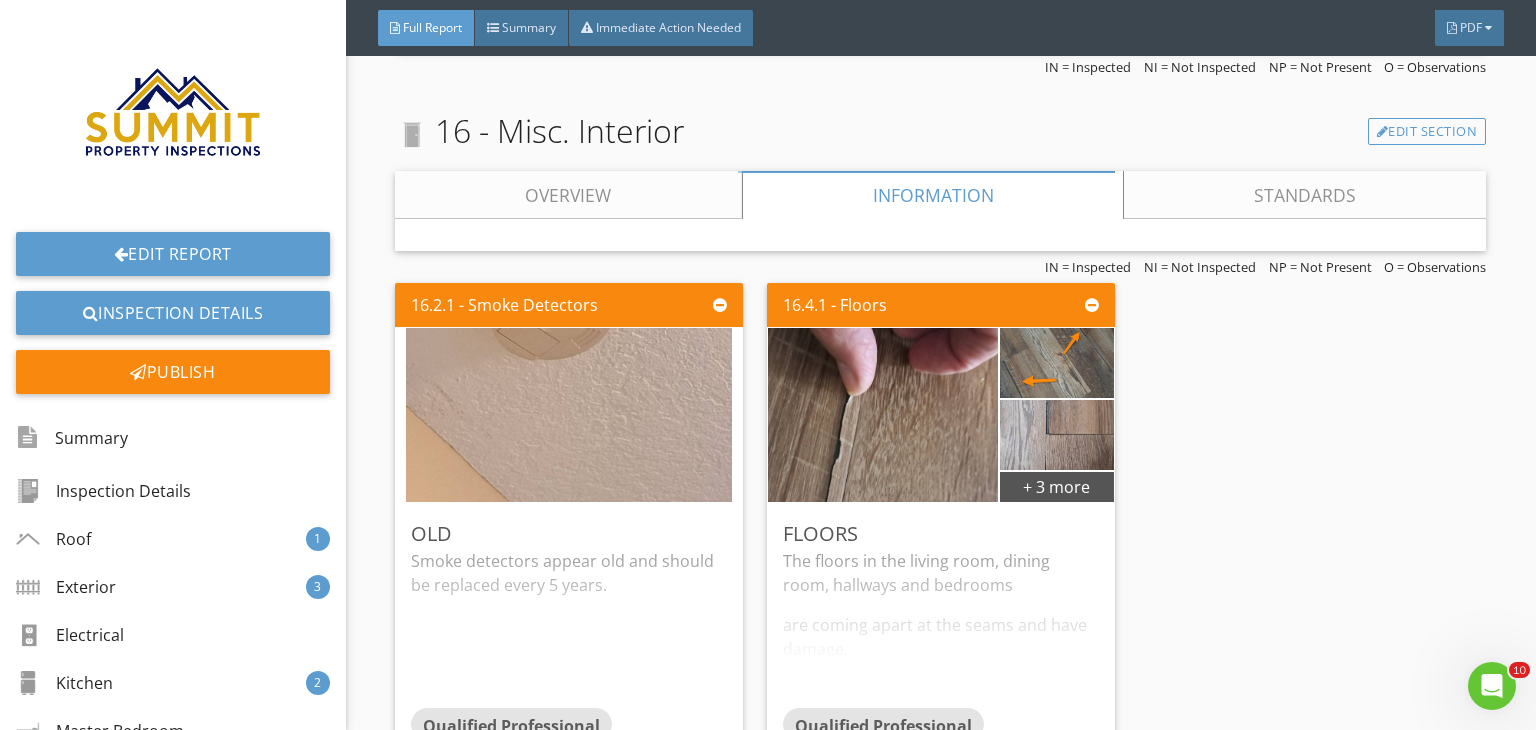 scroll, scrollTop: 20040, scrollLeft: 0, axis: vertical 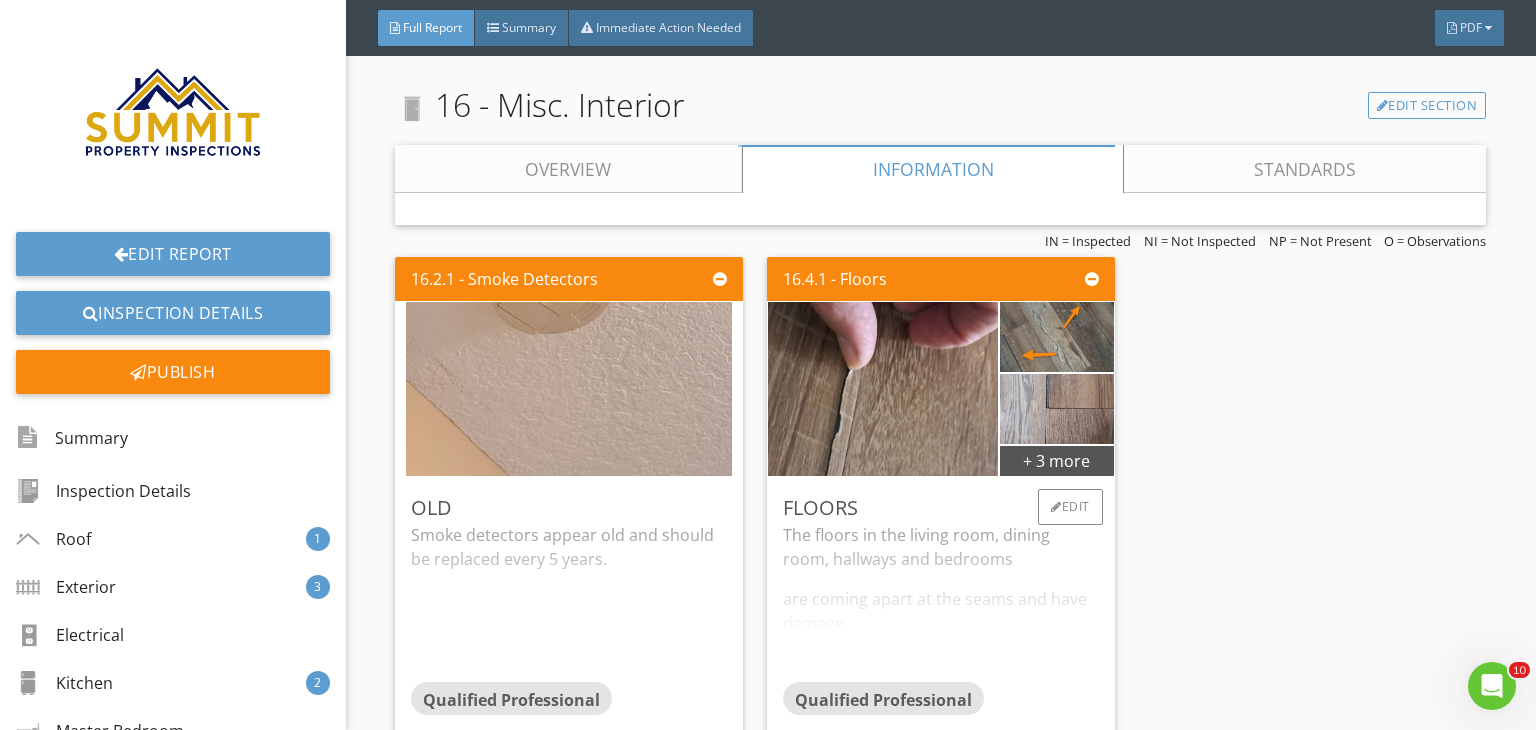 click on "The floors in the living room, dining room, hallways and bedrooms are coming apart at the seams and have damage. The reason for the damage is unknown. Replacement of this flooring could be considered." at bounding box center (941, 602) 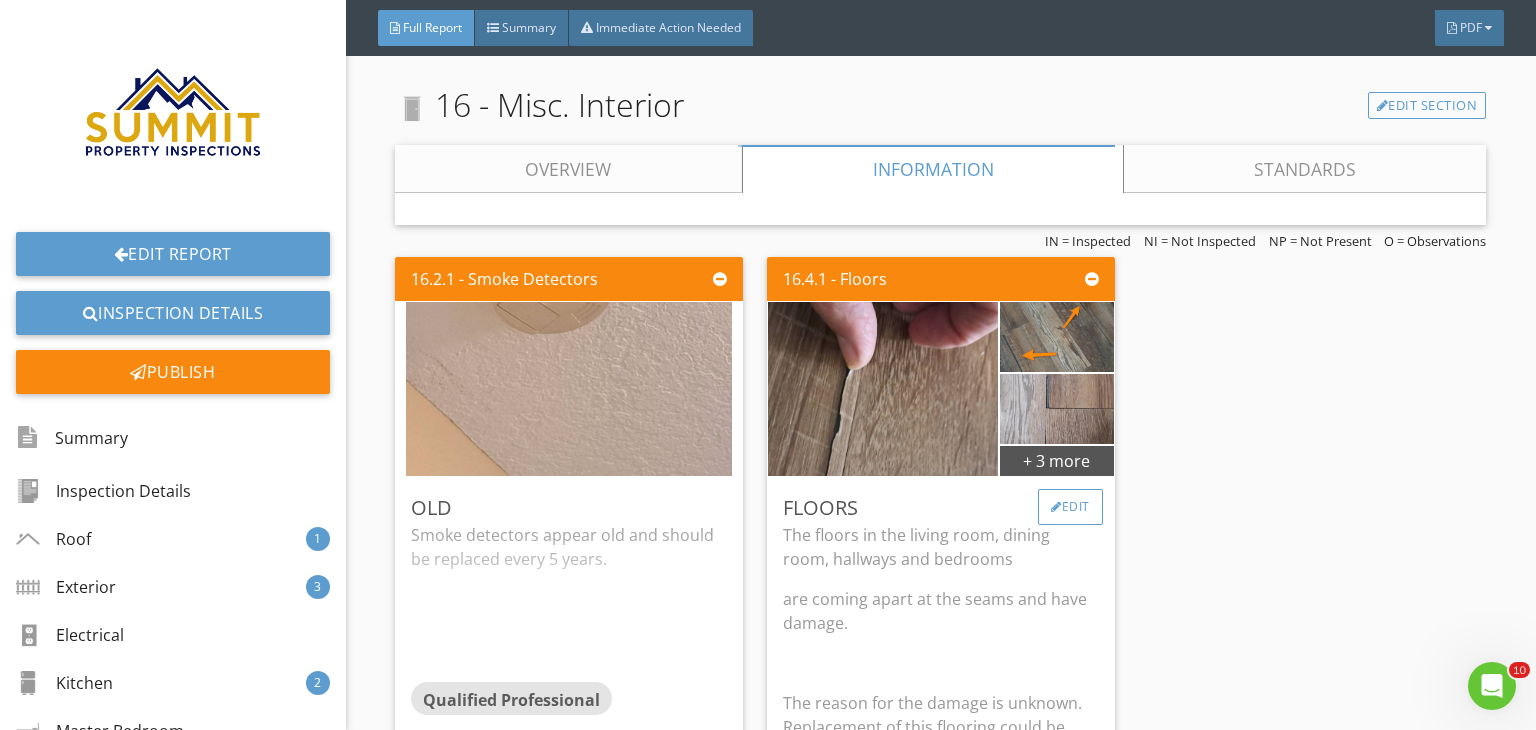 click on "Edit" at bounding box center (1070, 507) 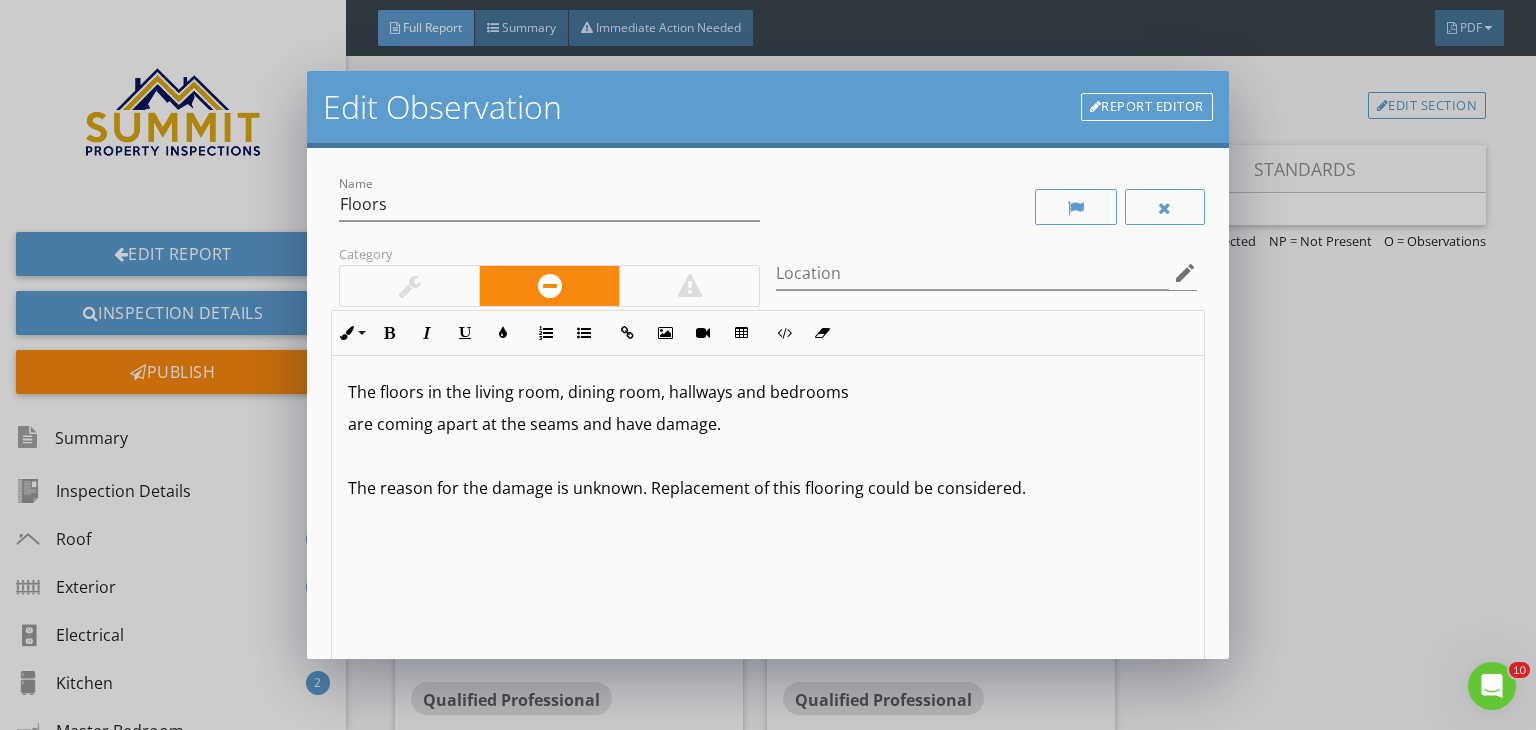 click on "are coming apart at the seams and have damage." at bounding box center [534, 424] 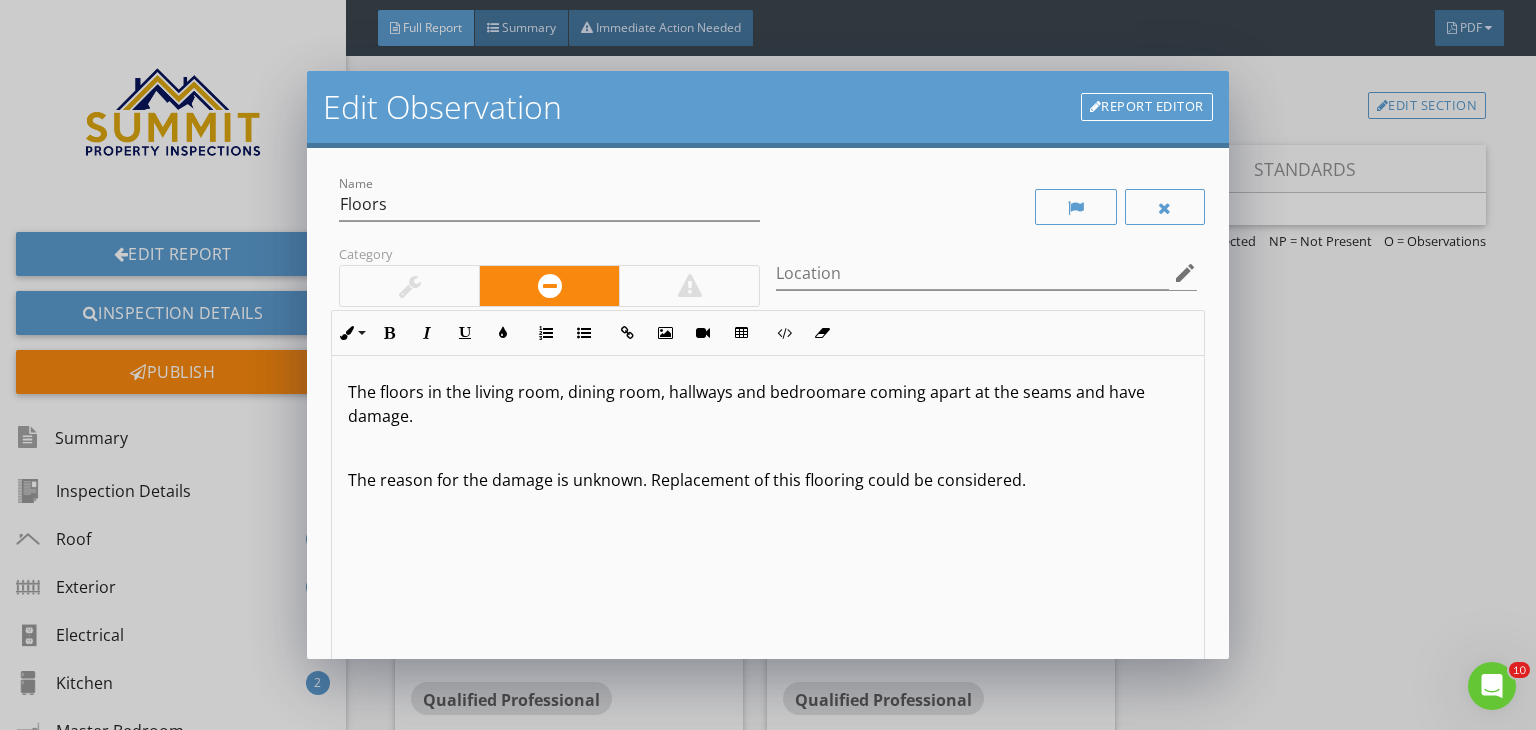 type 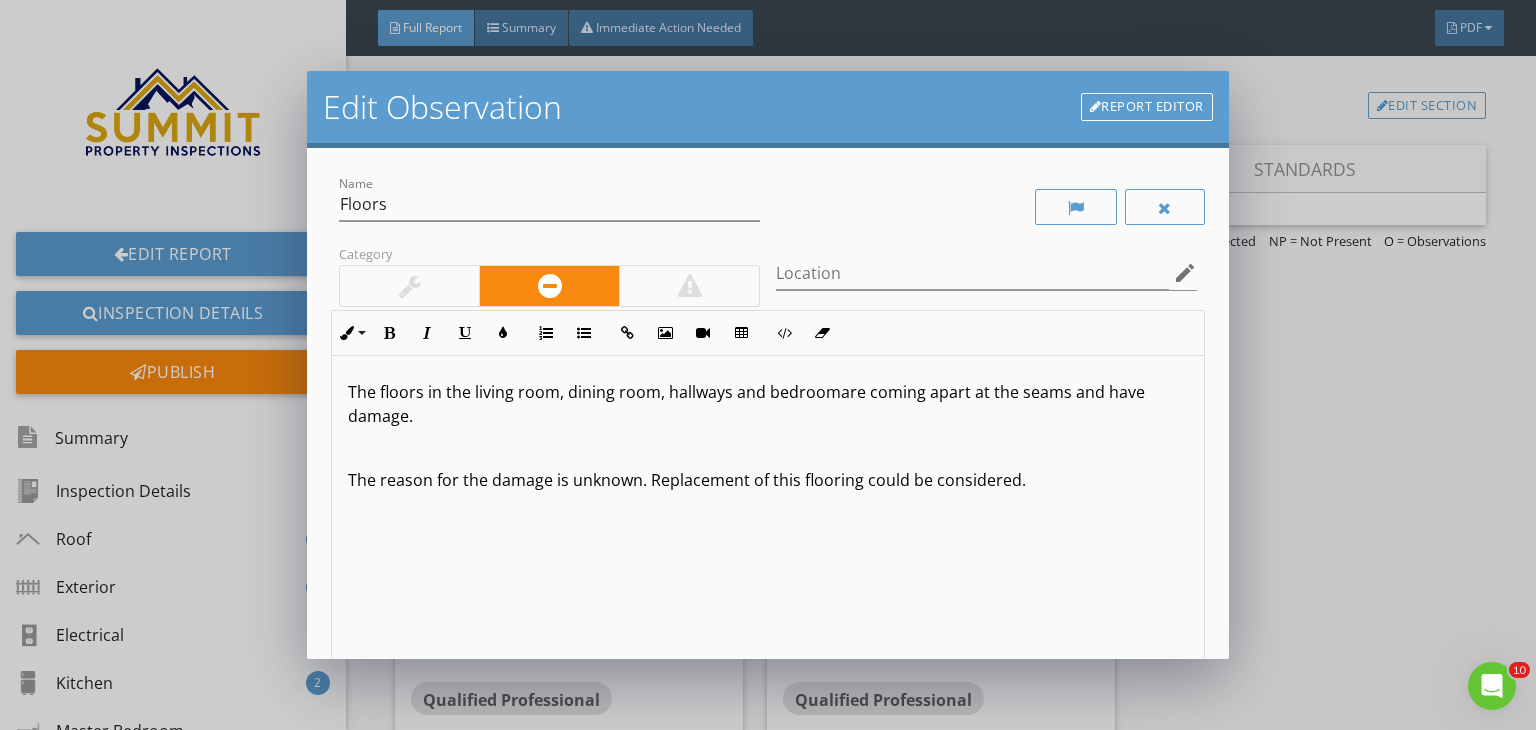 click on "are coming apart at the seams and have damage." at bounding box center (746, 404) 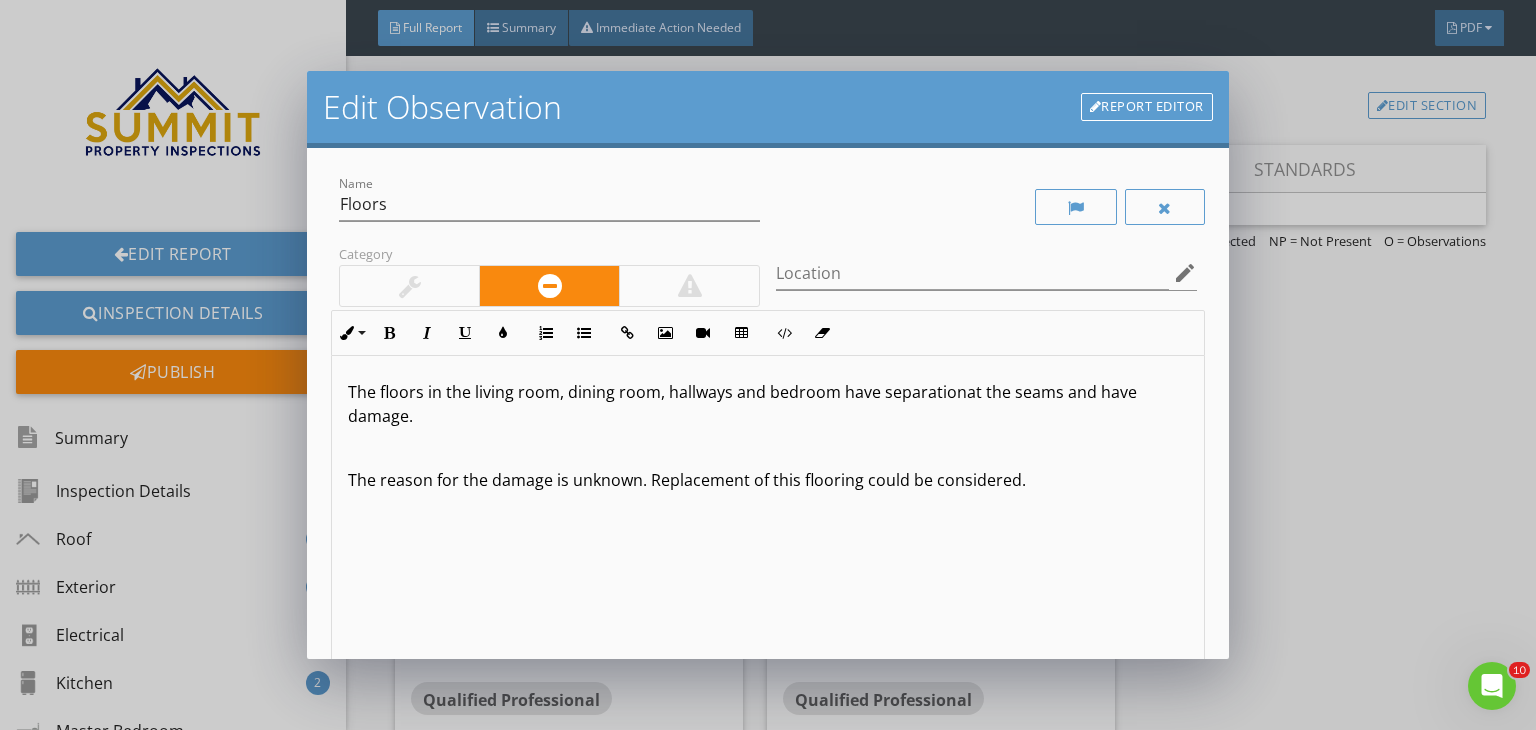 click on "The floors in the living room, dining room, hallways and bedroom have separation  at the seams and have damage." at bounding box center [768, 404] 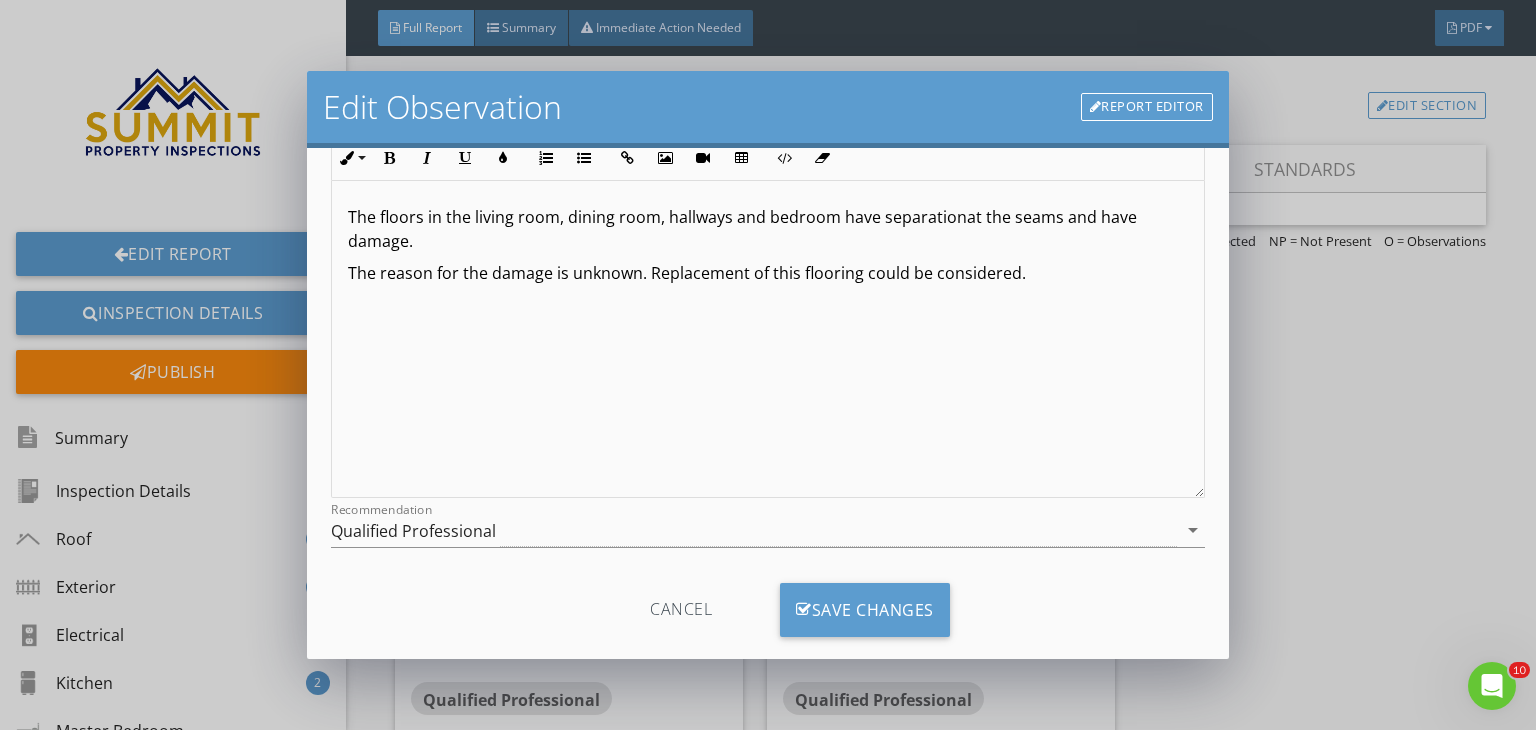 scroll, scrollTop: 188, scrollLeft: 0, axis: vertical 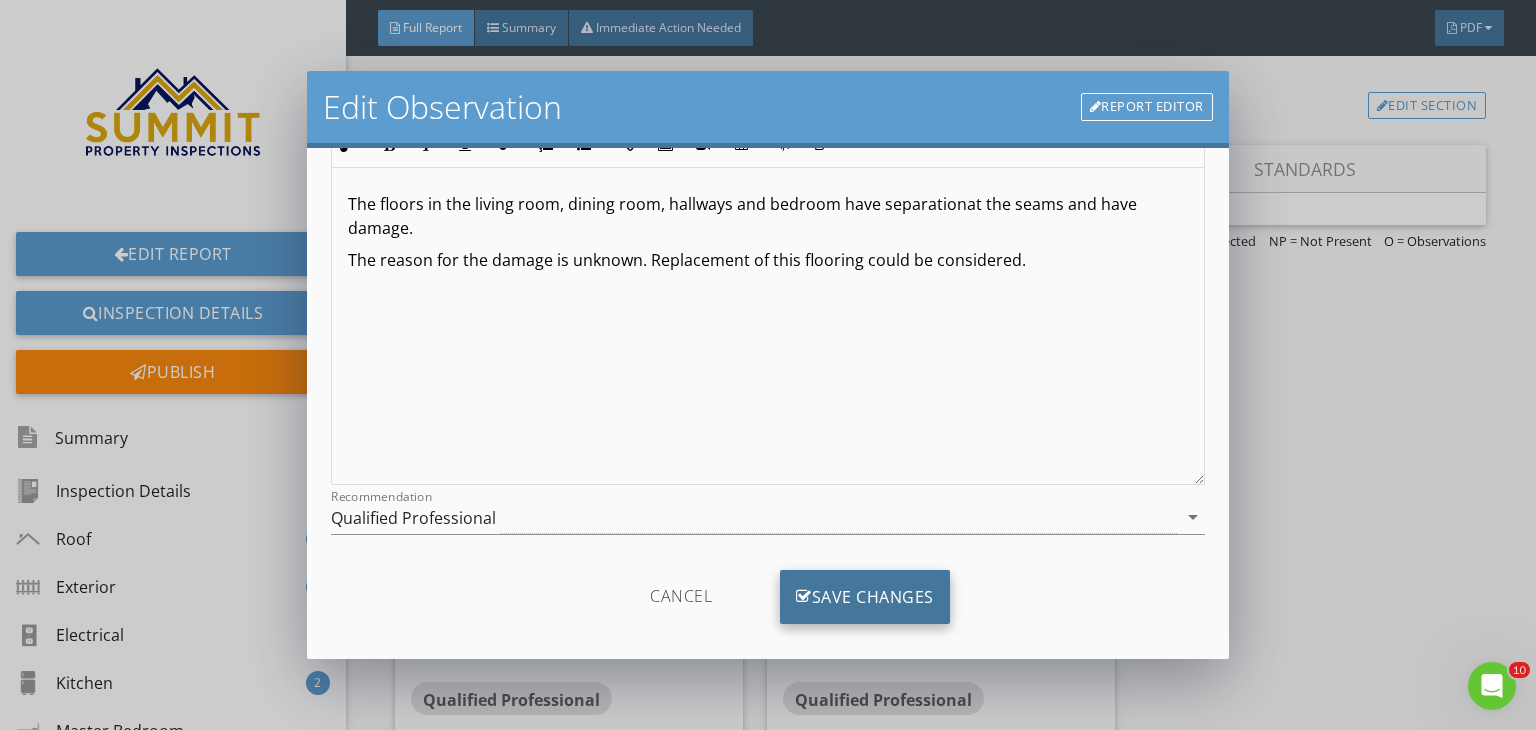 click on "Save Changes" at bounding box center (865, 597) 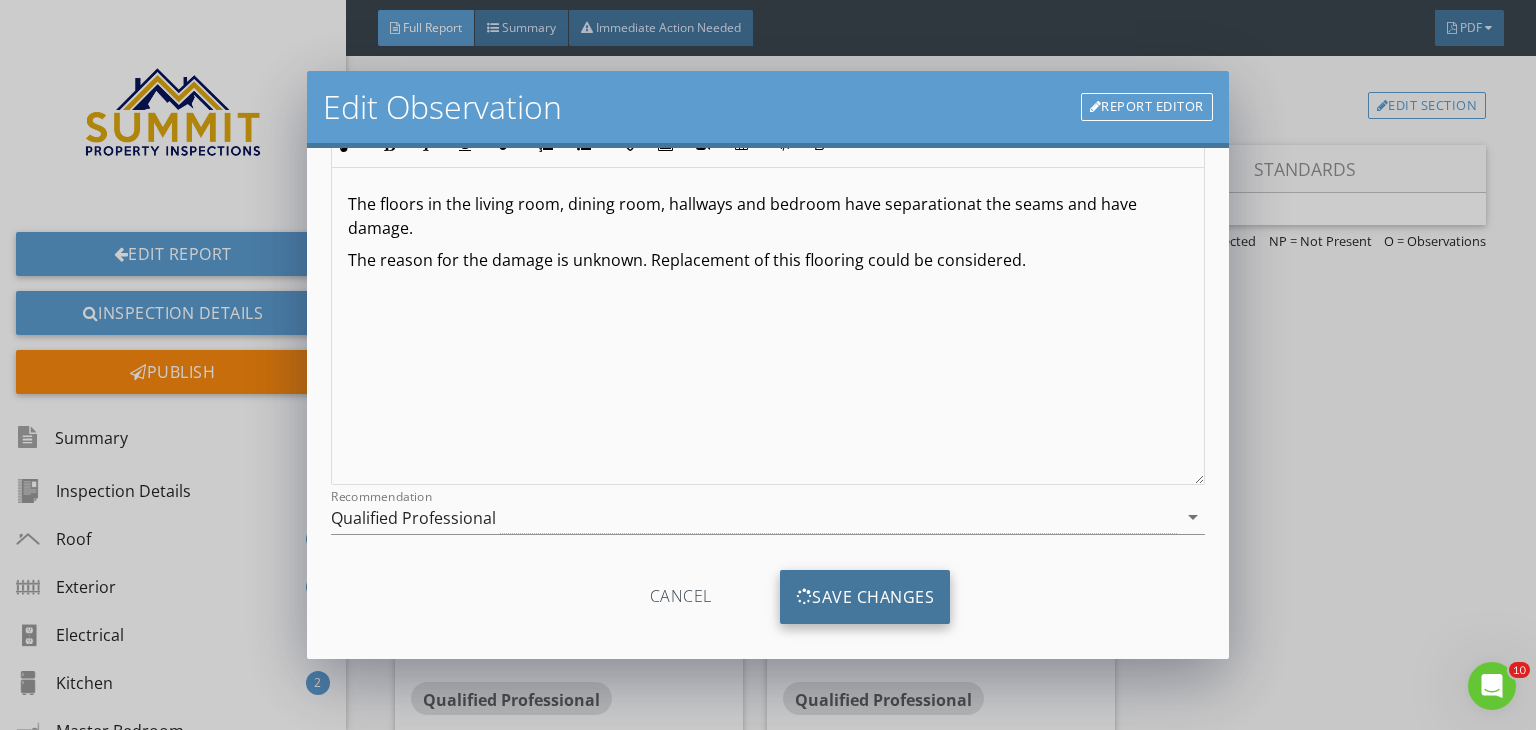 scroll, scrollTop: 0, scrollLeft: 0, axis: both 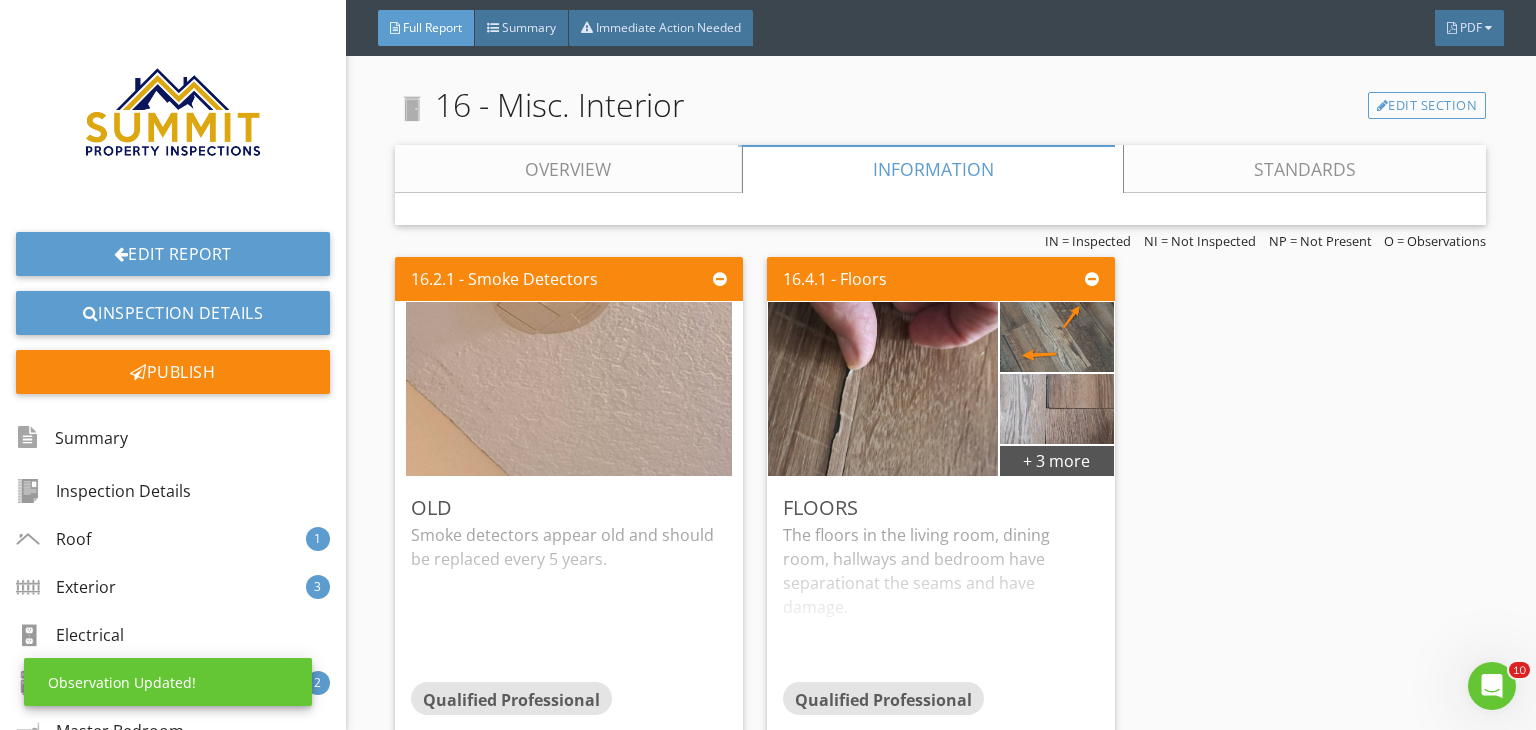 click on "16.2.1 - Smoke Detectors
Old
Smoke detectors appear old and should be replaced every 5 years.   Qualified Professional
Edit
16.4.1 - Floors
+ 3 more
Floors
The floors in the living room, dining room, hallways and bedroom have separation  at the seams and have damage. The reason for the damage is unknown. Replacement of this flooring could be considered.   Qualified Professional
Edit" at bounding box center [940, 497] 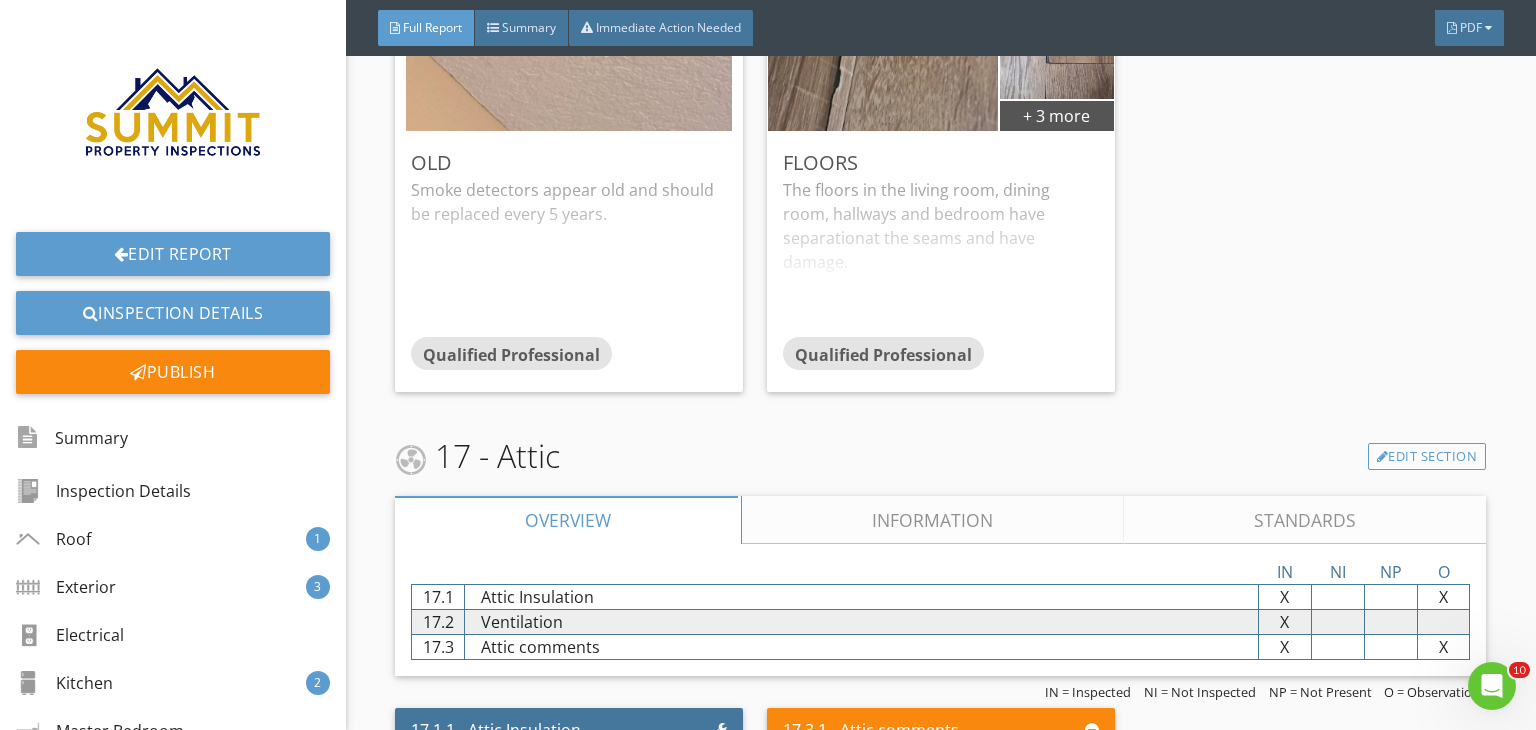 scroll, scrollTop: 20400, scrollLeft: 0, axis: vertical 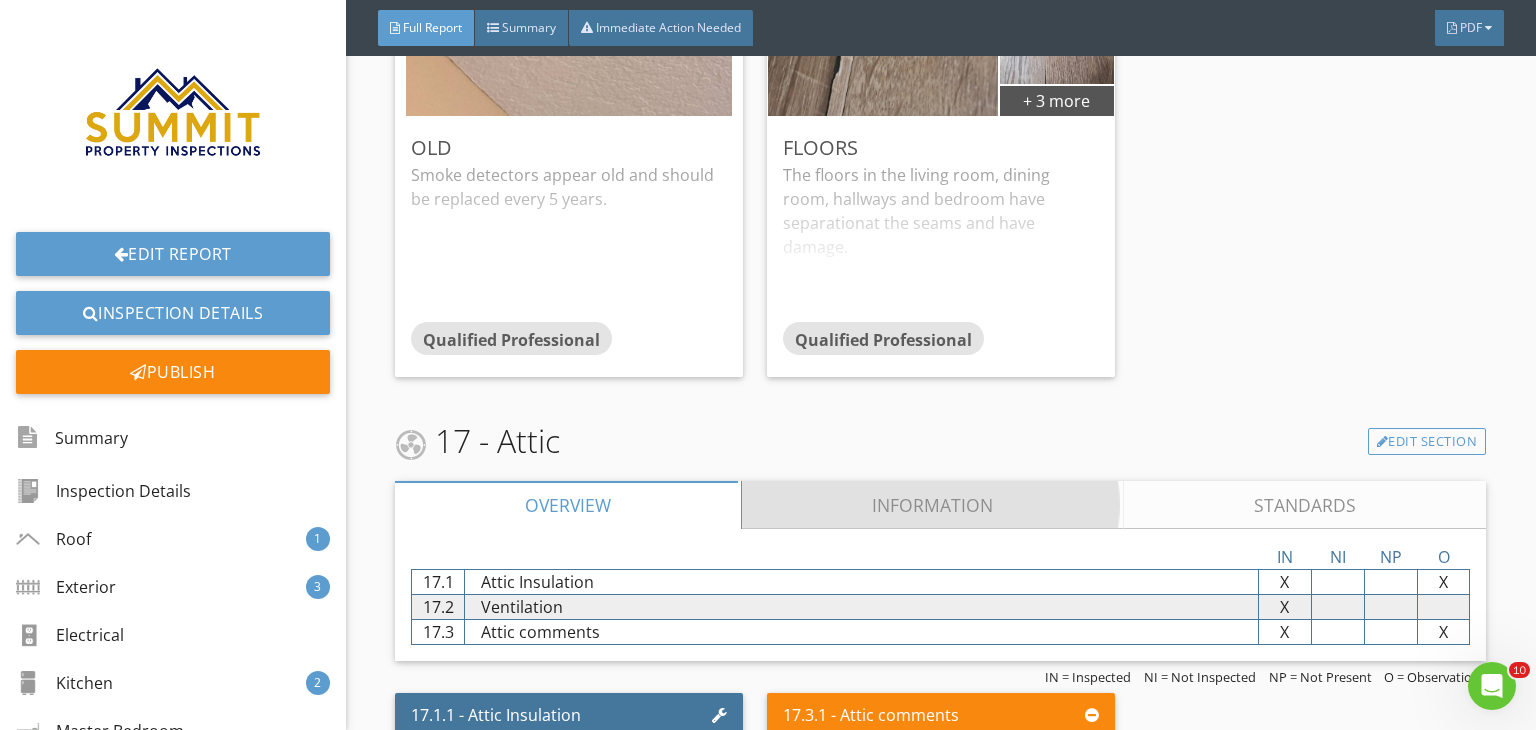 click on "Information" at bounding box center [933, 505] 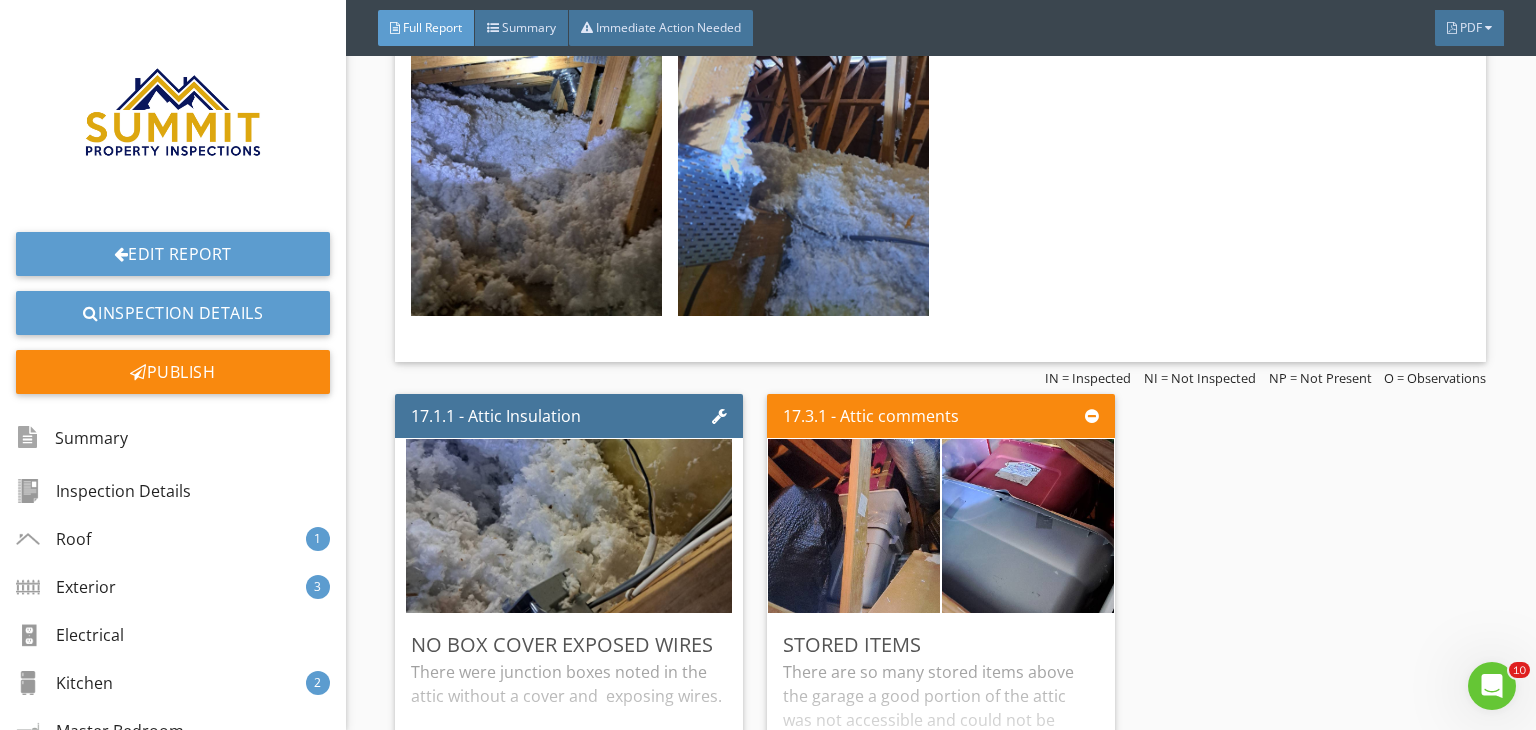 scroll, scrollTop: 21160, scrollLeft: 0, axis: vertical 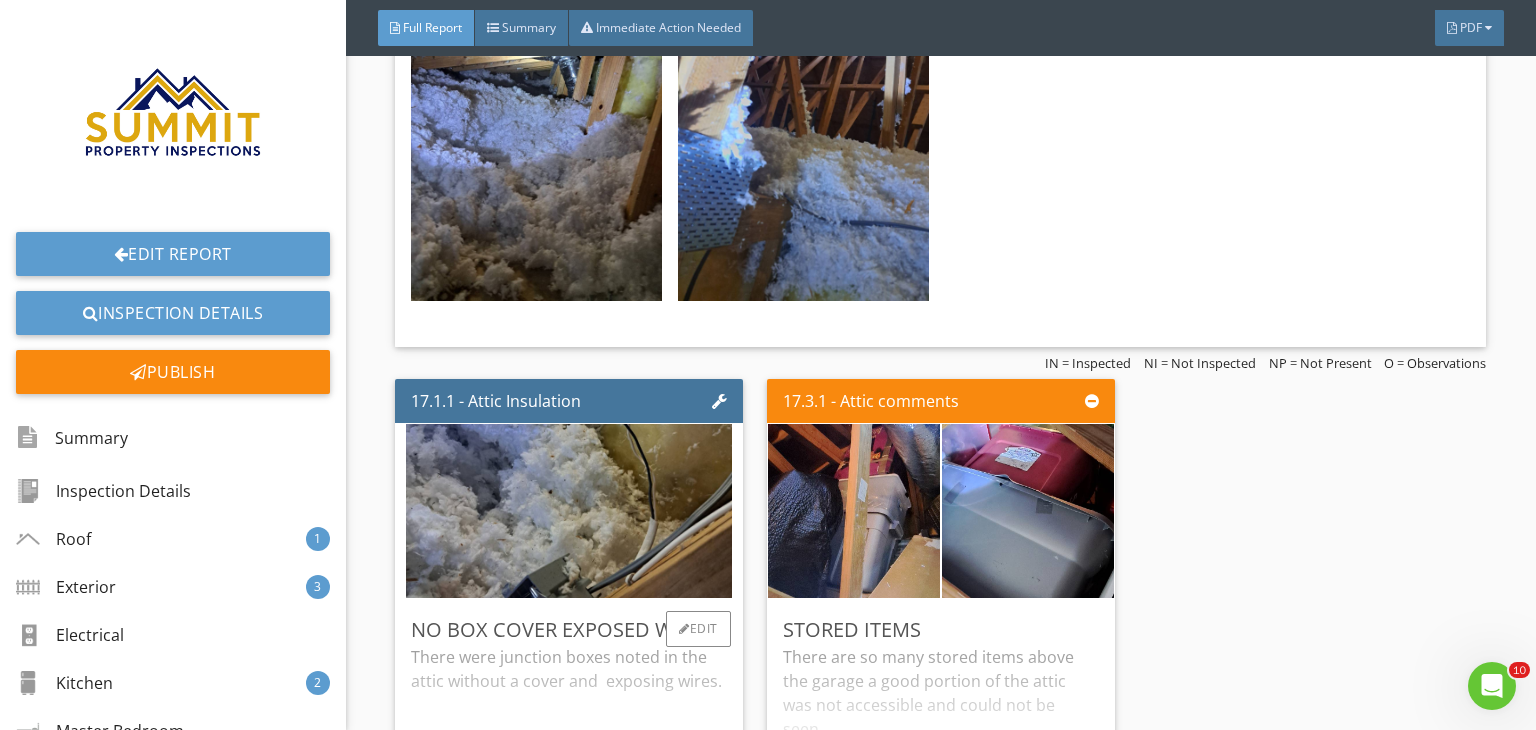 click on "There were junction boxes noted in the attic without a cover and  exposing wires." at bounding box center (569, 724) 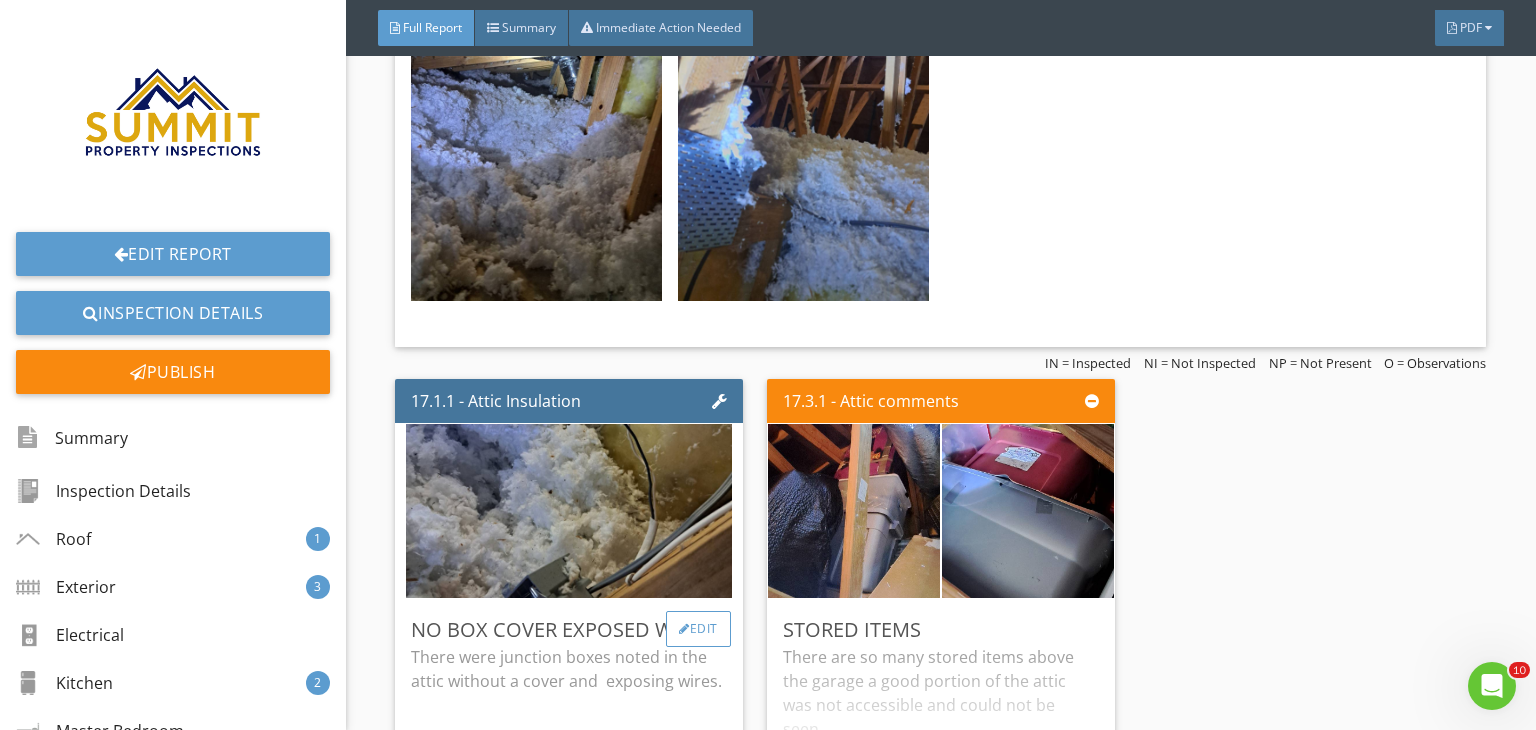 click at bounding box center [684, 629] 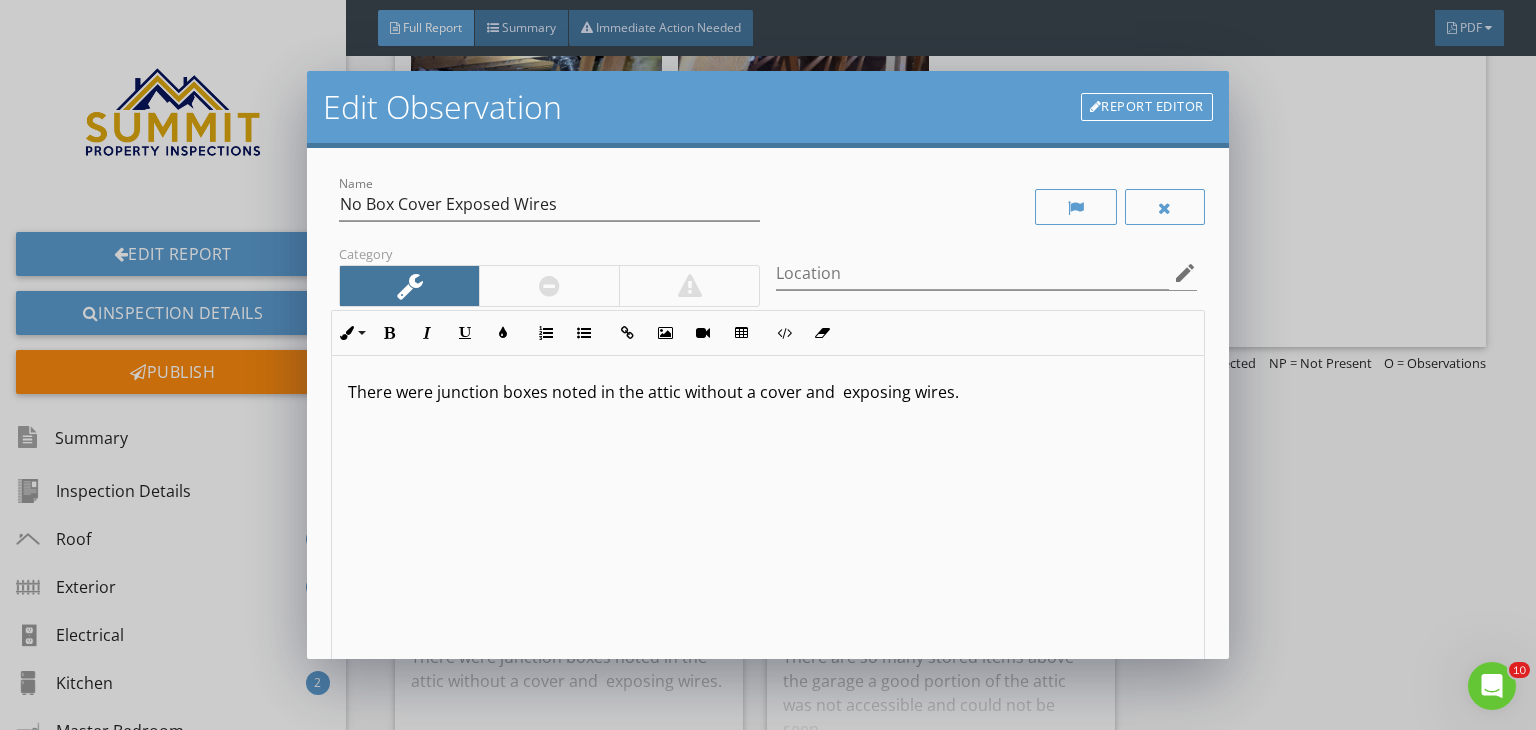 click on "There were junction boxes noted in the attic without a cover and  exposing wires." at bounding box center [768, 392] 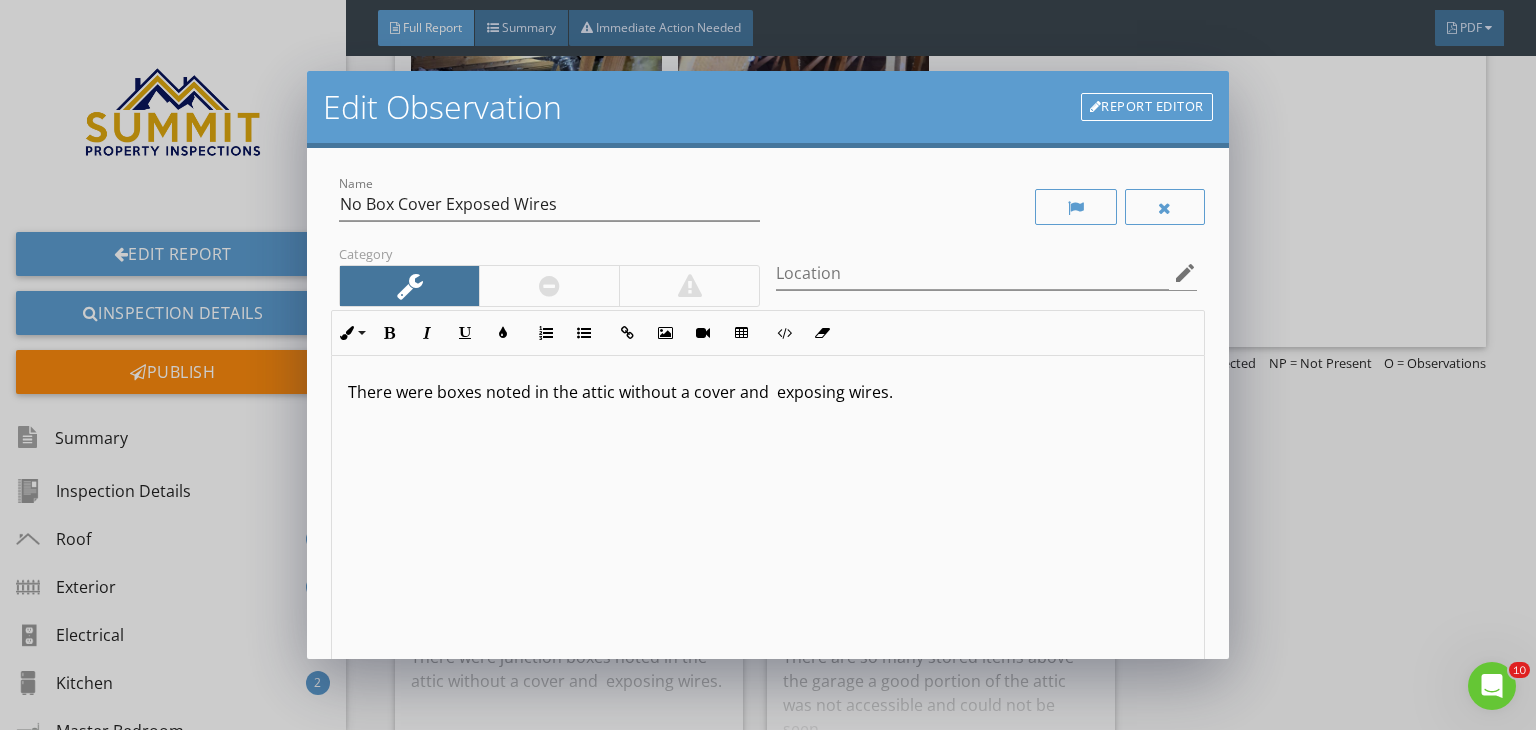 type 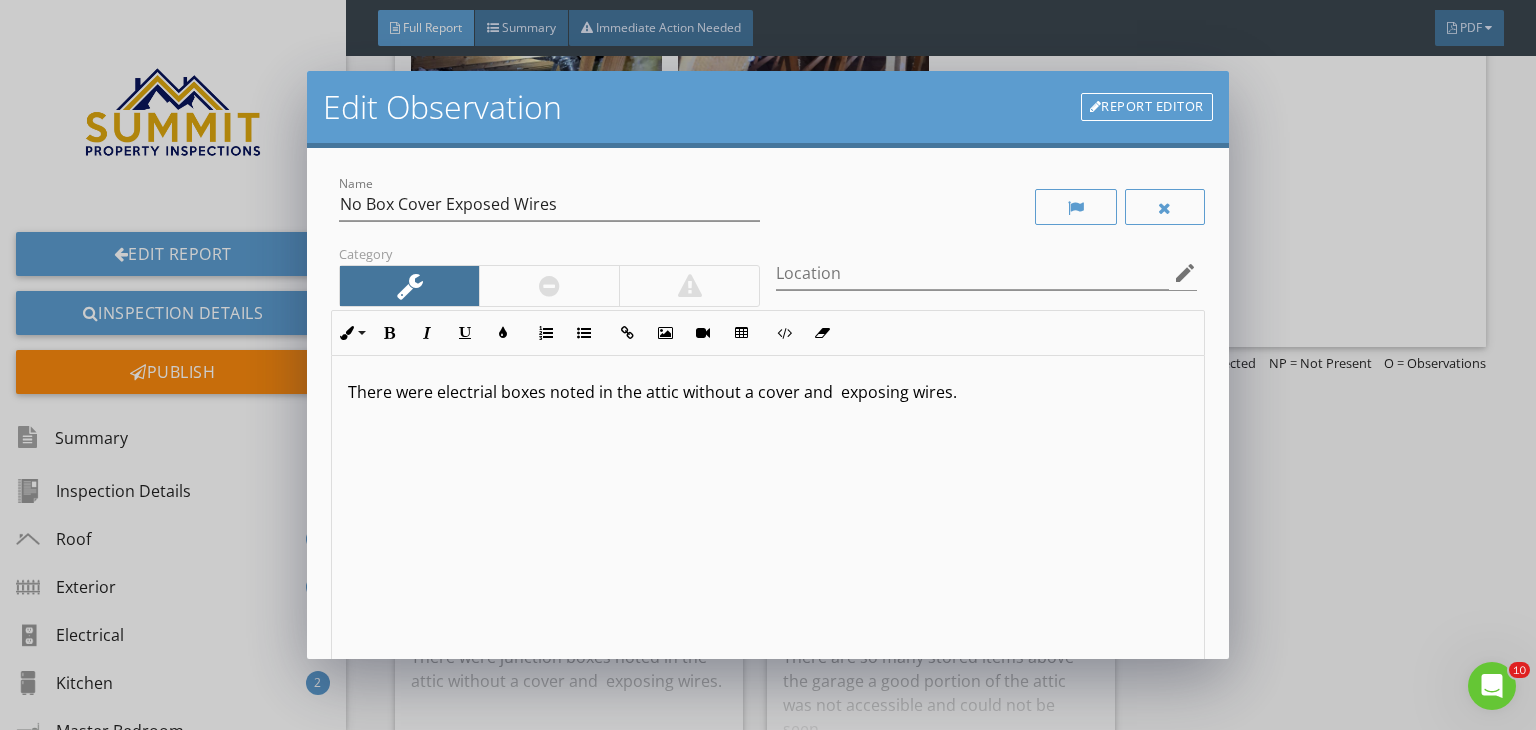 click on "There were electrial boxes noted in the attic without a cover and  exposing wires." at bounding box center [768, 392] 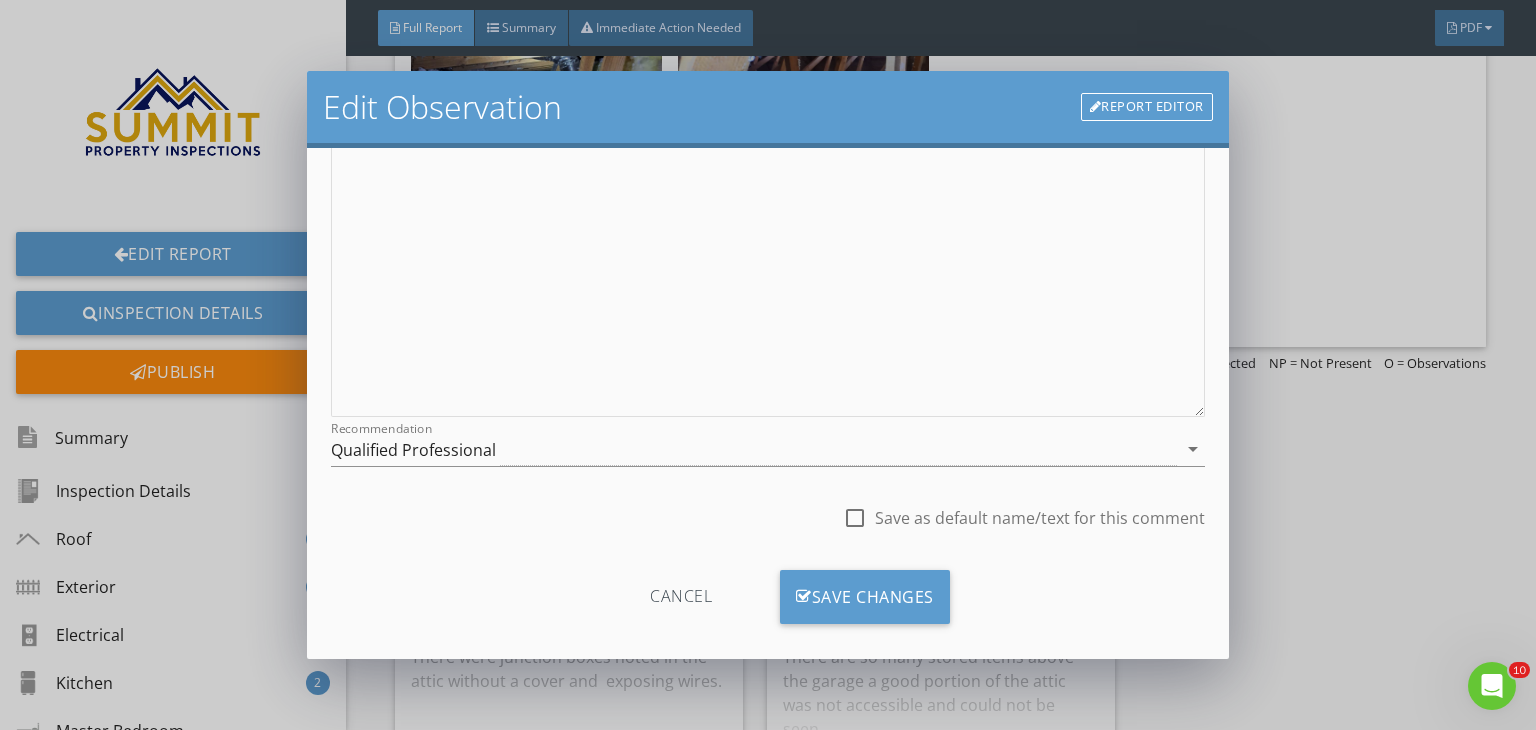 scroll, scrollTop: 0, scrollLeft: 0, axis: both 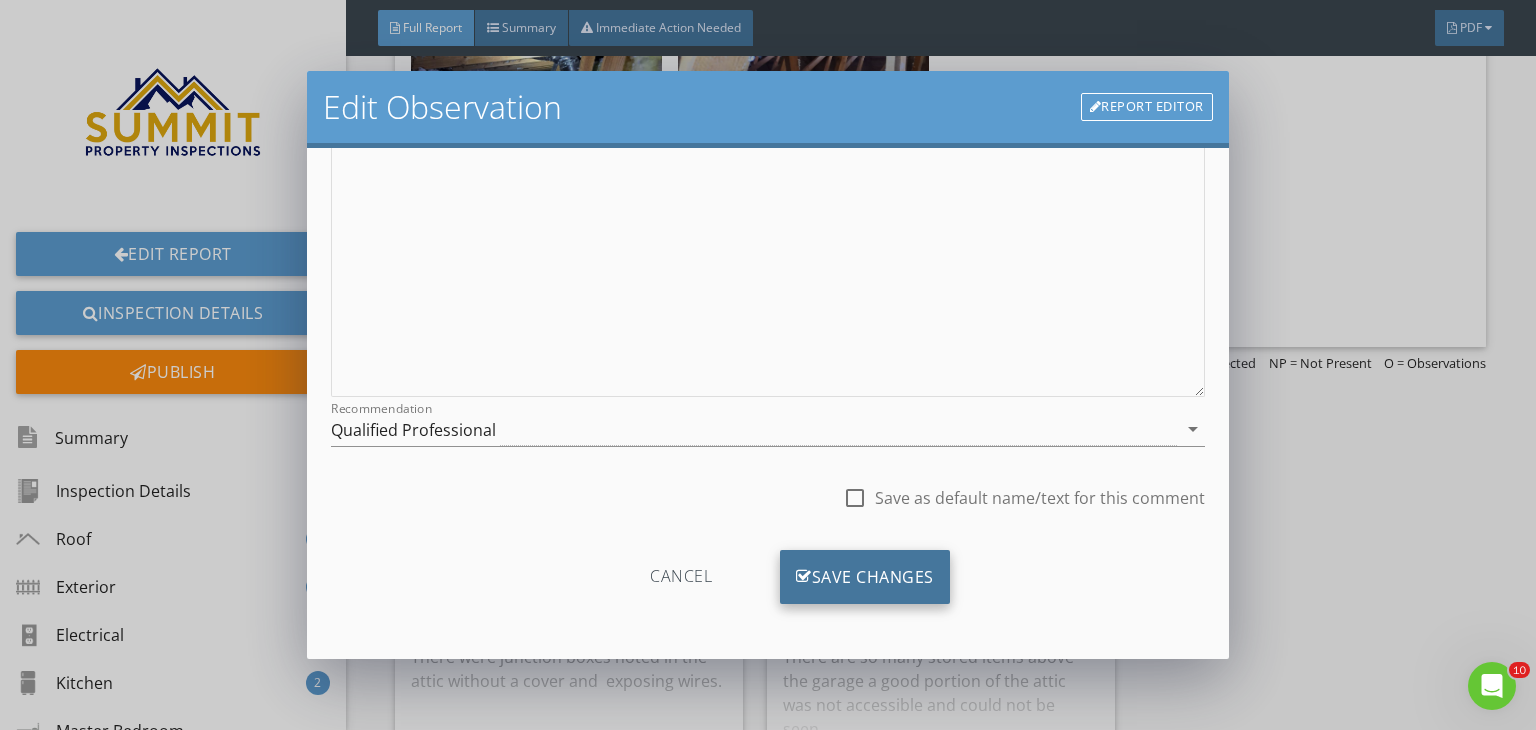 click on "Save Changes" at bounding box center (865, 577) 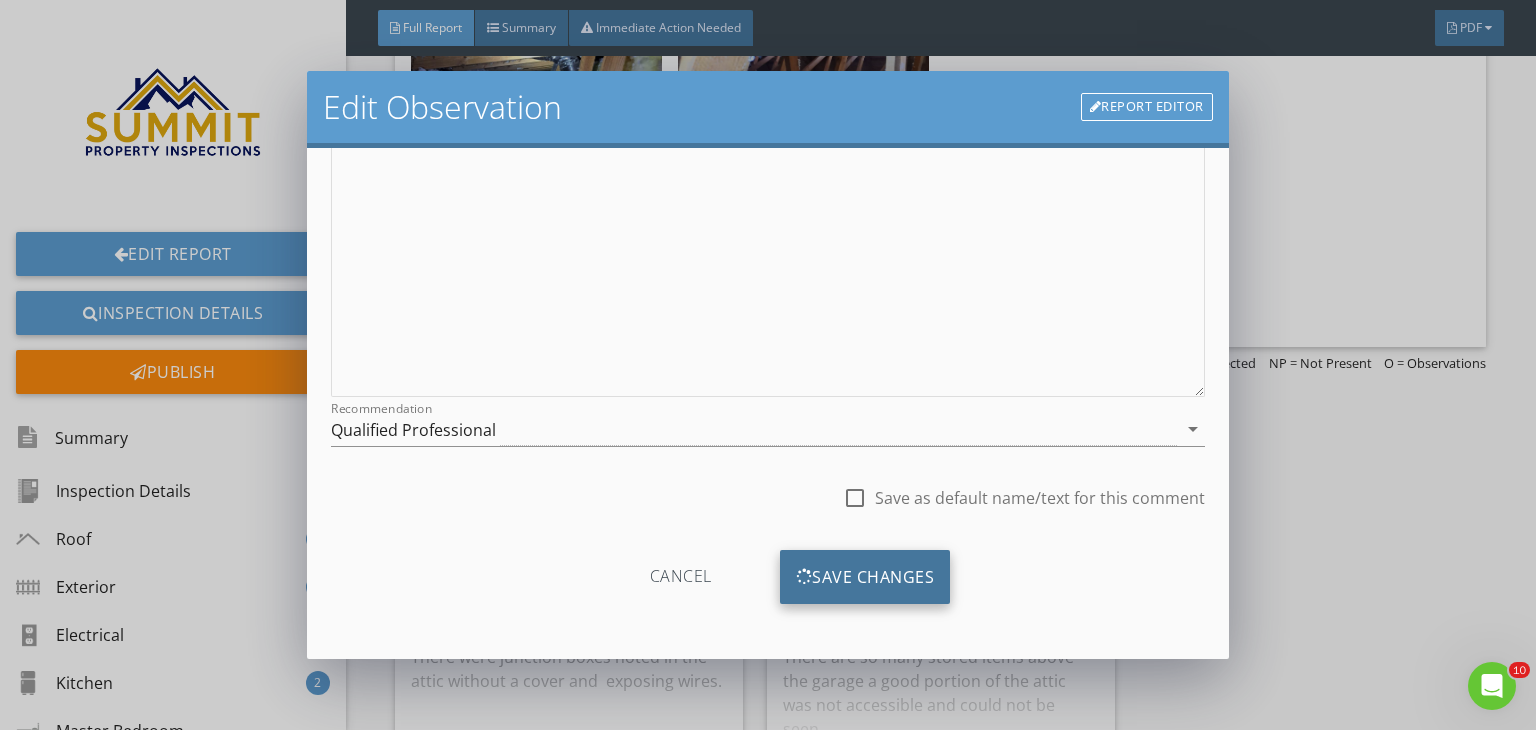 scroll, scrollTop: 39, scrollLeft: 0, axis: vertical 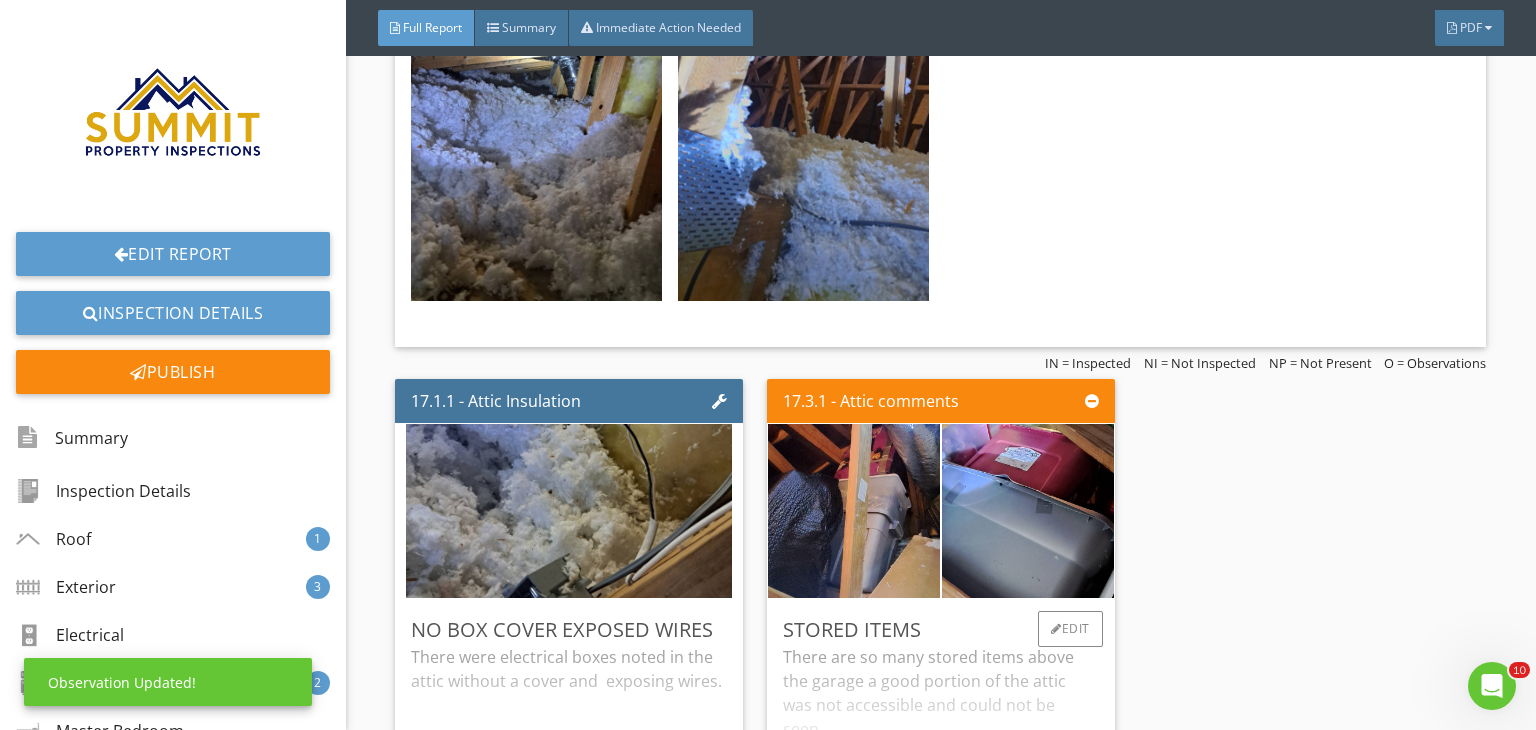 click on "There are so many stored items above the garage a good portion of the attic was not accessible and could not be seen." at bounding box center [941, 724] 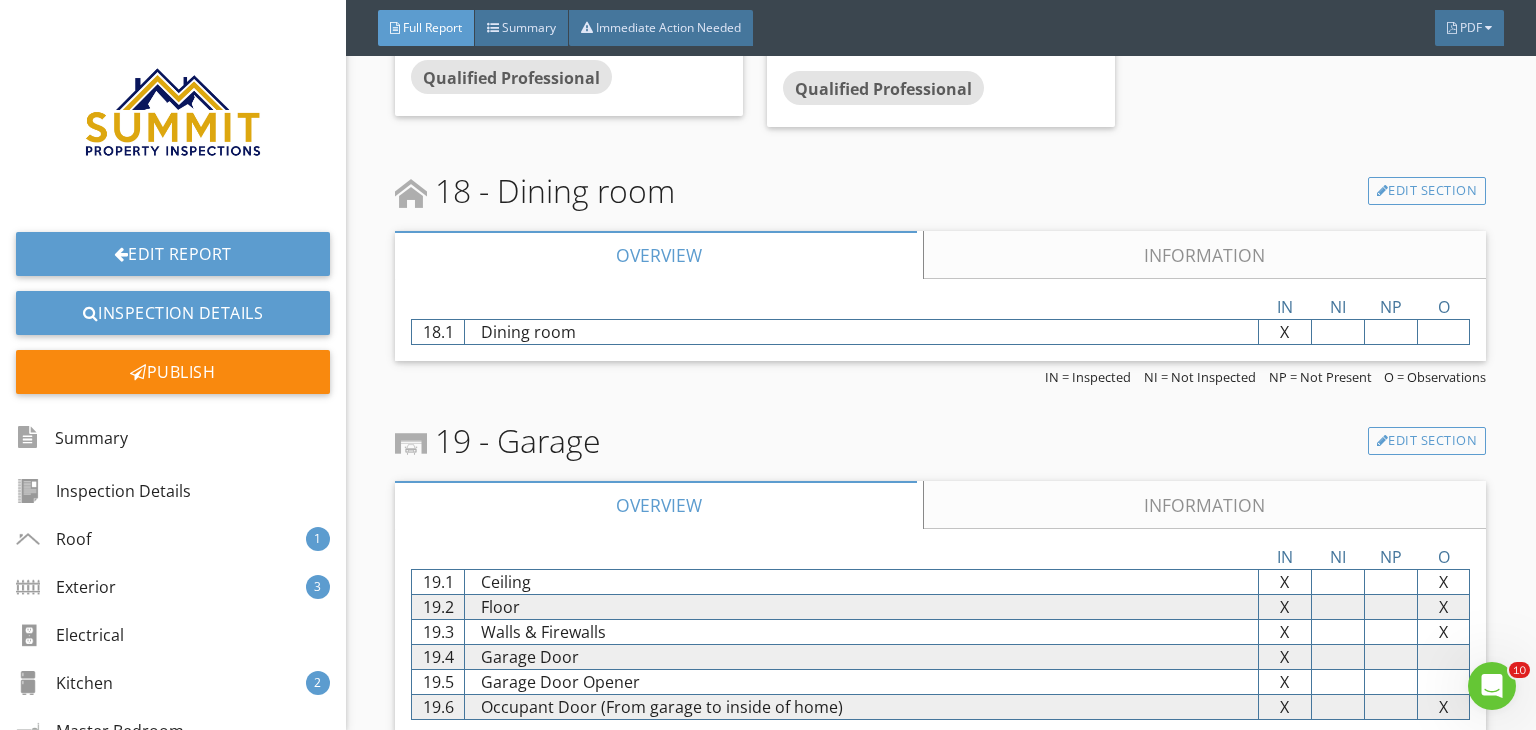 scroll, scrollTop: 21931, scrollLeft: 0, axis: vertical 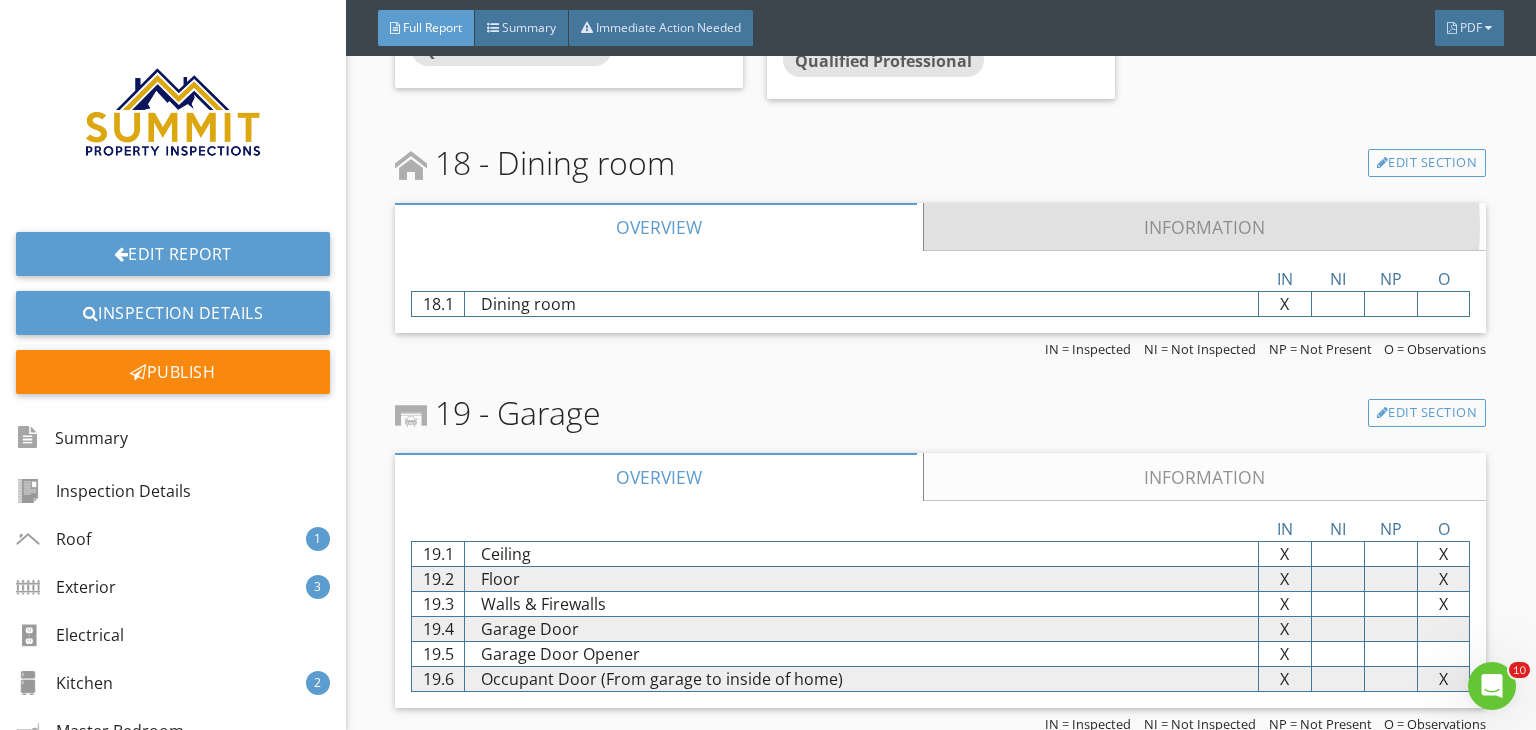 click on "Information" at bounding box center [1205, 227] 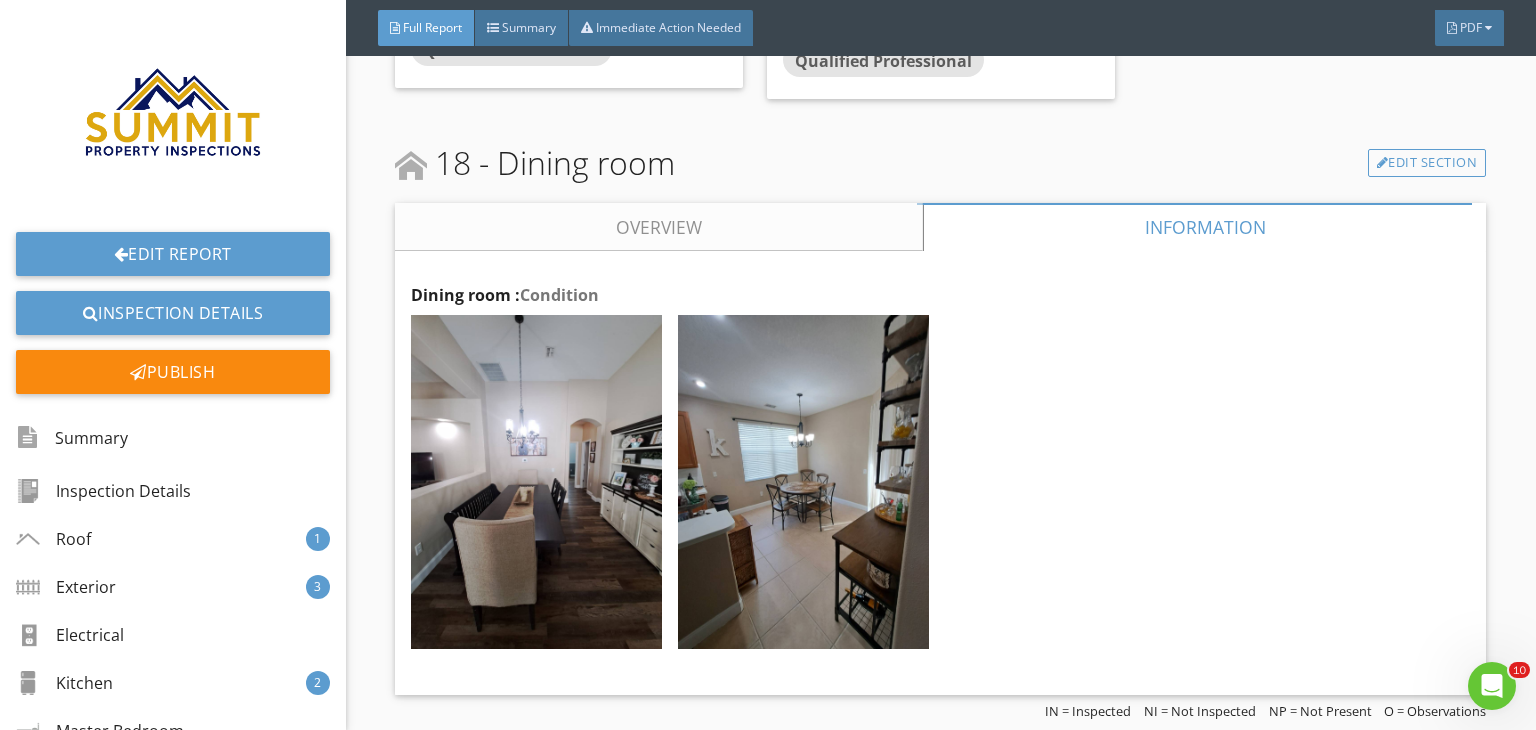 scroll, scrollTop: 22177, scrollLeft: 0, axis: vertical 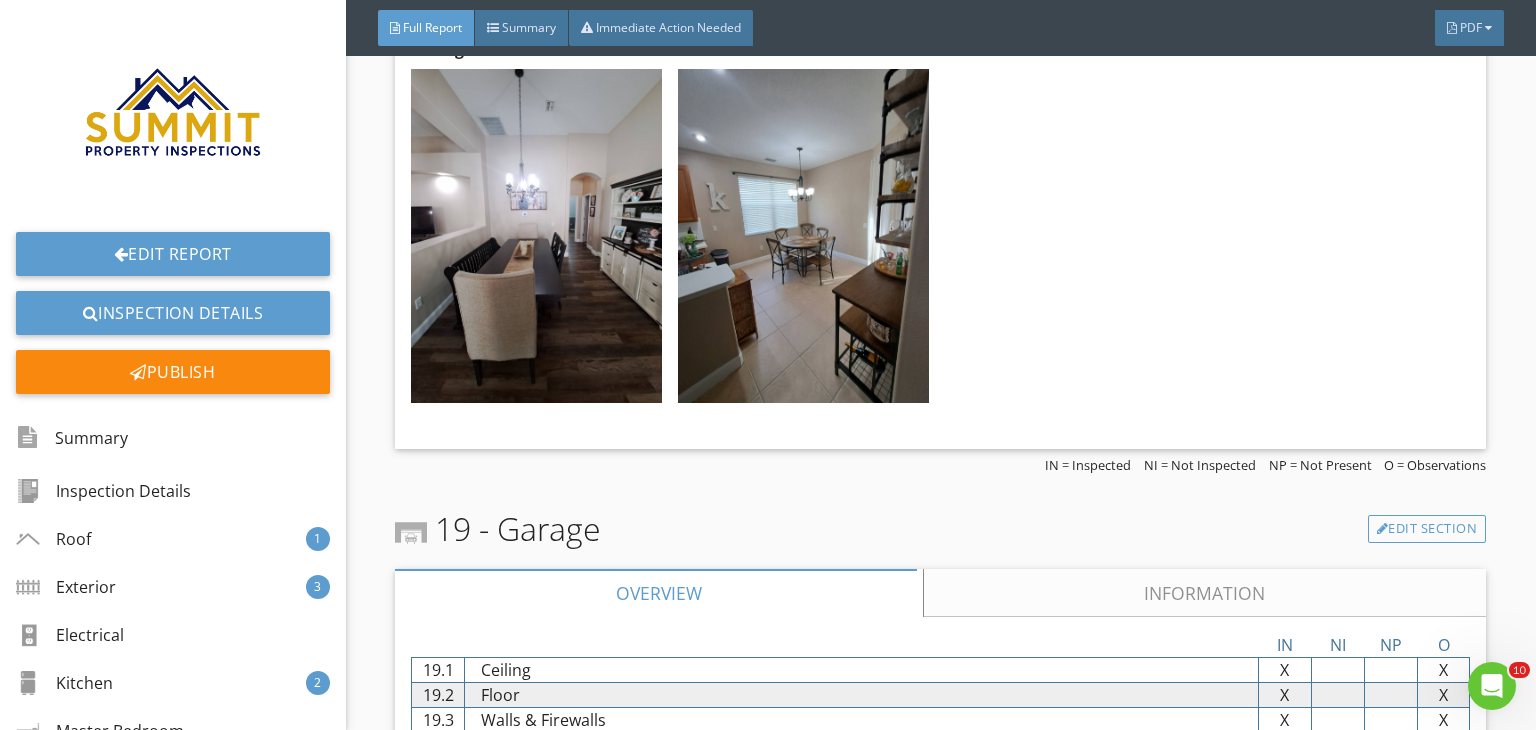 click on "Information" at bounding box center [1205, 593] 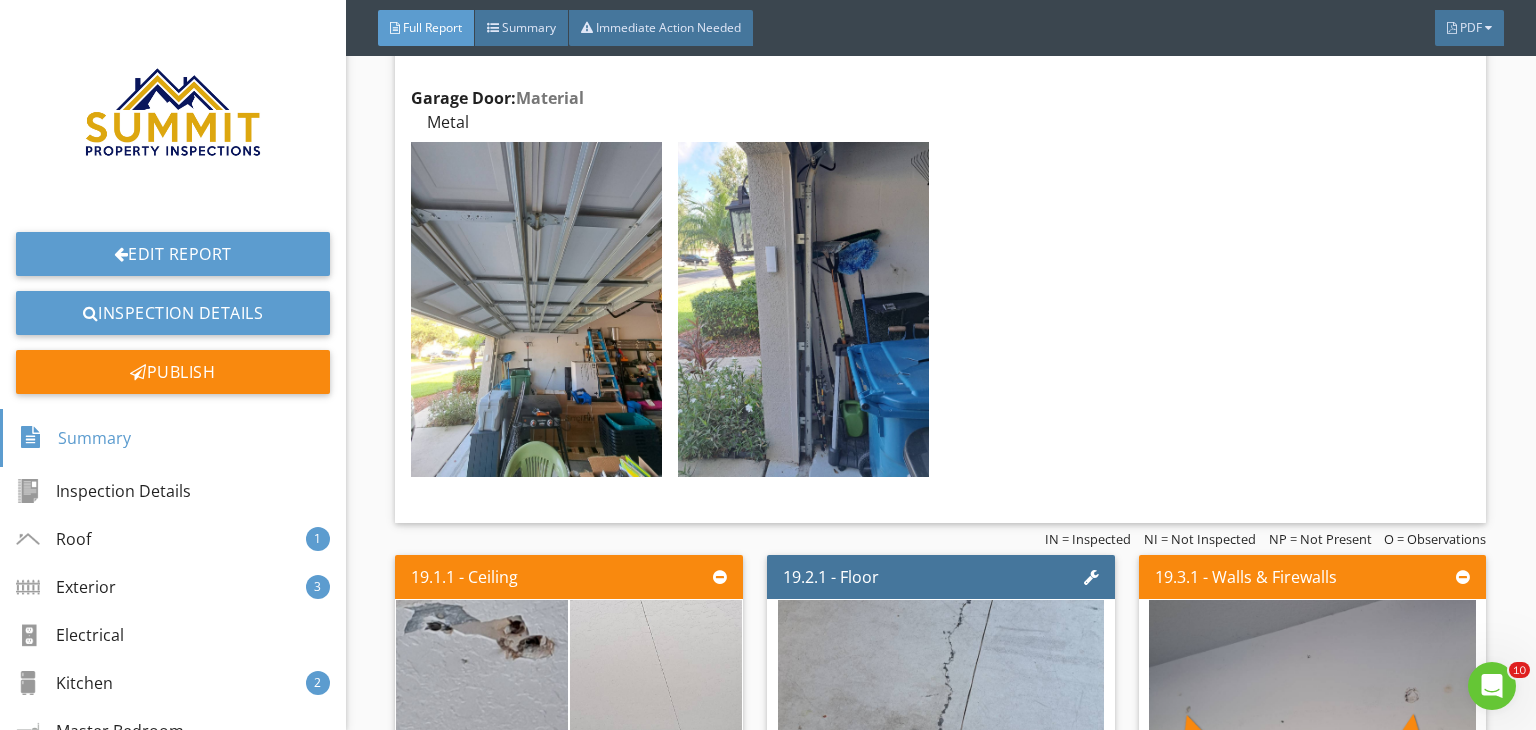 scroll, scrollTop: 23511, scrollLeft: 0, axis: vertical 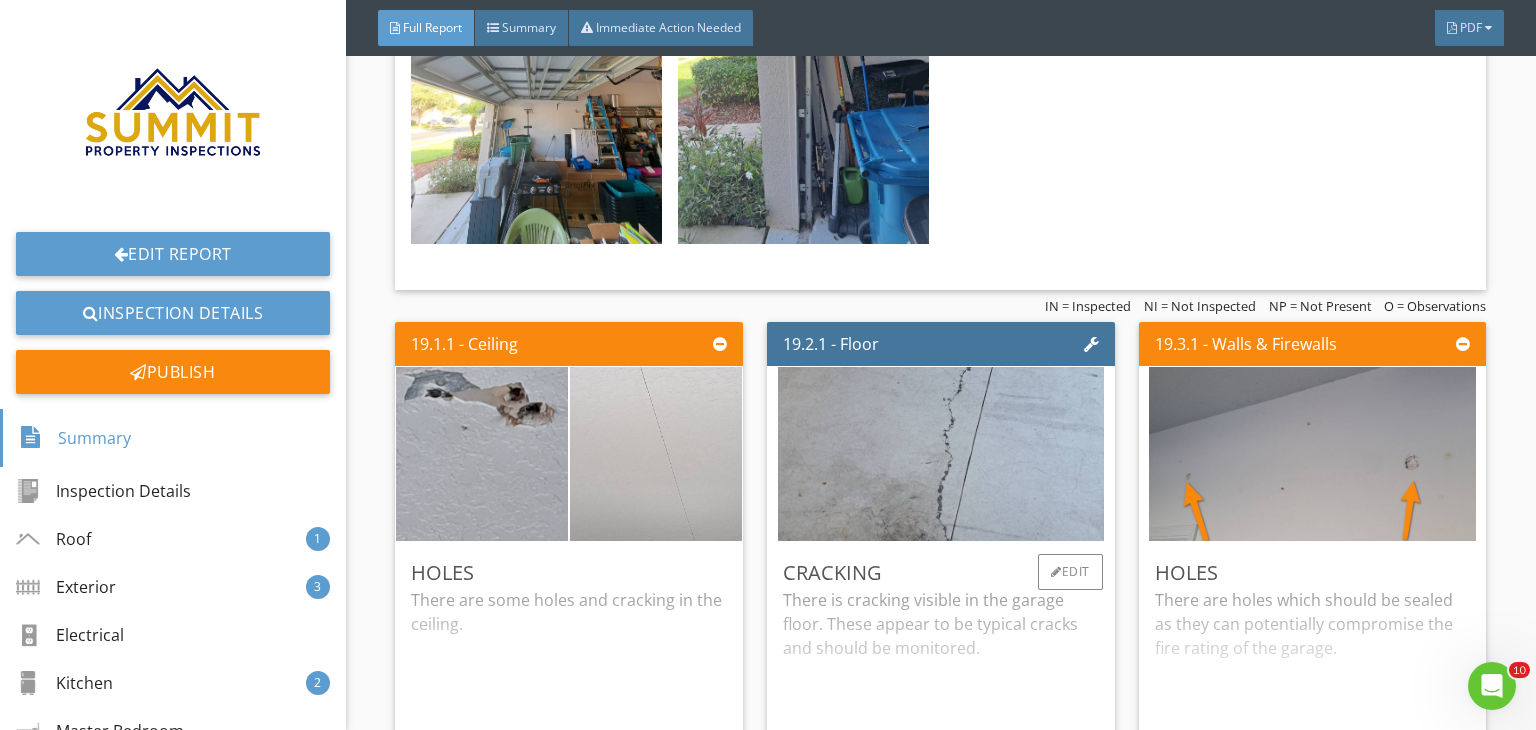 click on "There is cracking visible in the garage floor. These appear to be typical cracks and should be monitored." at bounding box center [941, 687] 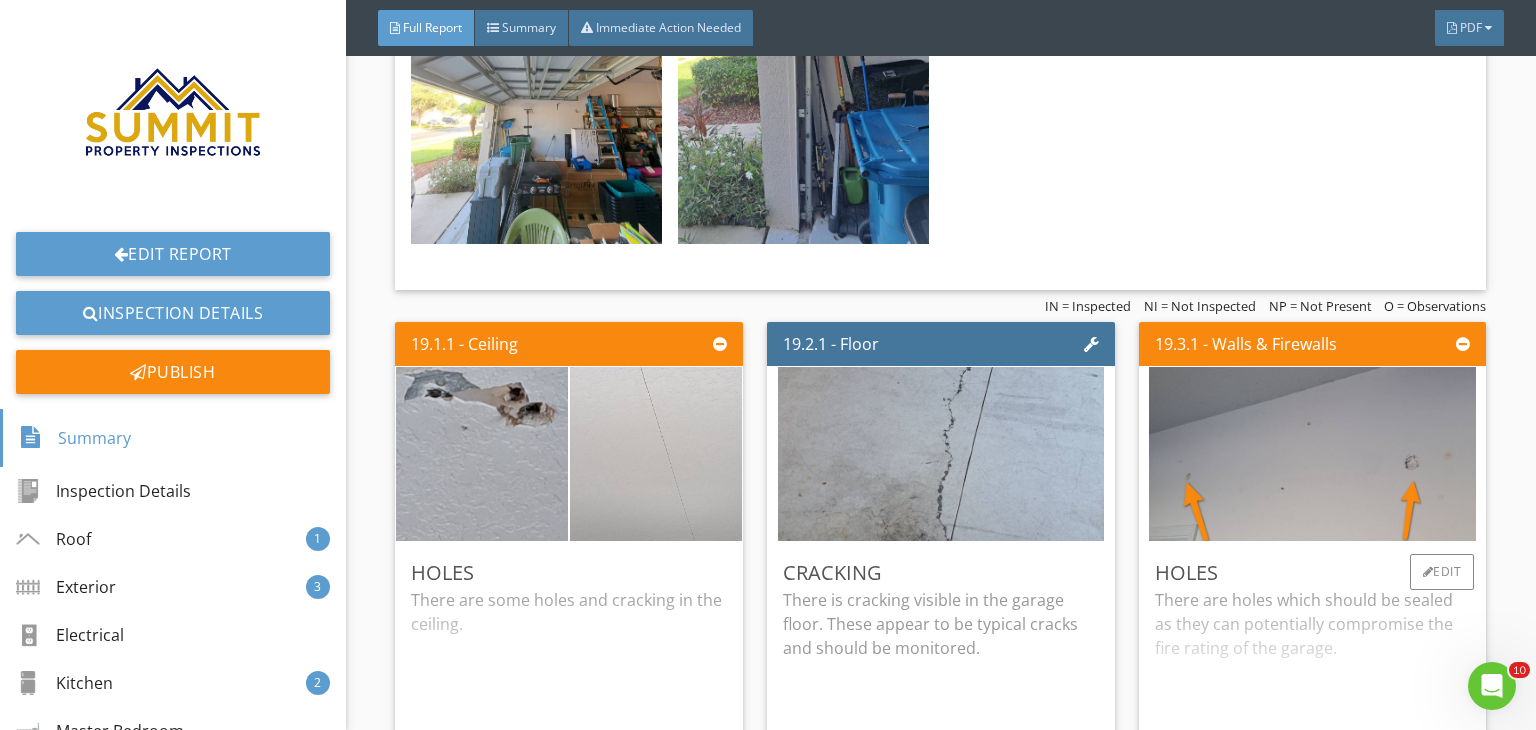 click on "There are holes which should be sealed as they can potentially compromise the fire rating of the garage." at bounding box center (1313, 667) 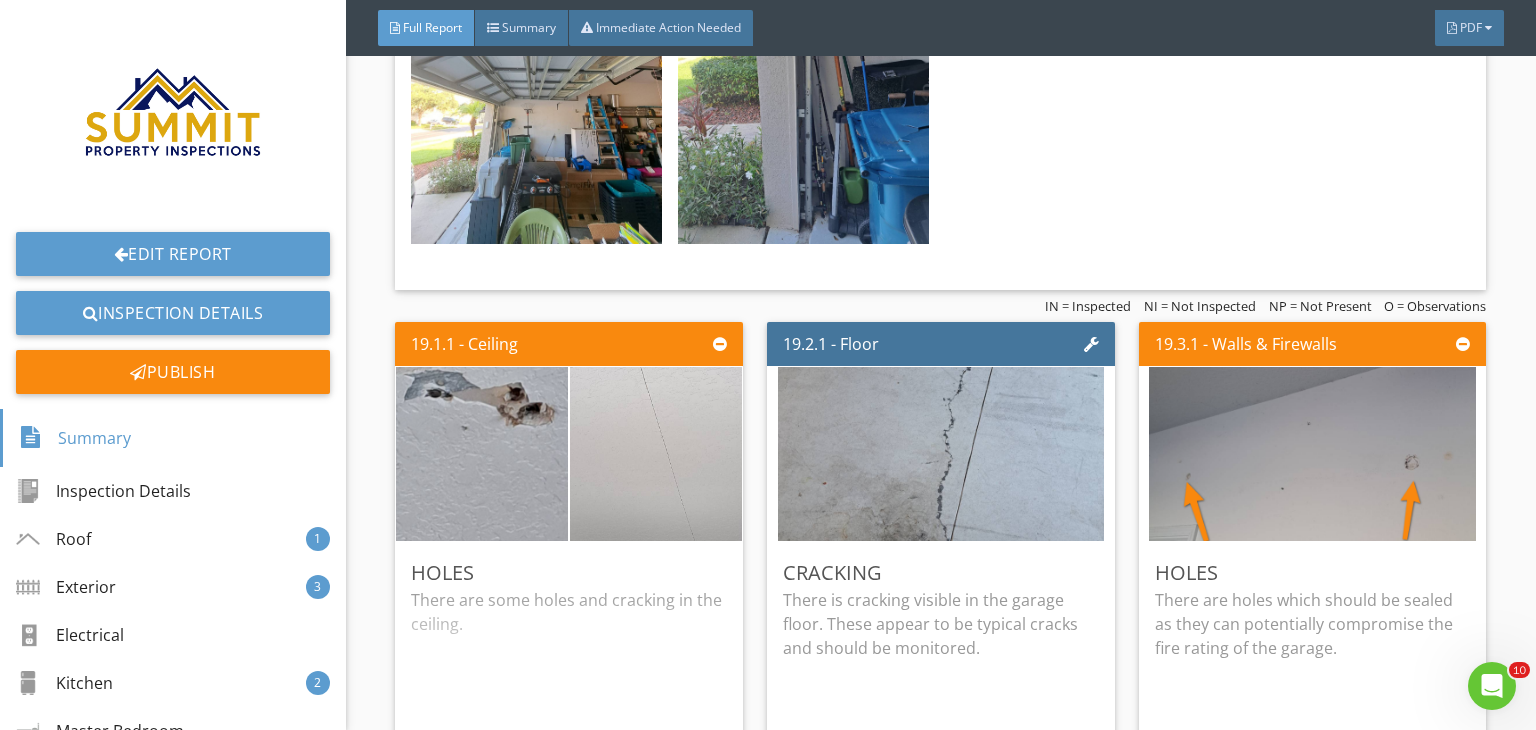 click on "19.1.1 - Ceiling
Holes
There are some holes and cracking in the ceiling.    Qualified Professional
Edit
19.2.1 - Floor
Cracking
There is cracking visible in the garage floor. These appear to be typical cracks and should be monitored.
Edit
19.3.1 - Walls & Firewalls
Holes
There are holes which should be sealed as they can potentially compromise the fire rating of the garage.   Qualified Professional
Edit
19.6.1 - Occupant Door (From garage to inside of home)
Not Self-closing
The door from the garage to the home should have self-closing hinges to help prevent spread of a fire to living space. Recommend a qualified contractor install self-closing hinges.    Door Repair and Installation Contractor
Edit" at bounding box center (940, 810) 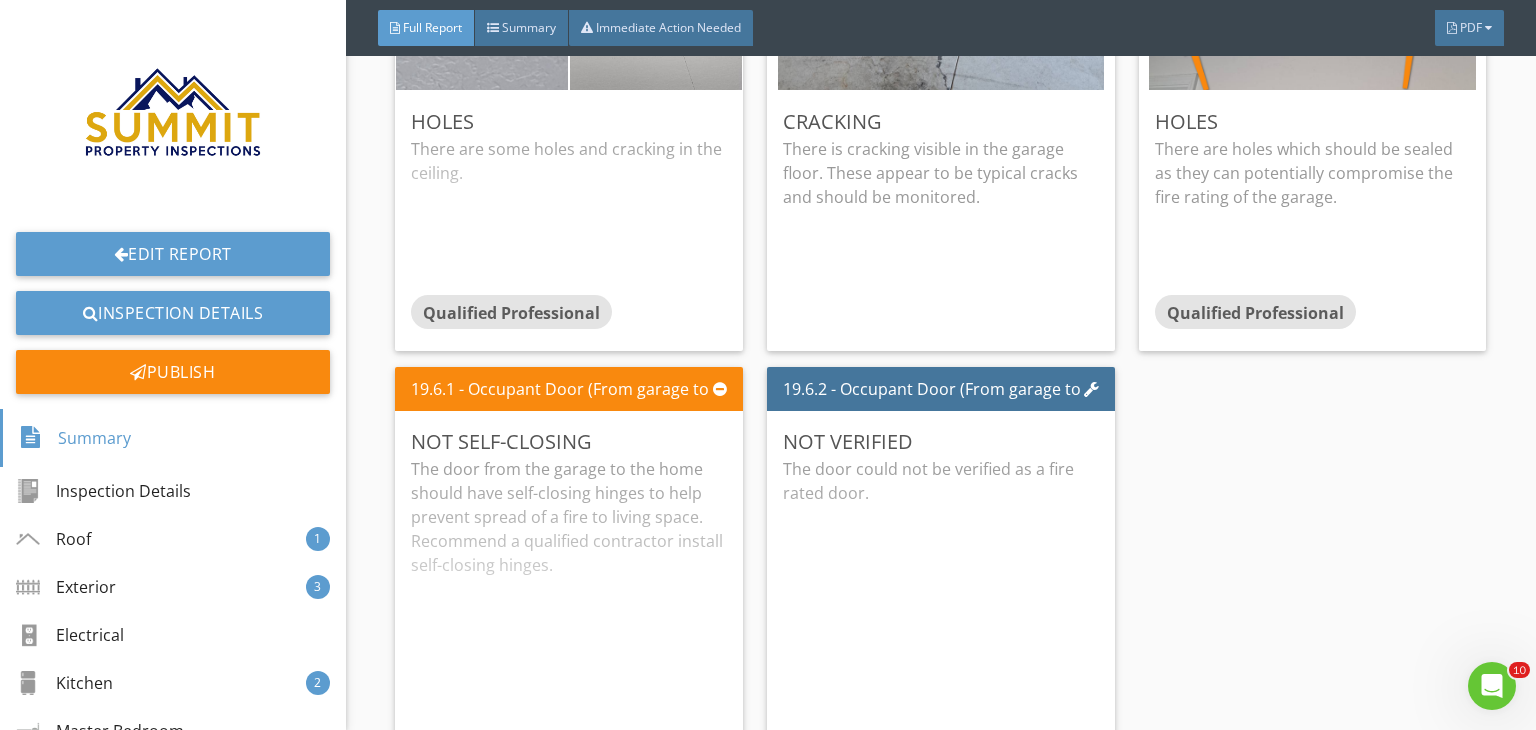 scroll, scrollTop: 23963, scrollLeft: 0, axis: vertical 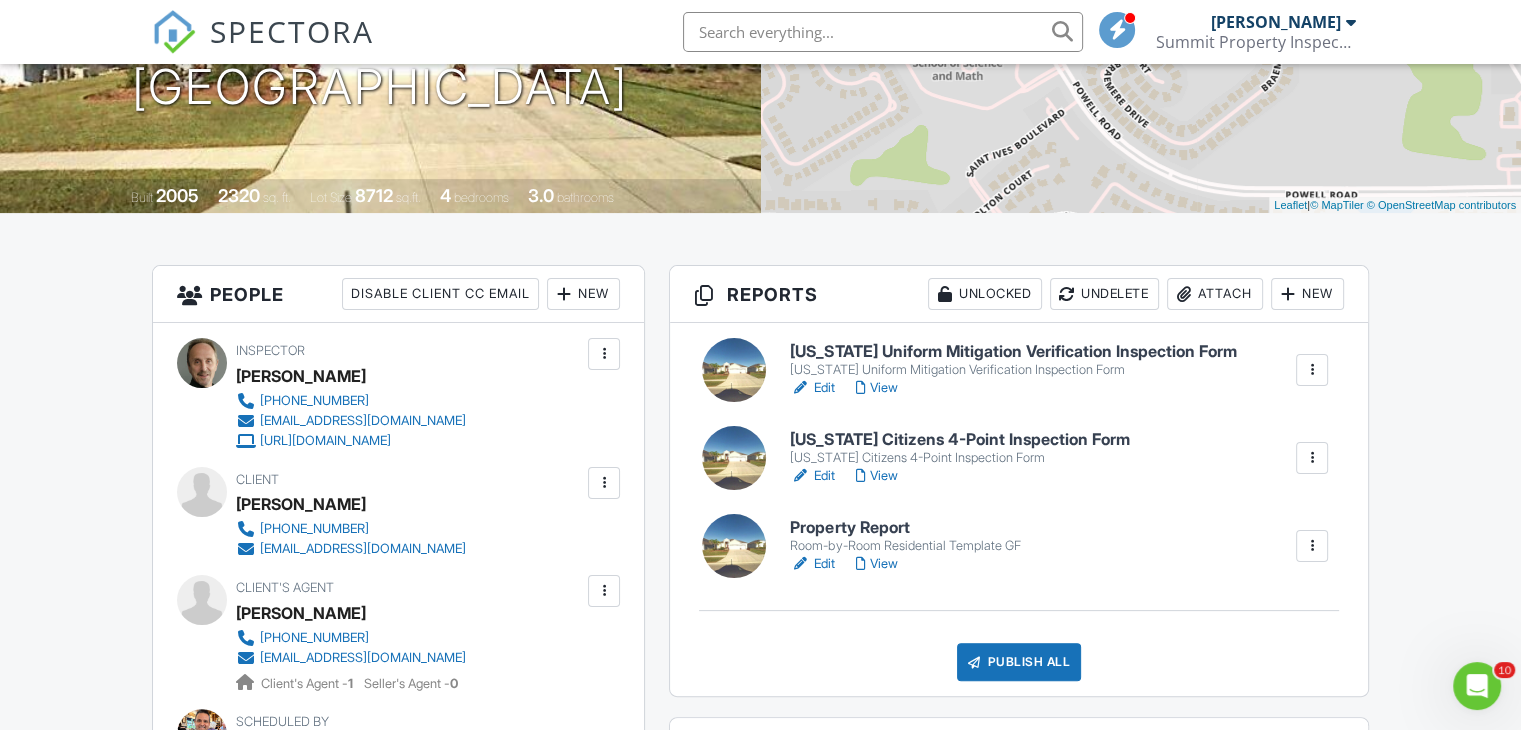 click on "View" at bounding box center (876, 476) 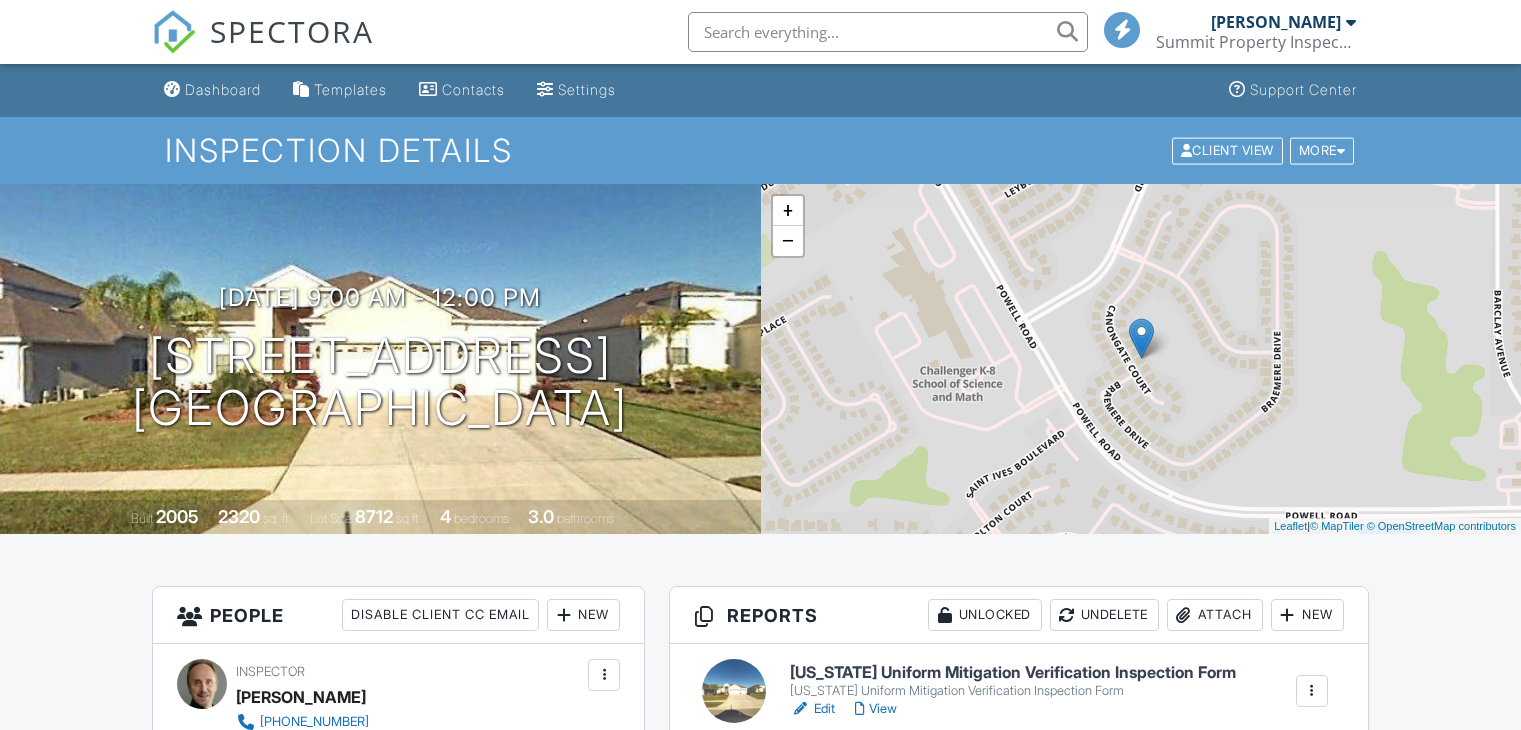 scroll, scrollTop: 321, scrollLeft: 0, axis: vertical 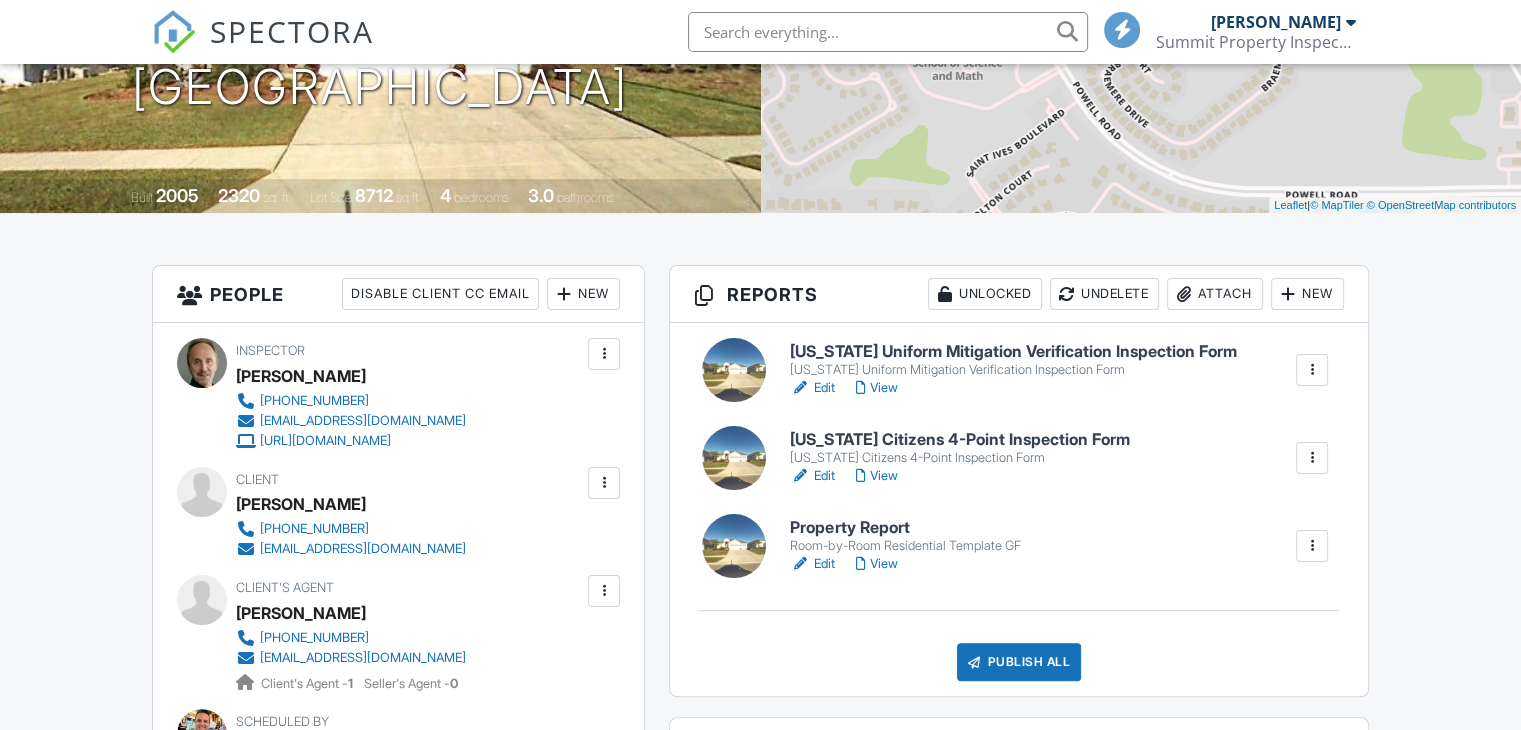 click on "Publish All" at bounding box center [1019, 662] 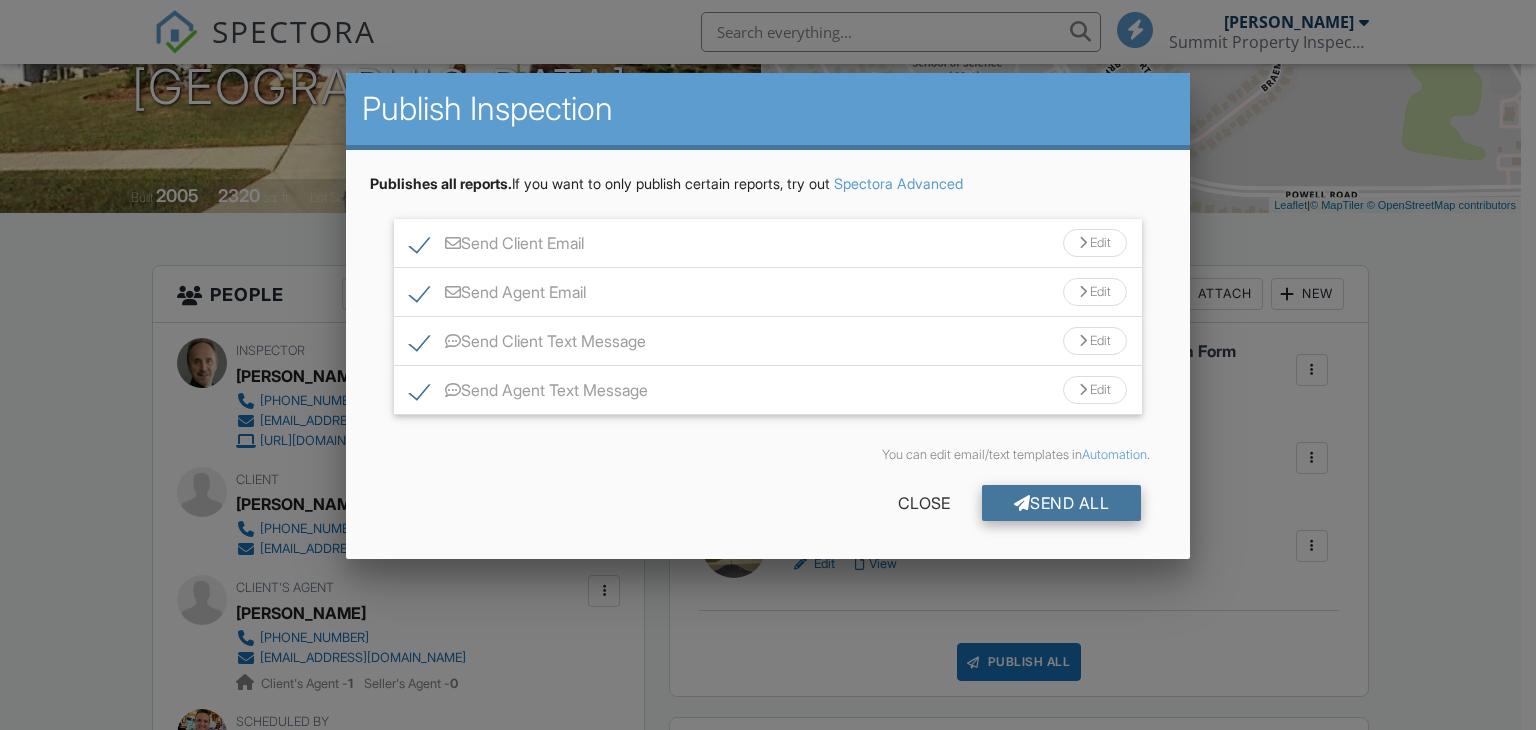 click on "Send All" at bounding box center [1062, 503] 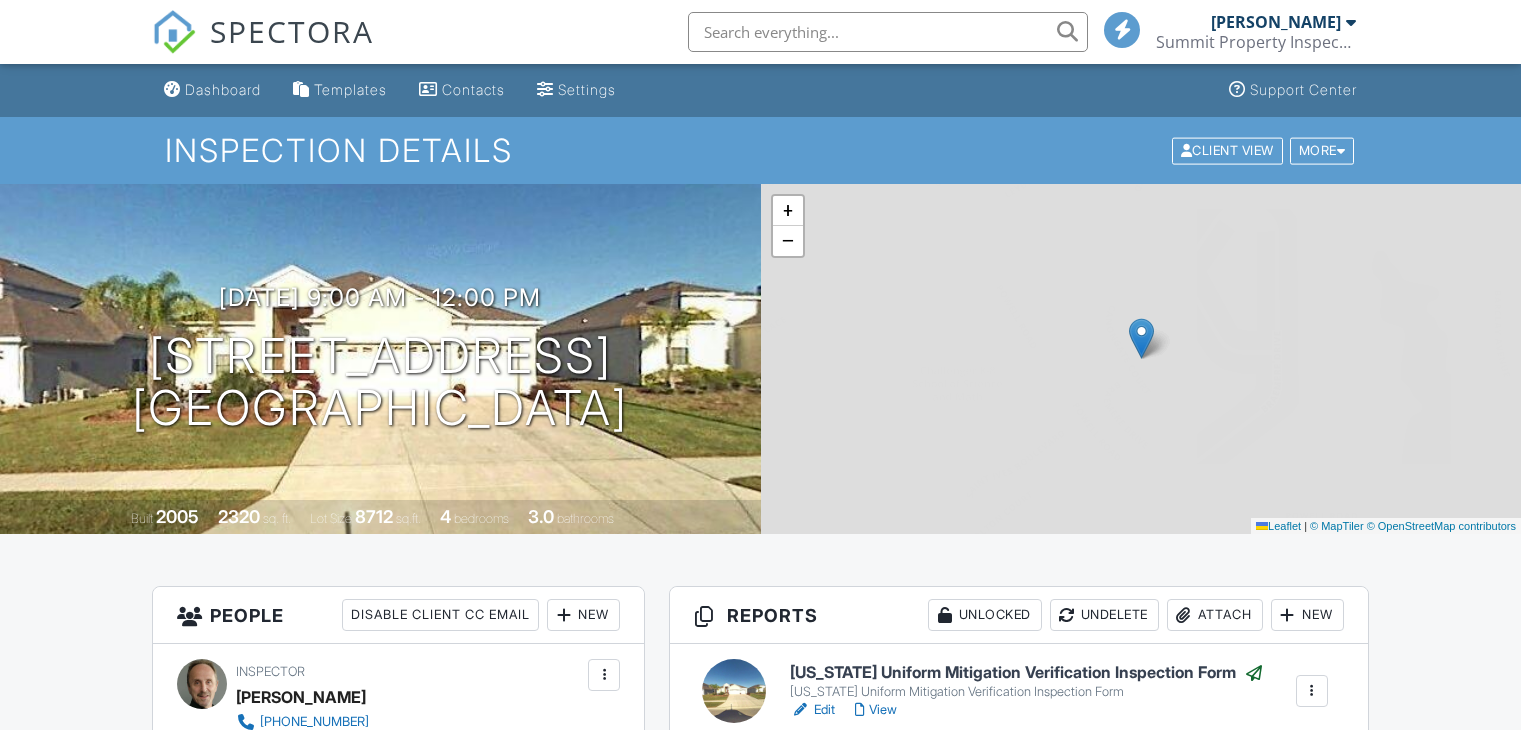 scroll, scrollTop: 321, scrollLeft: 0, axis: vertical 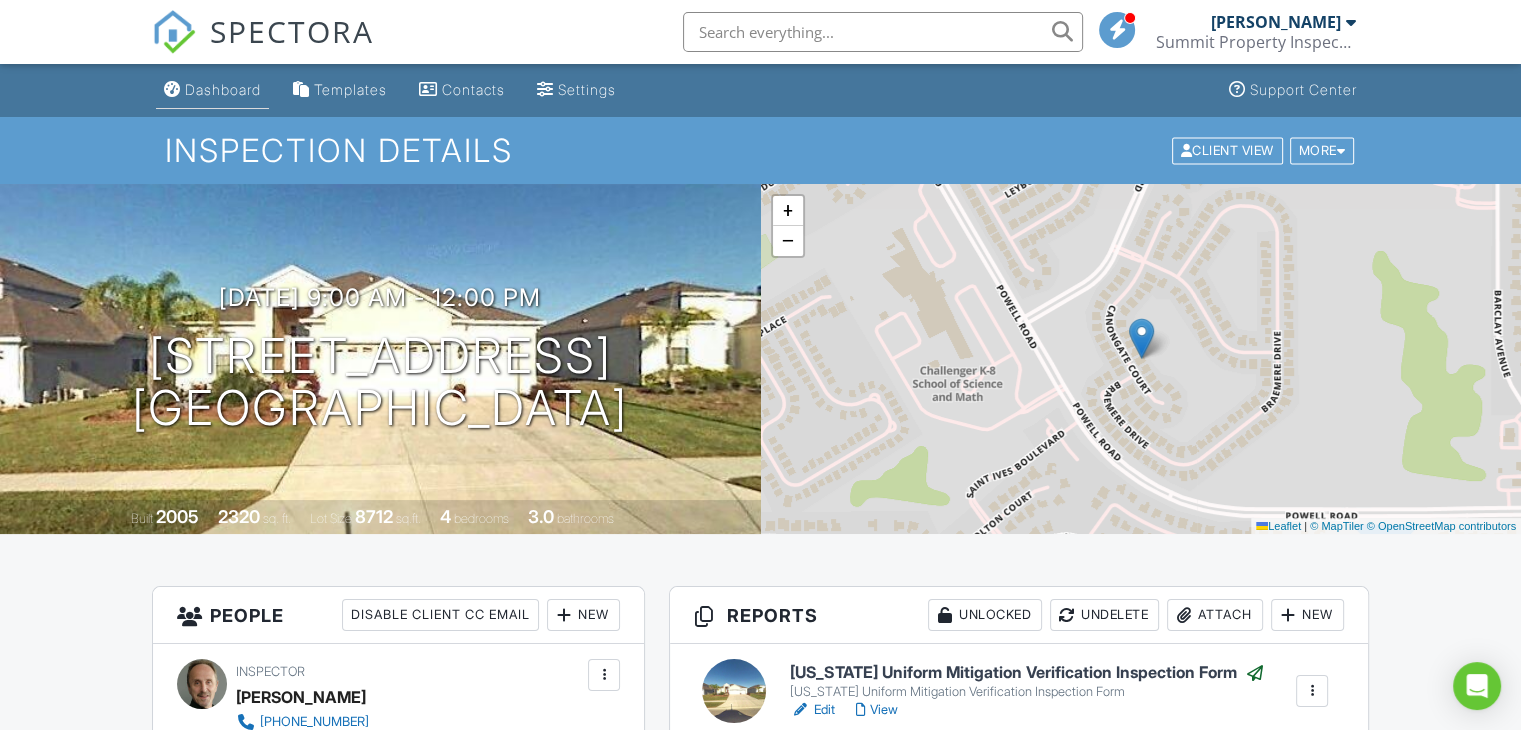 click on "Dashboard" at bounding box center (223, 89) 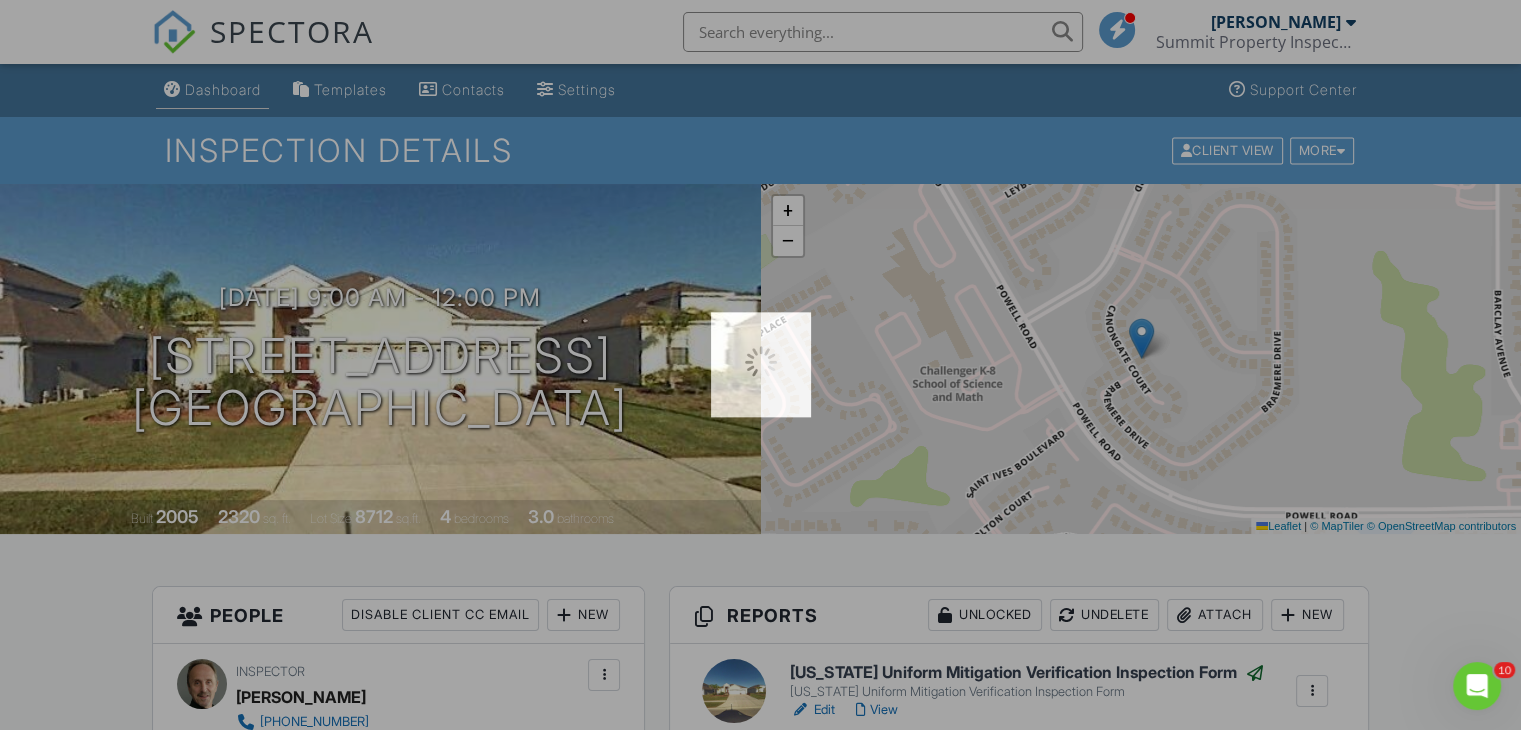 scroll, scrollTop: 0, scrollLeft: 0, axis: both 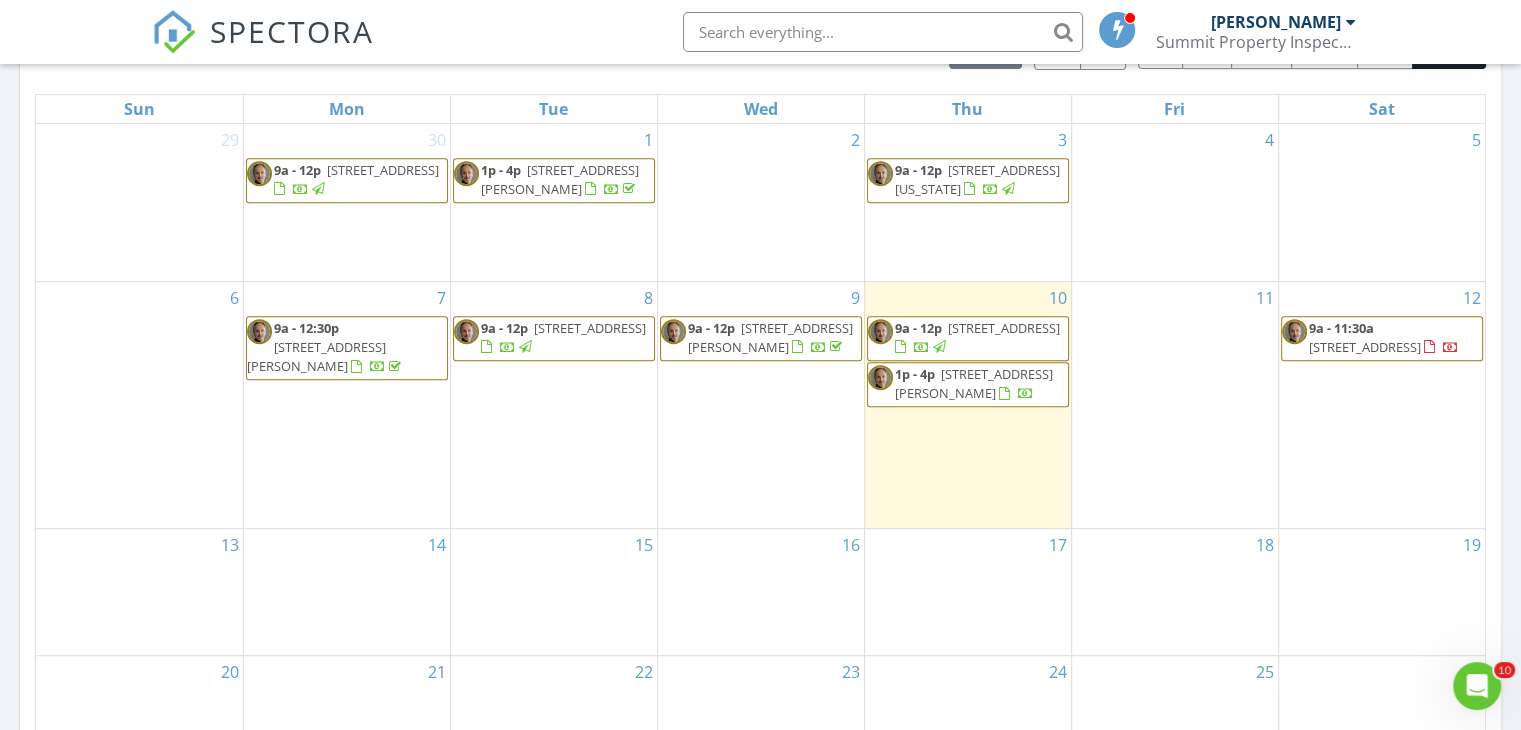 click on "1p - 4p
[STREET_ADDRESS][PERSON_NAME]" at bounding box center [974, 383] 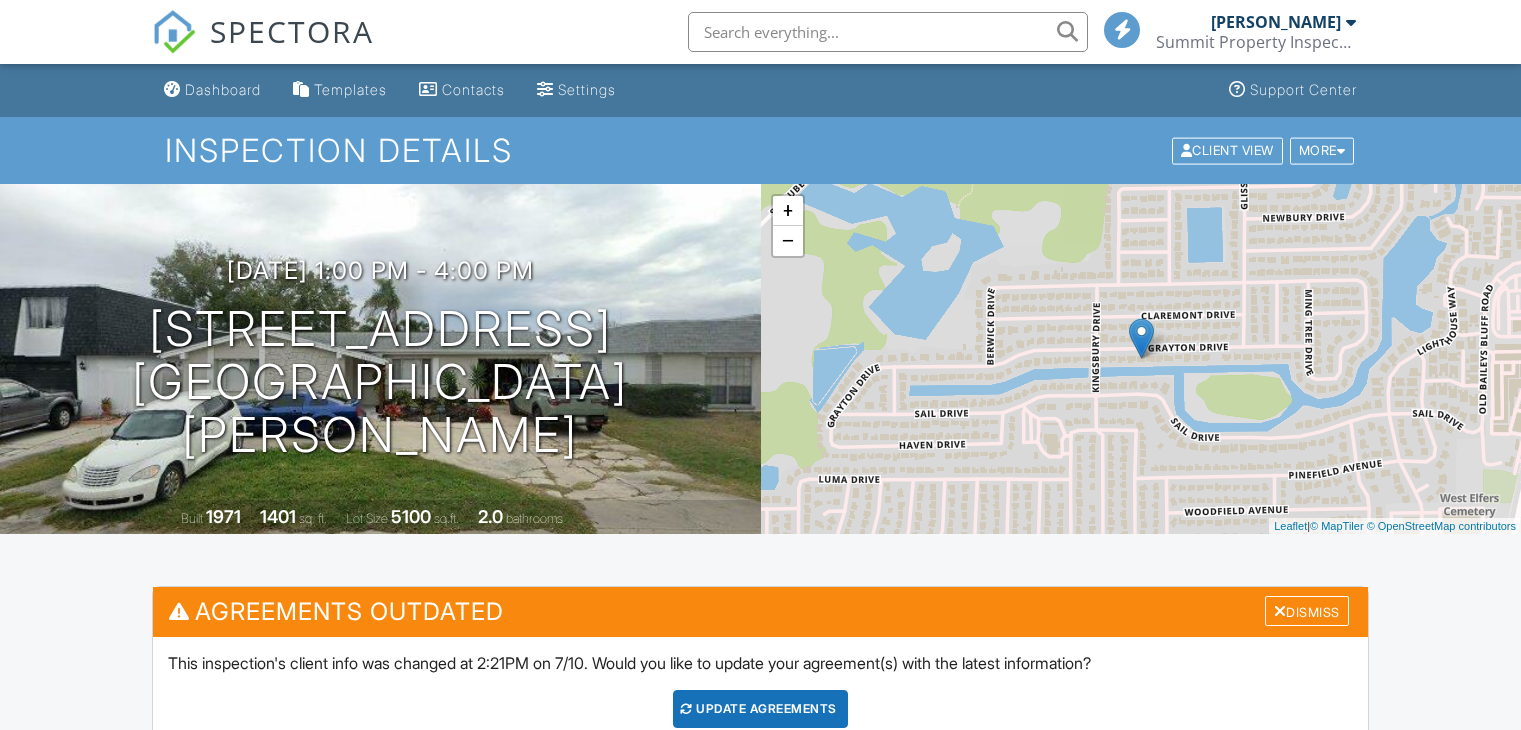 scroll, scrollTop: 0, scrollLeft: 0, axis: both 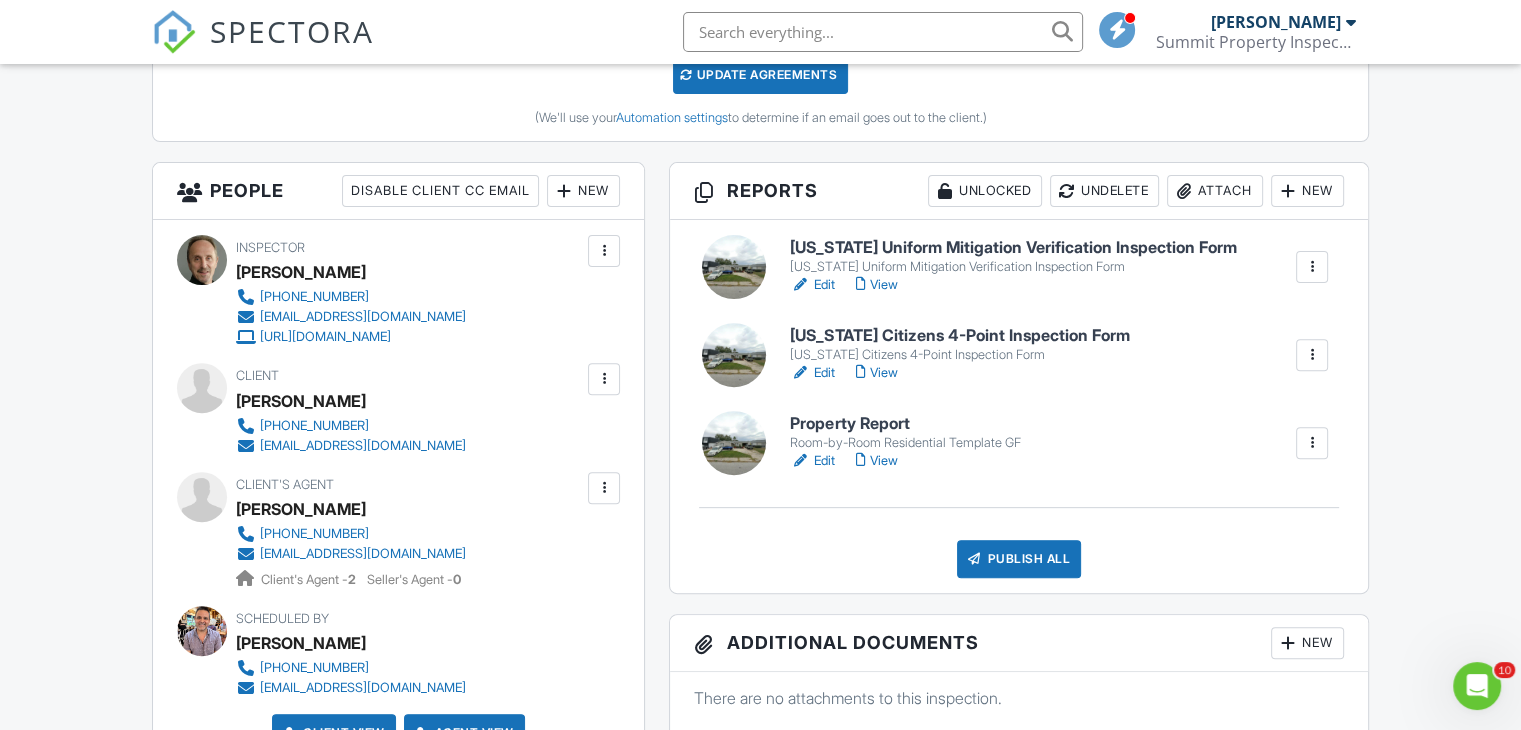 click on "View" at bounding box center (876, 461) 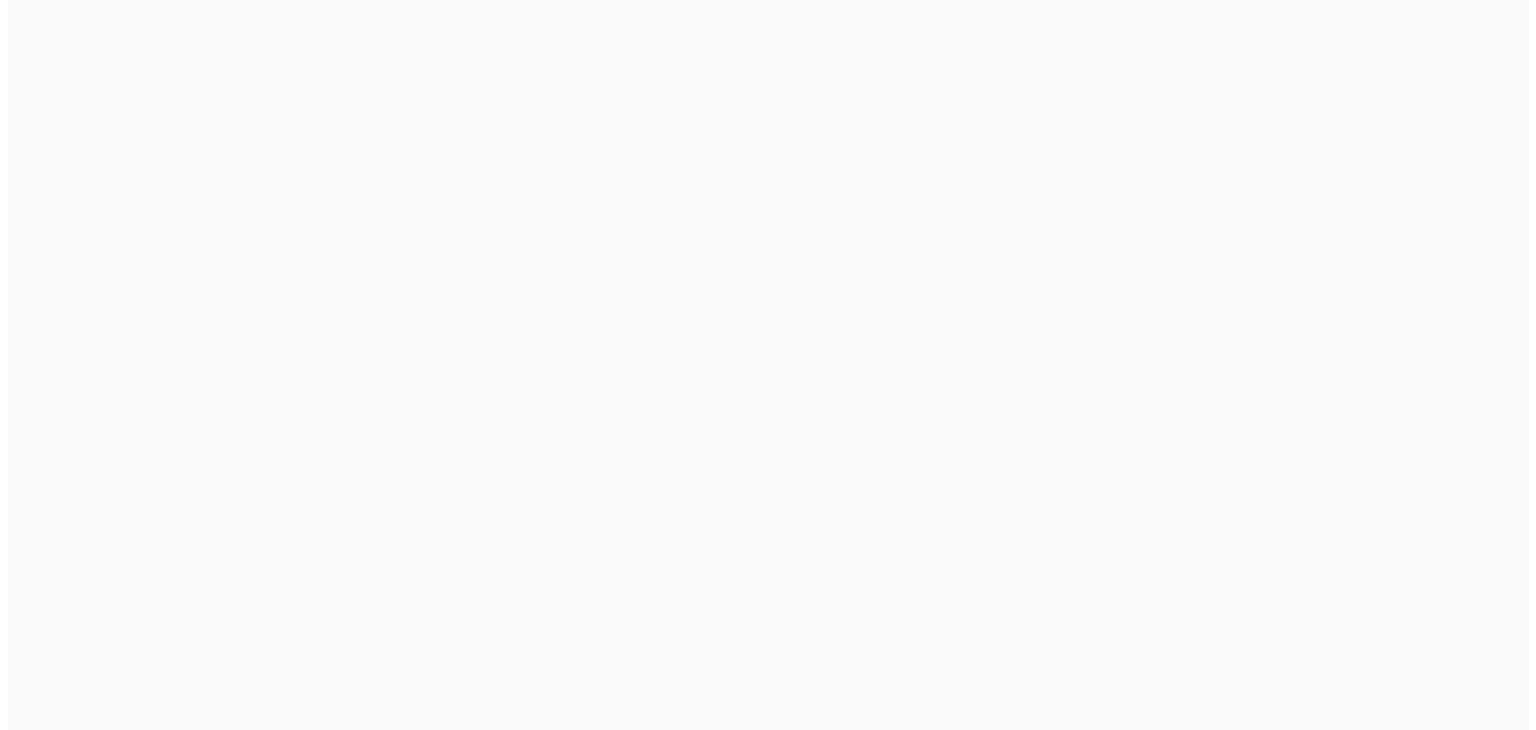 scroll, scrollTop: 0, scrollLeft: 0, axis: both 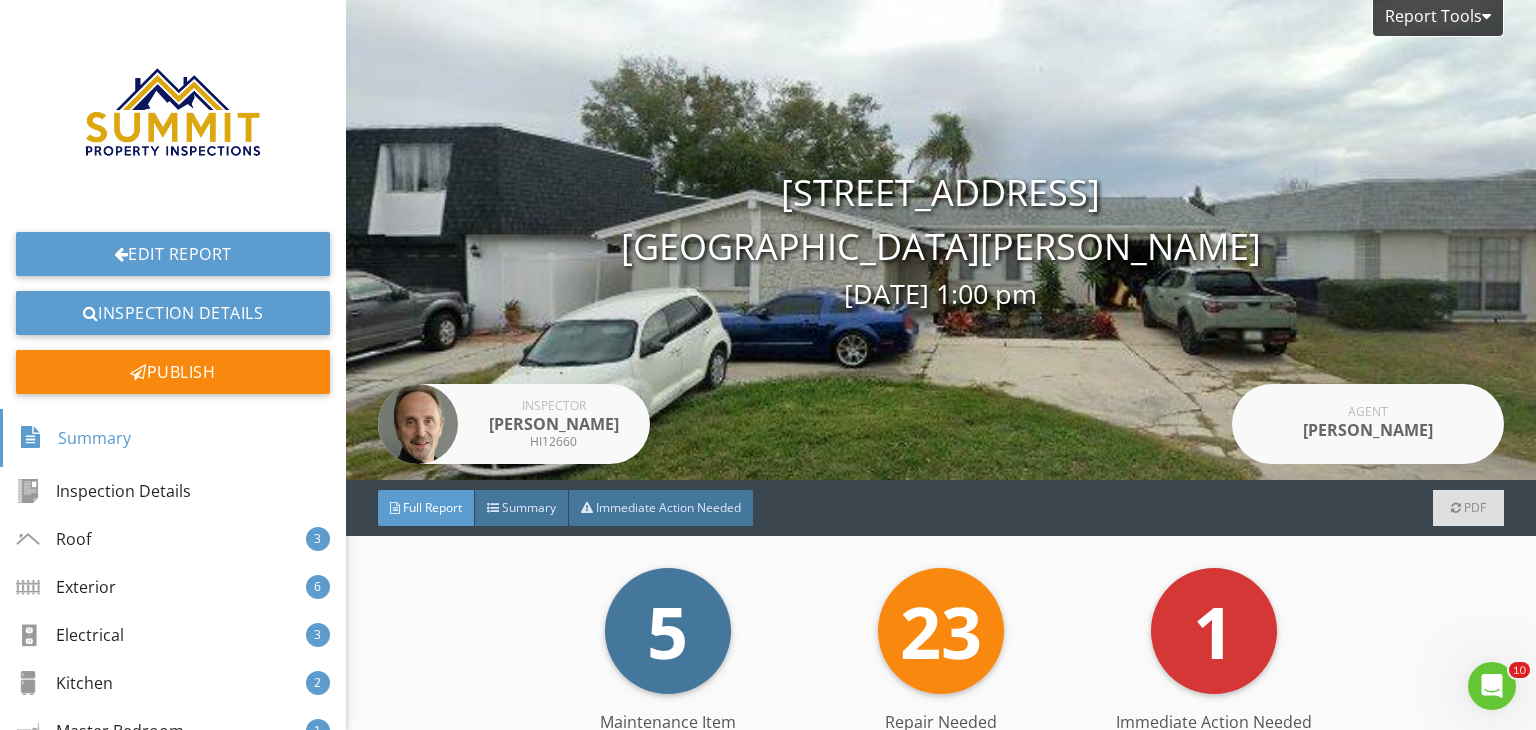 click on "23   Repair Needed" at bounding box center [940, 631] 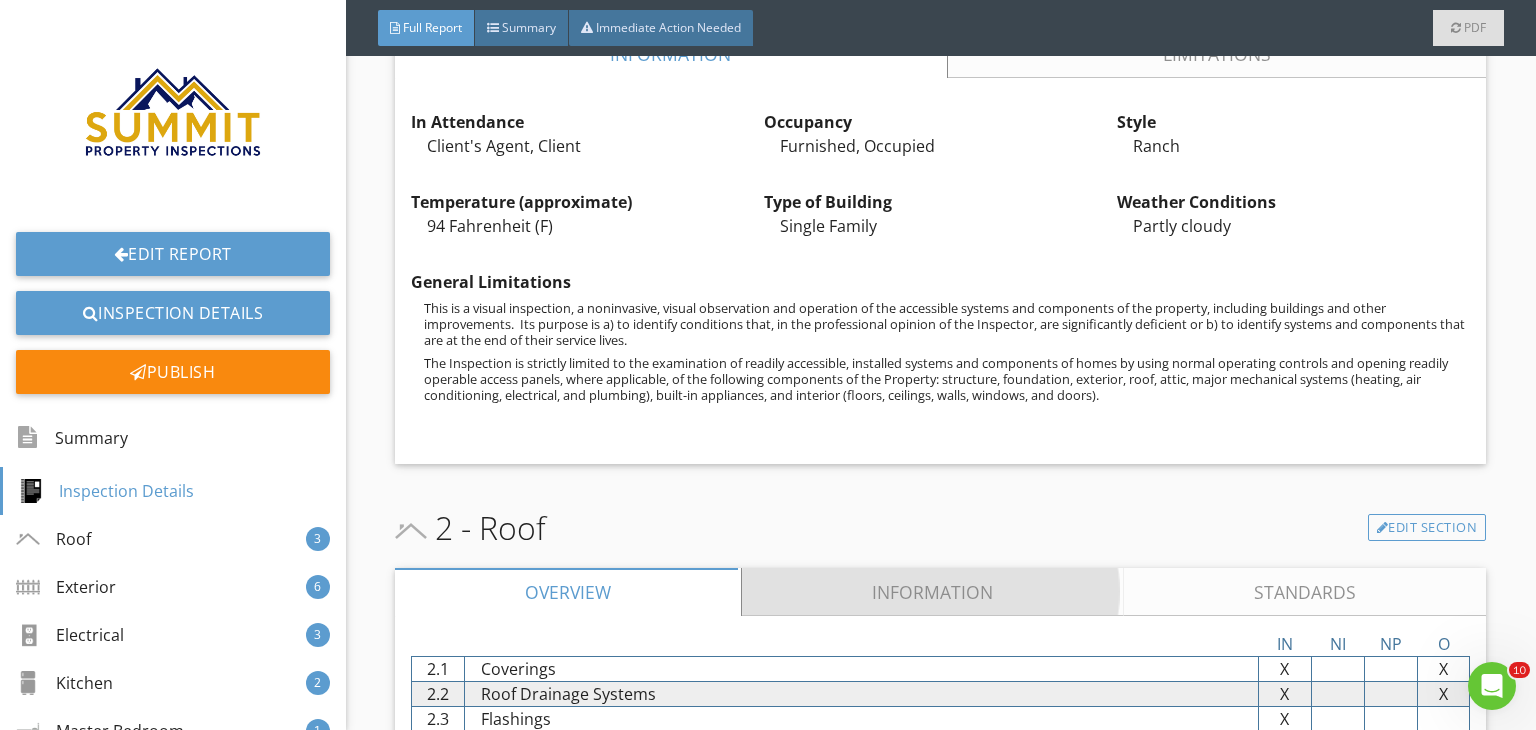 click on "Information" at bounding box center [933, 592] 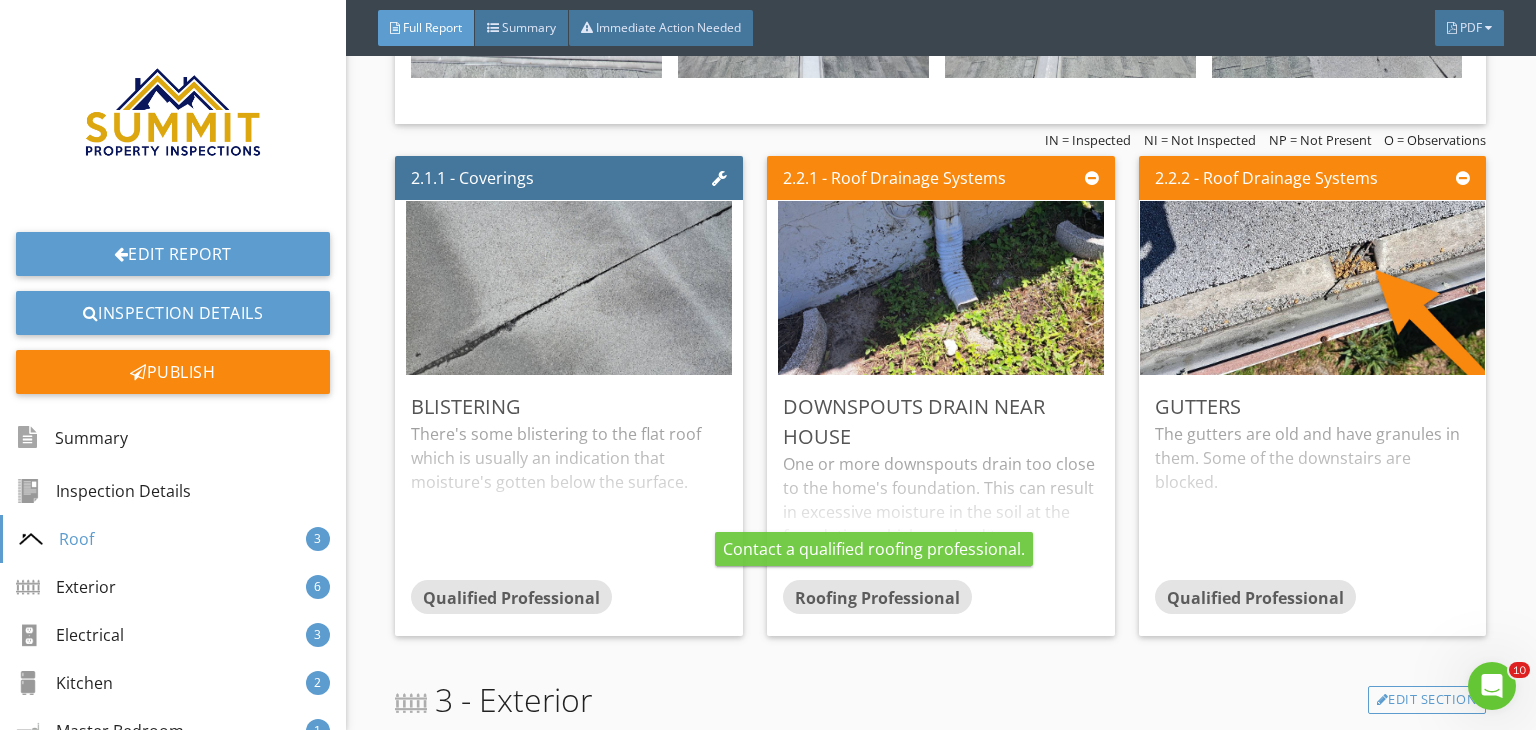 scroll, scrollTop: 1920, scrollLeft: 0, axis: vertical 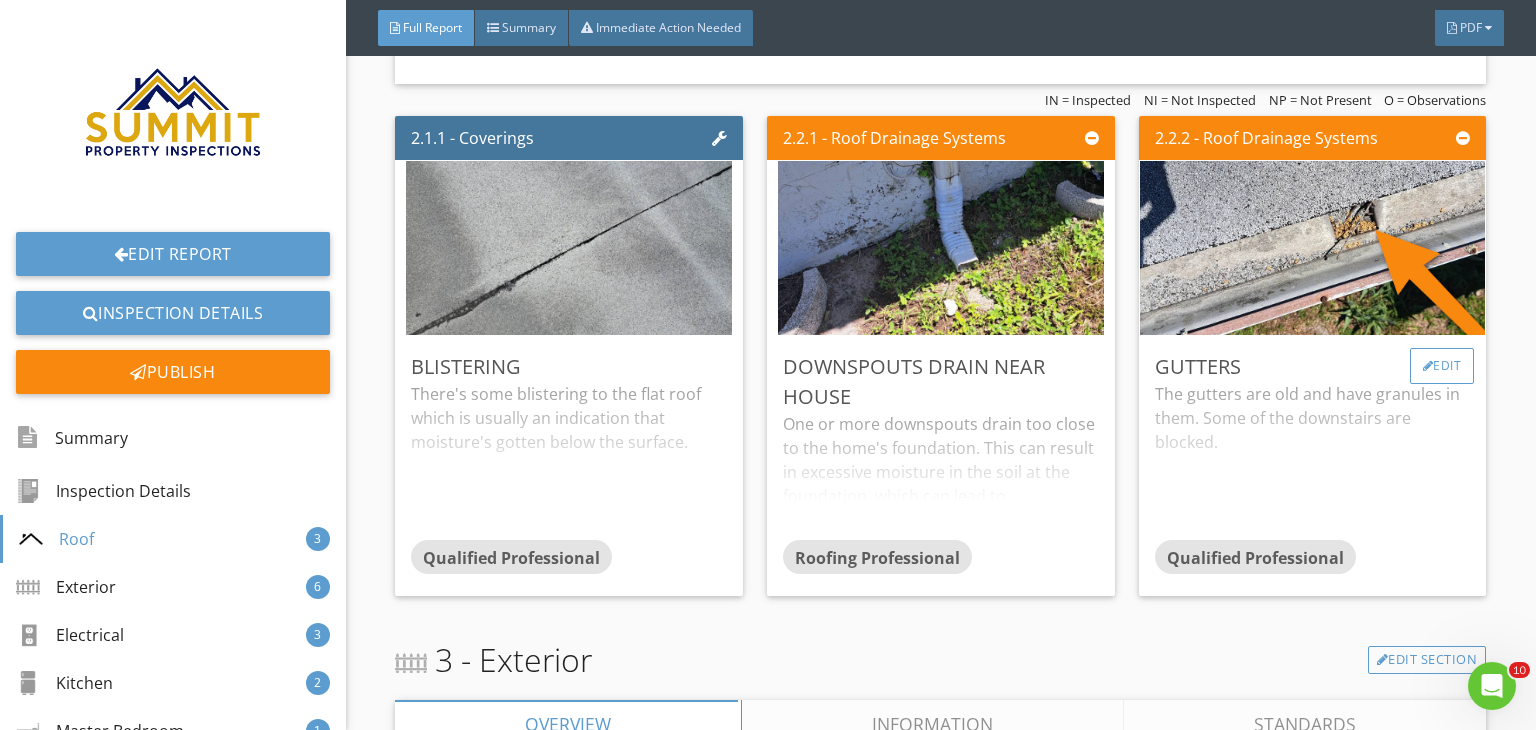 click on "Edit" at bounding box center [1442, 366] 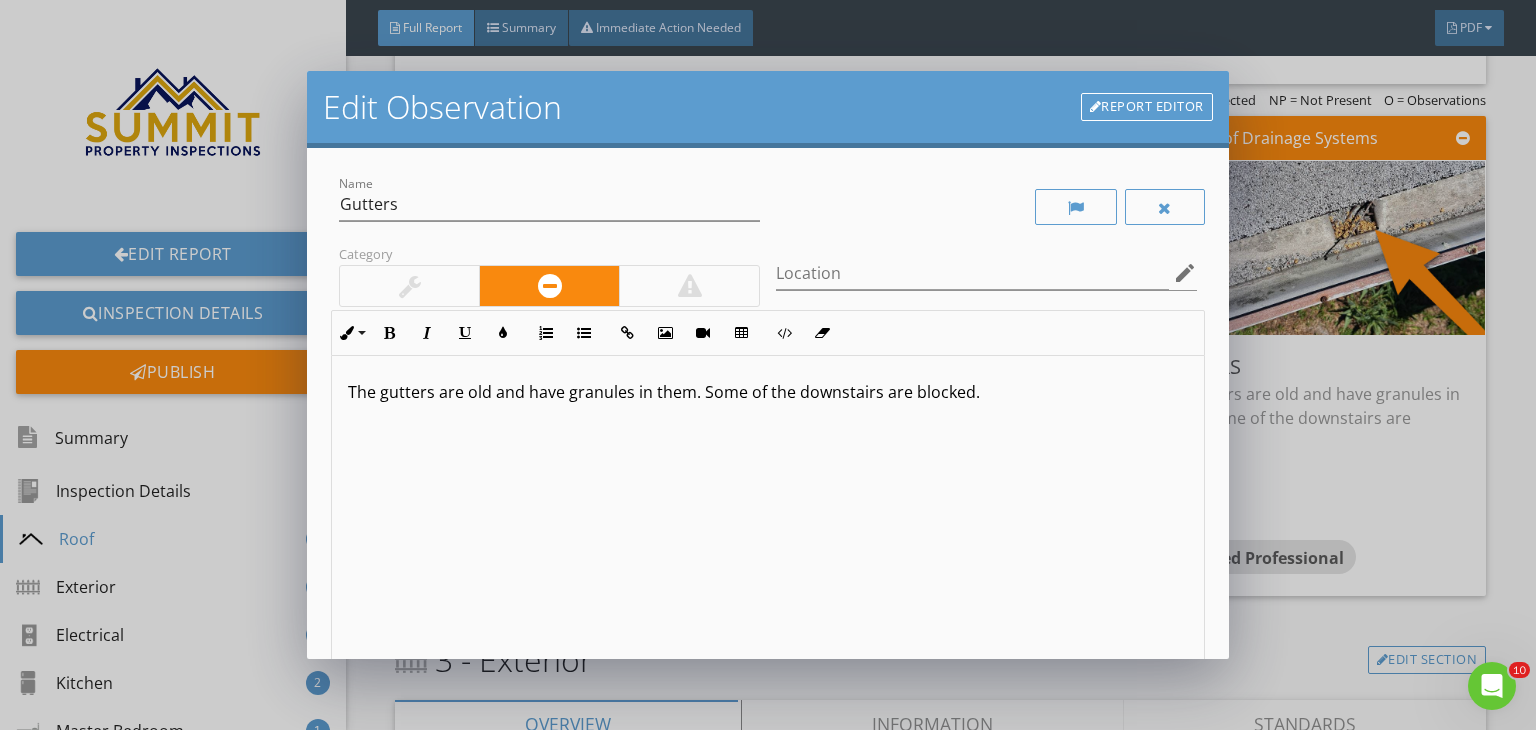 click on "The gutters are old and have granules in them. Some of the downstairs are blocked." at bounding box center [768, 392] 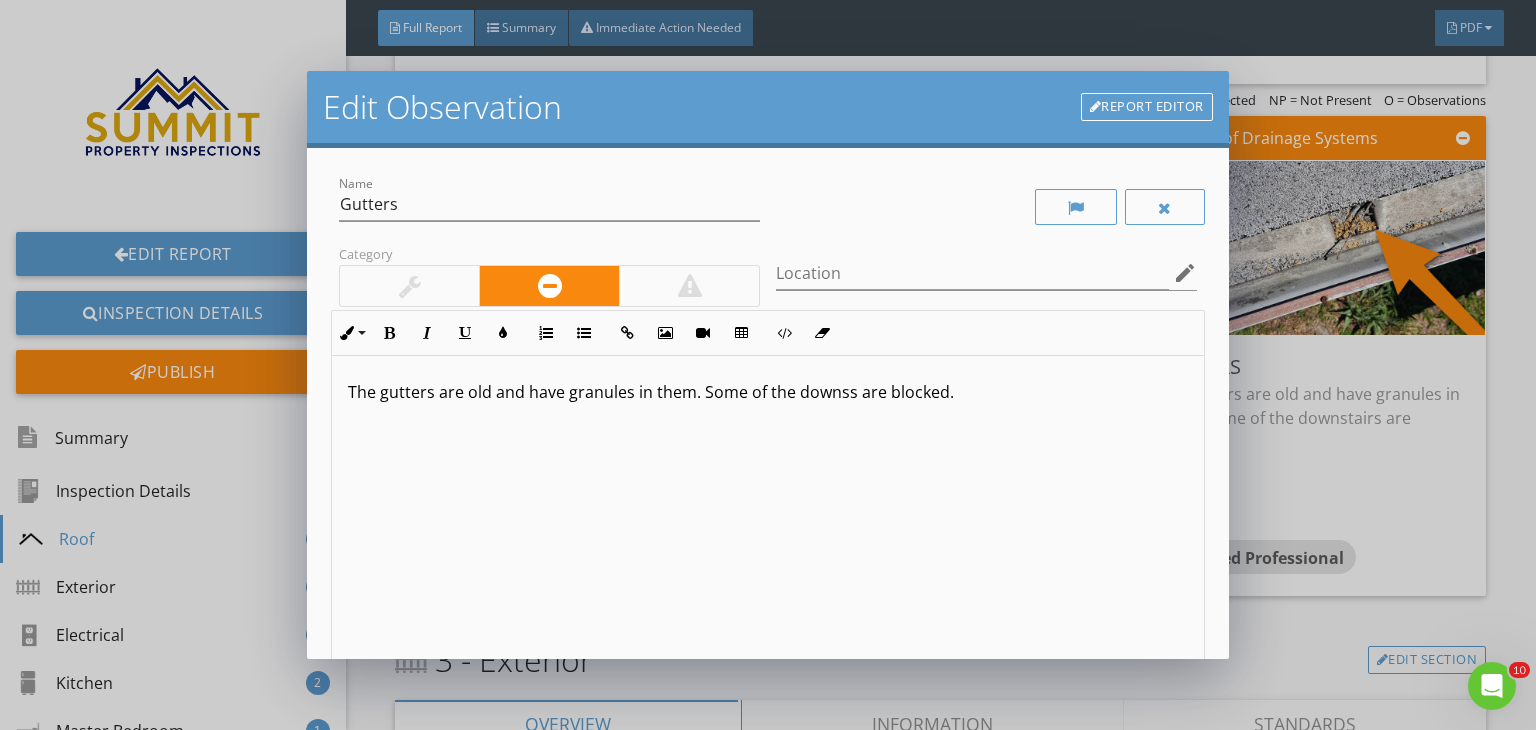 type 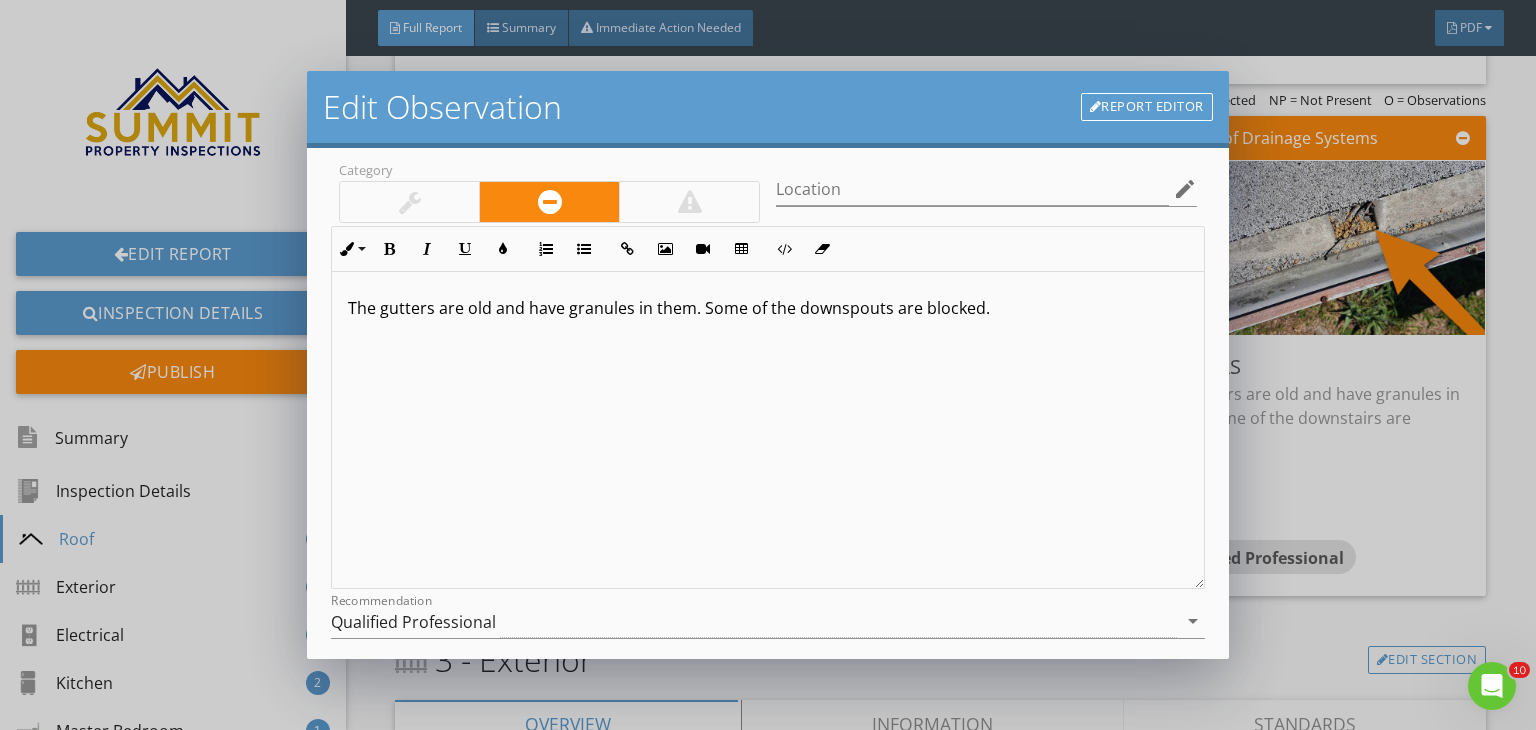 scroll, scrollTop: 72, scrollLeft: 0, axis: vertical 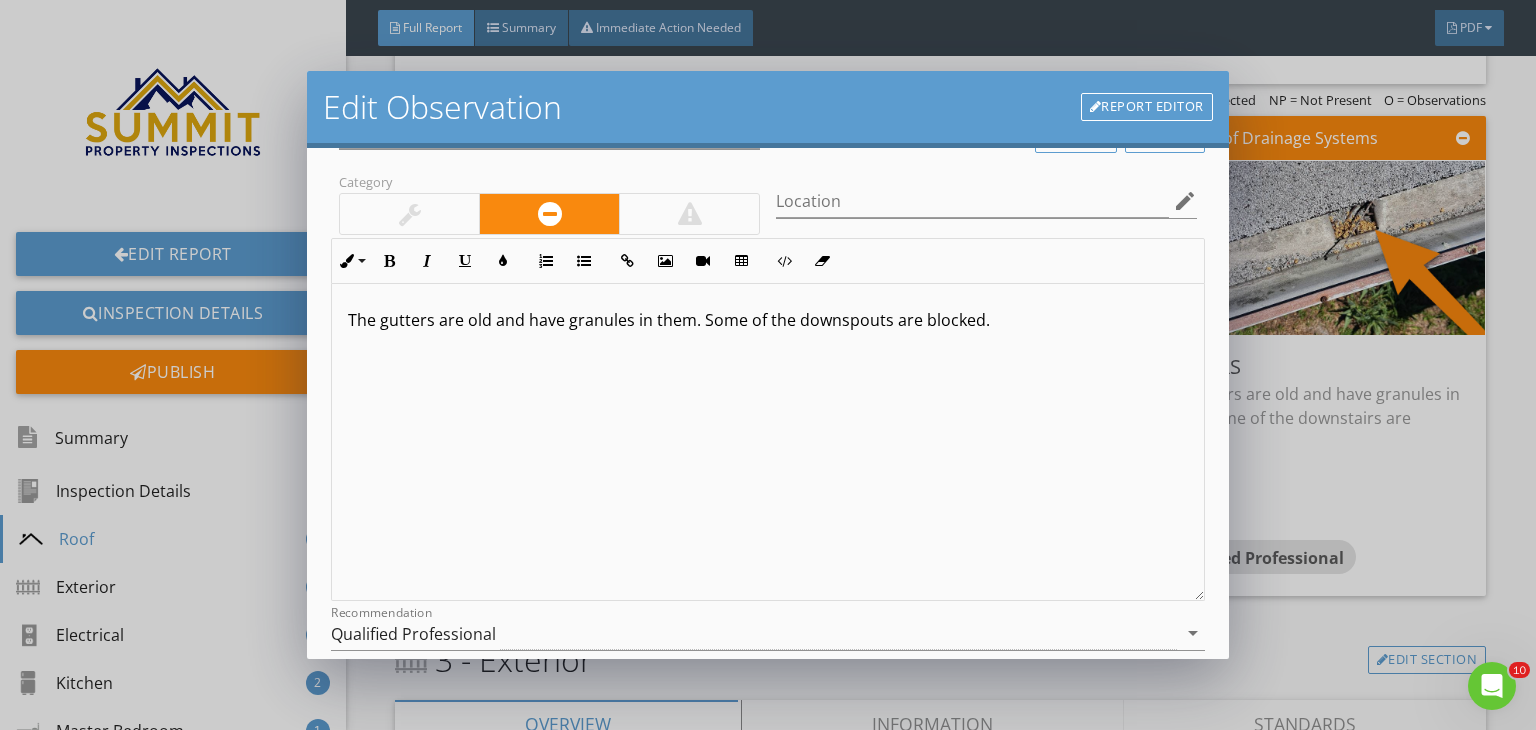 click on "The gutters are old and have granules in them. Some of the downspouts are blocked." at bounding box center [768, 320] 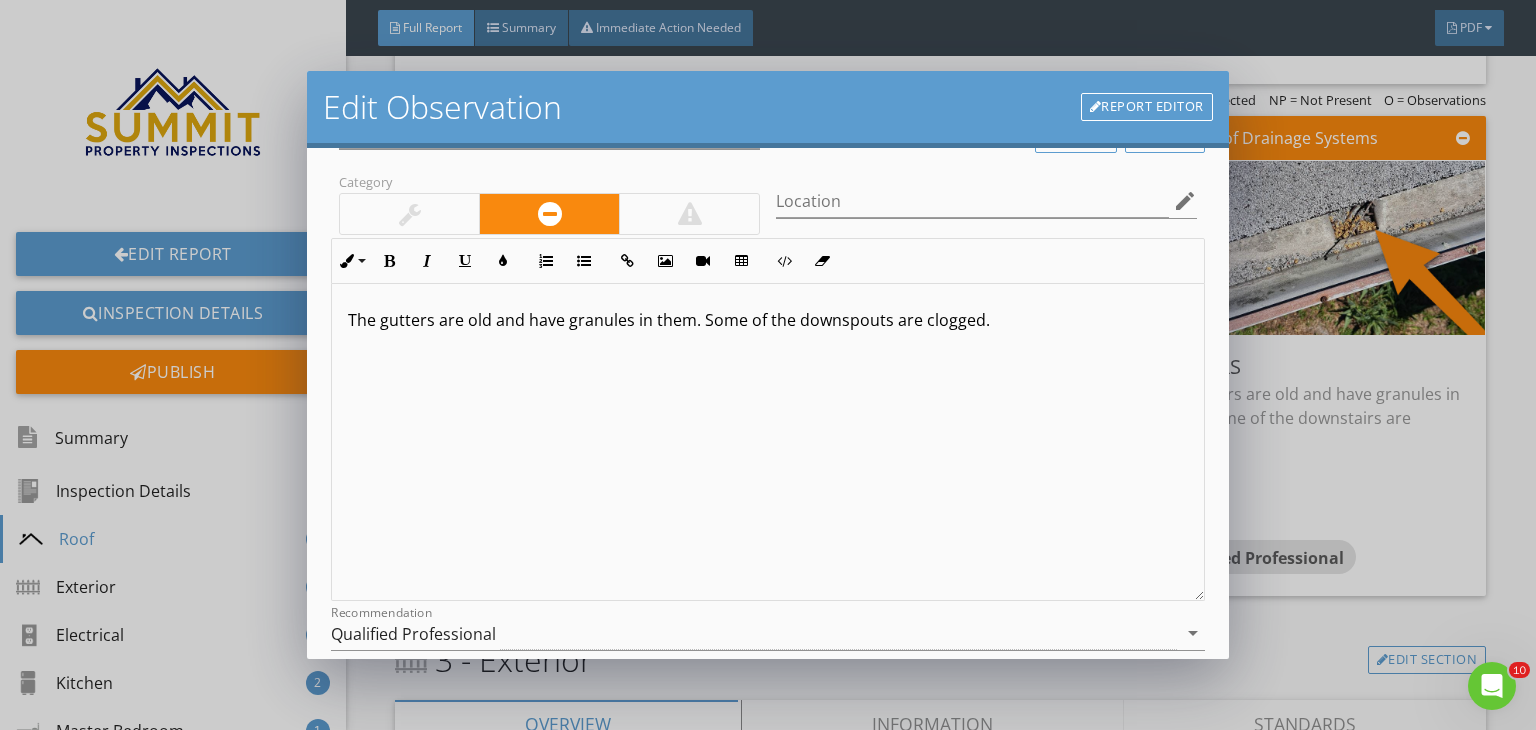 scroll, scrollTop: 208, scrollLeft: 0, axis: vertical 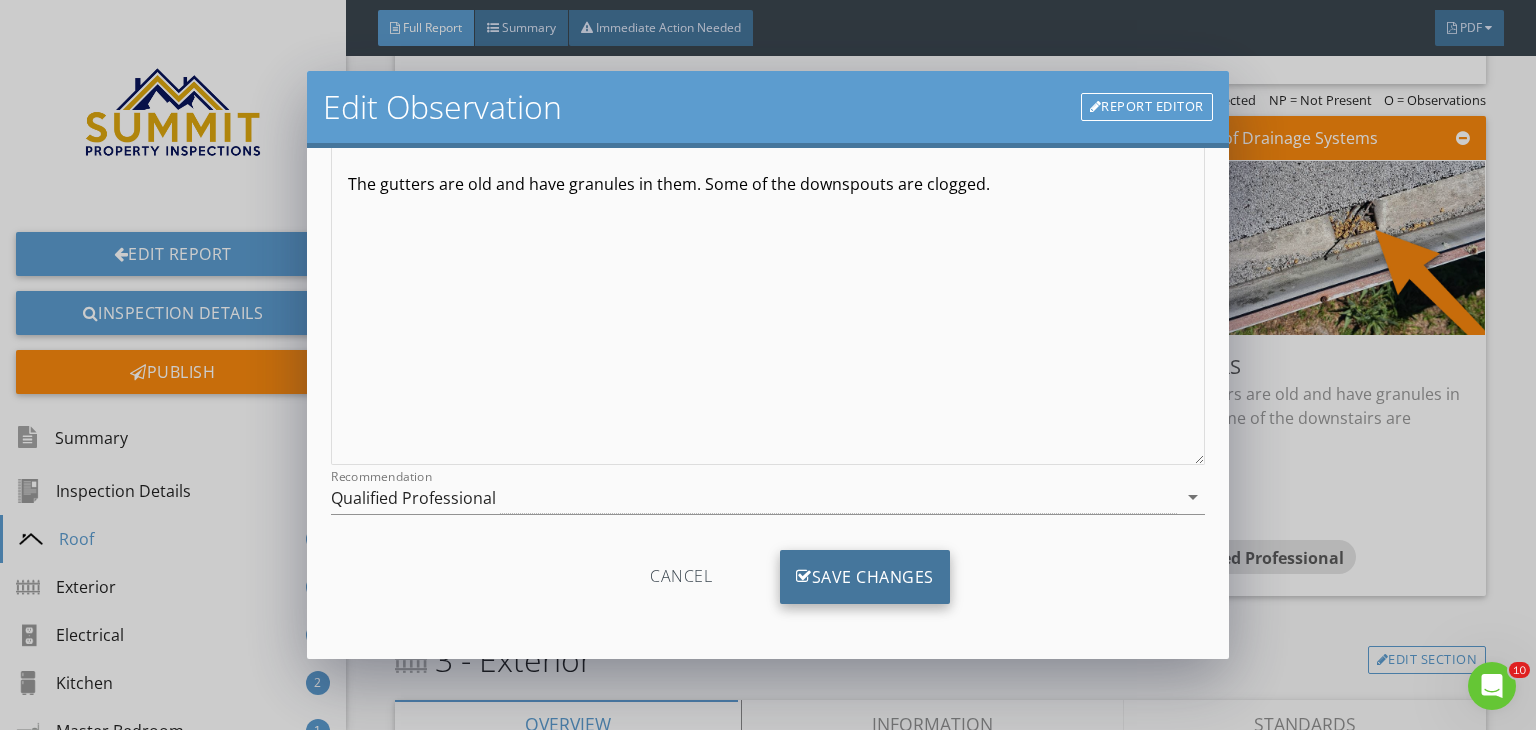 click on "Save Changes" at bounding box center [865, 577] 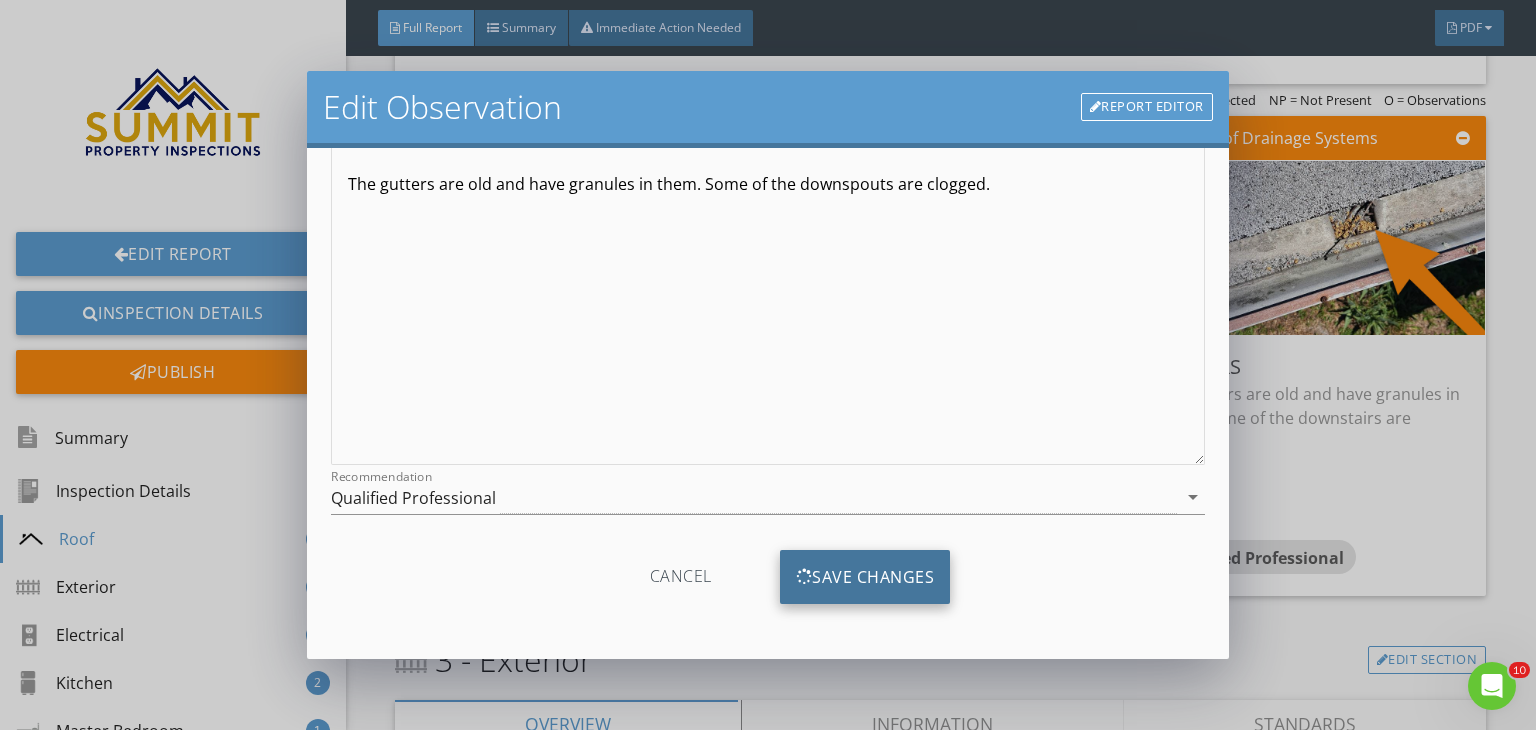 scroll, scrollTop: 0, scrollLeft: 0, axis: both 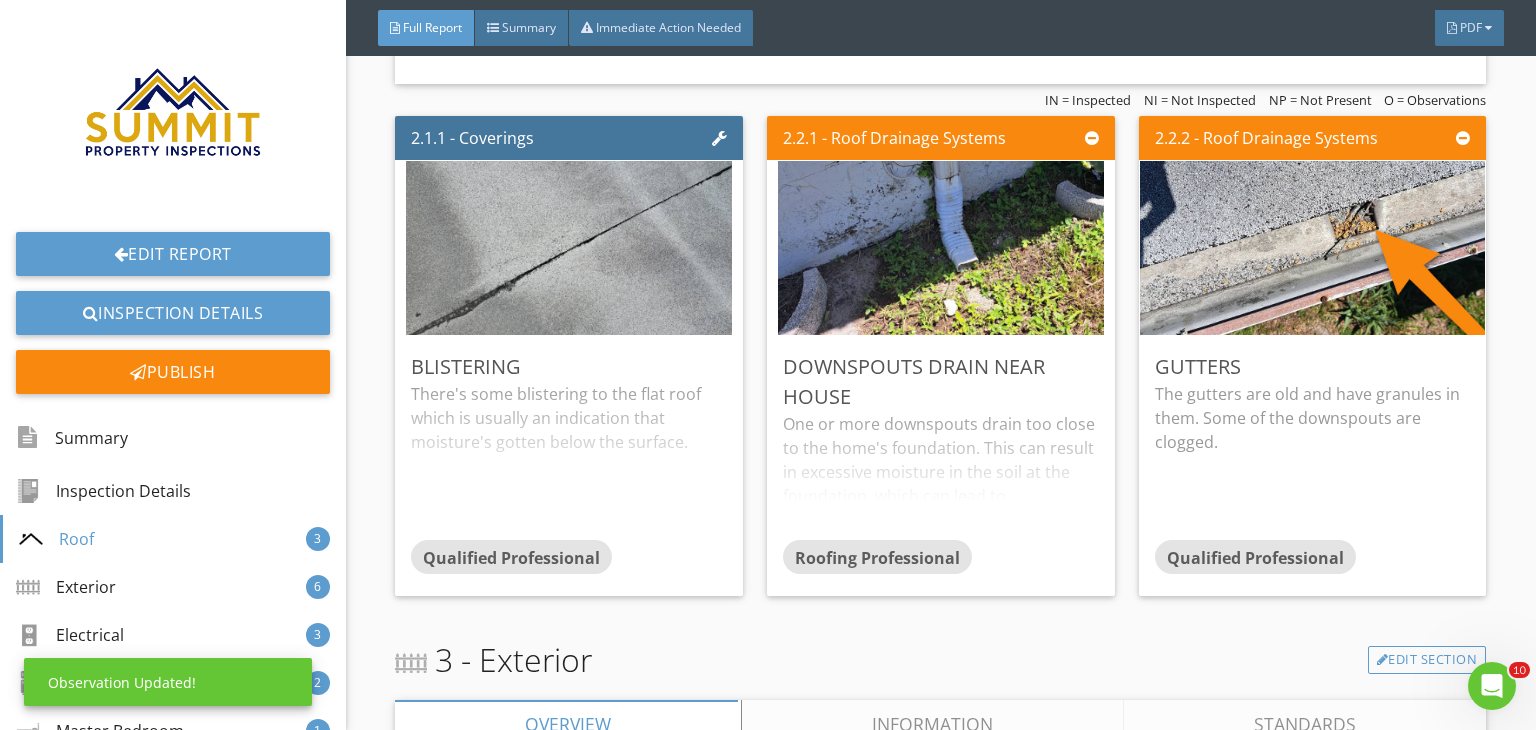 click on "3 -
Exterior
Edit Section" at bounding box center (940, 660) 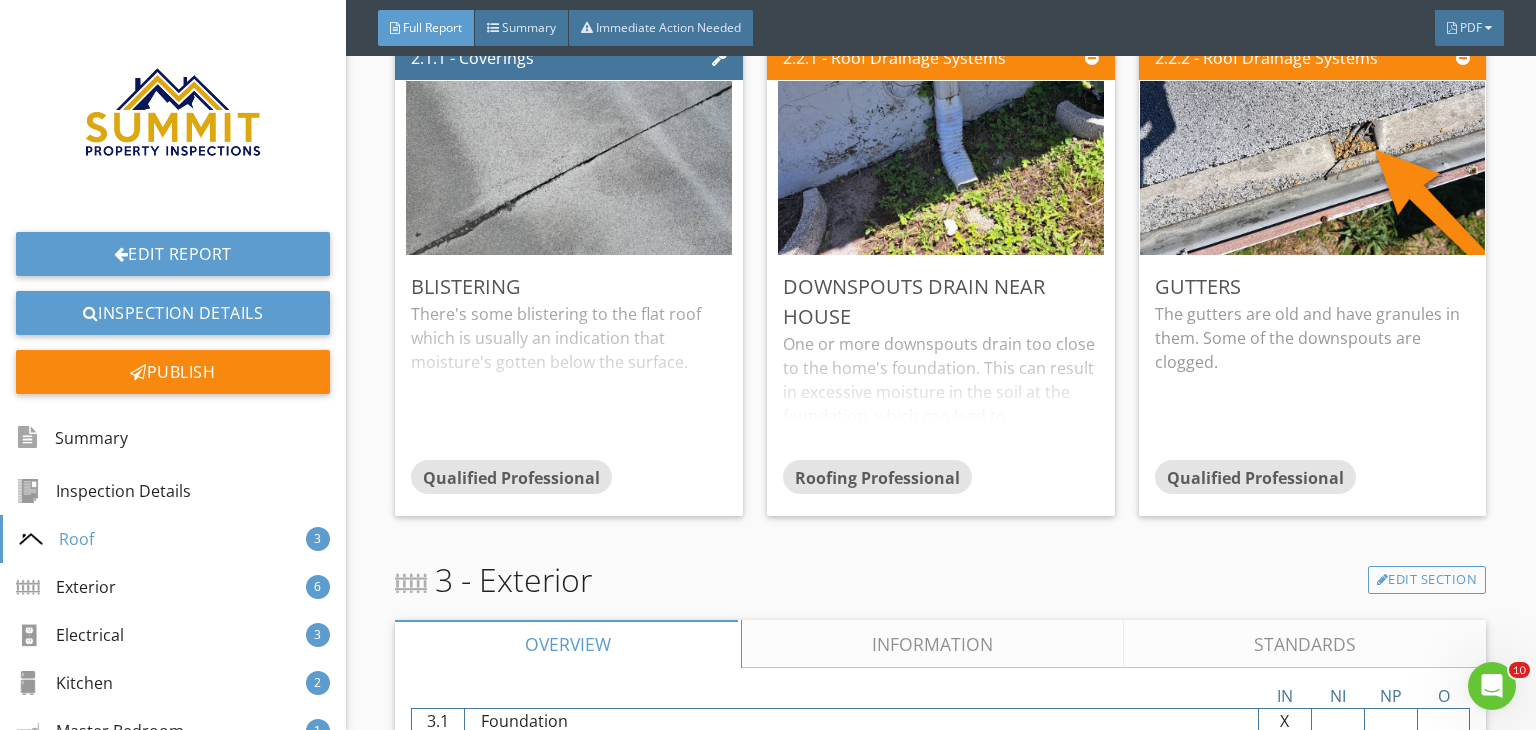 click on "Information" at bounding box center [933, 644] 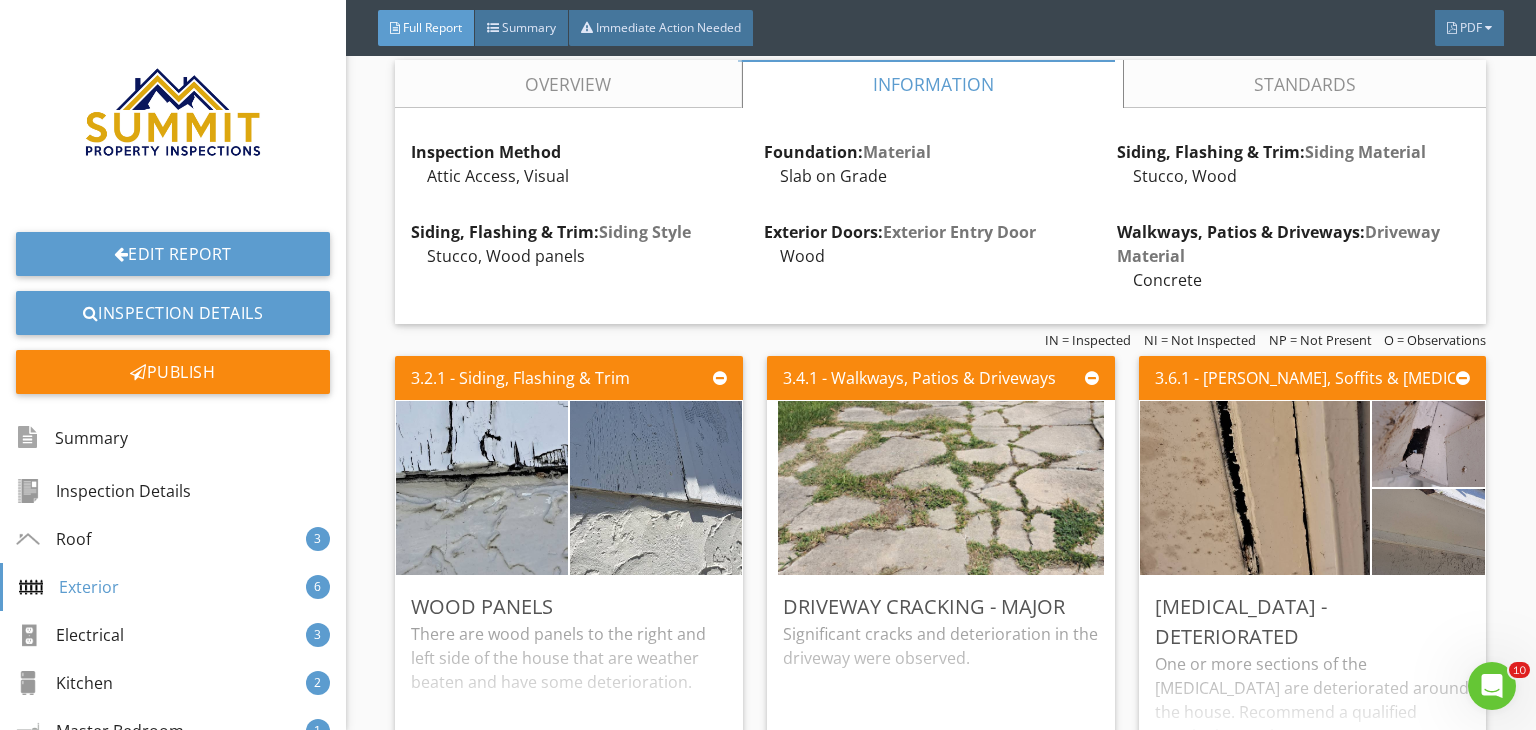scroll, scrollTop: 2600, scrollLeft: 0, axis: vertical 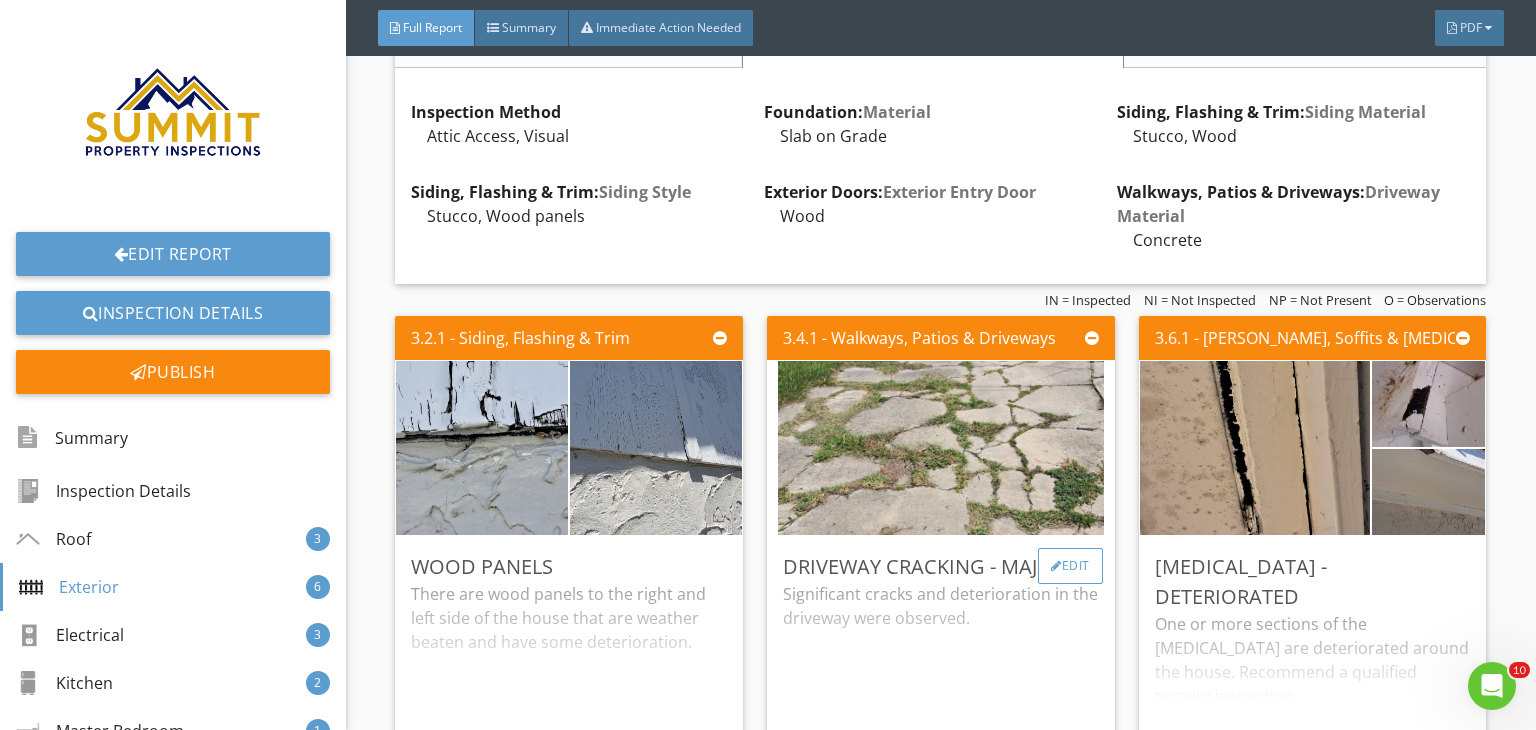 click on "Edit" at bounding box center (1070, 566) 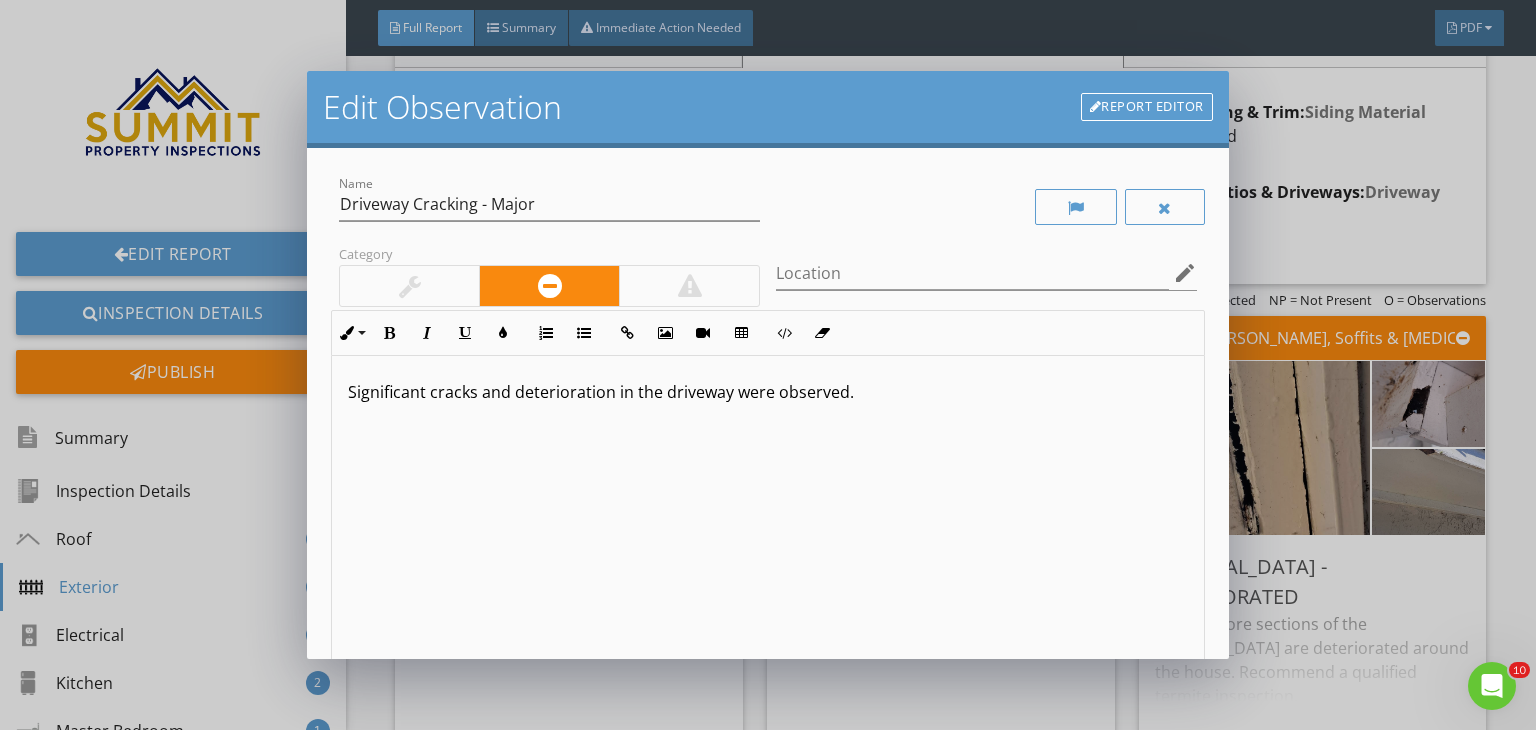 click on "Significant cracks and deterioration in the driveway were observed." at bounding box center (768, 392) 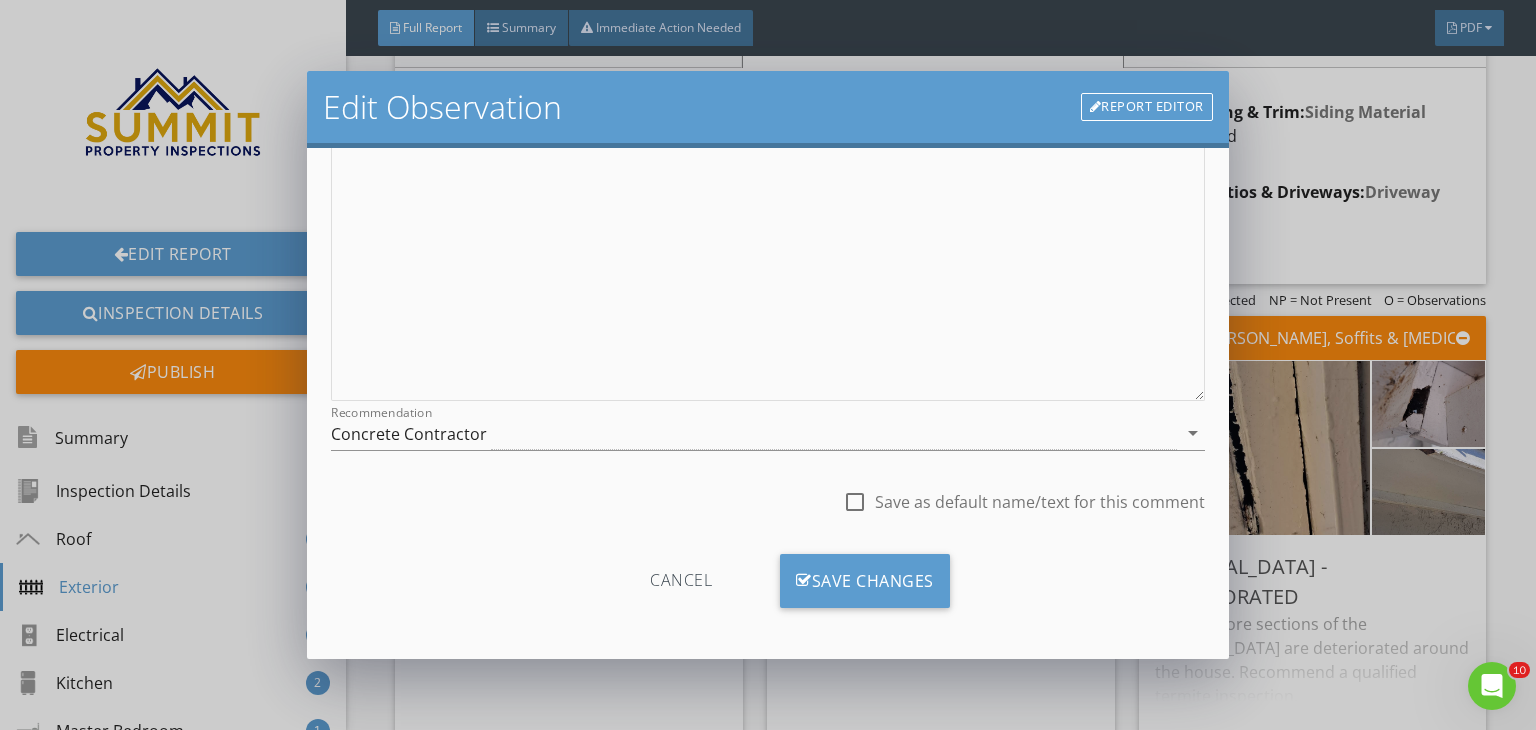 scroll, scrollTop: 276, scrollLeft: 0, axis: vertical 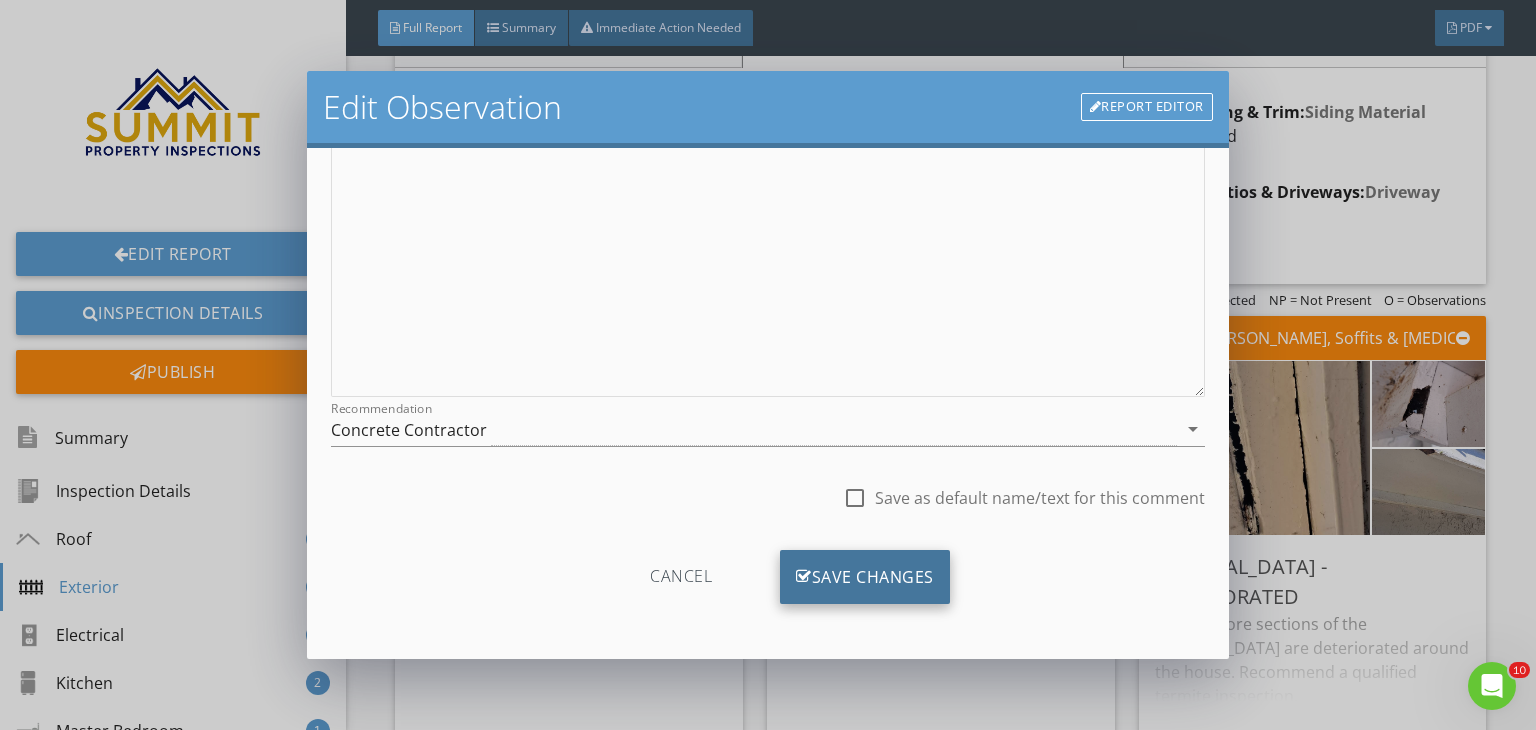 click on "Save Changes" at bounding box center [865, 577] 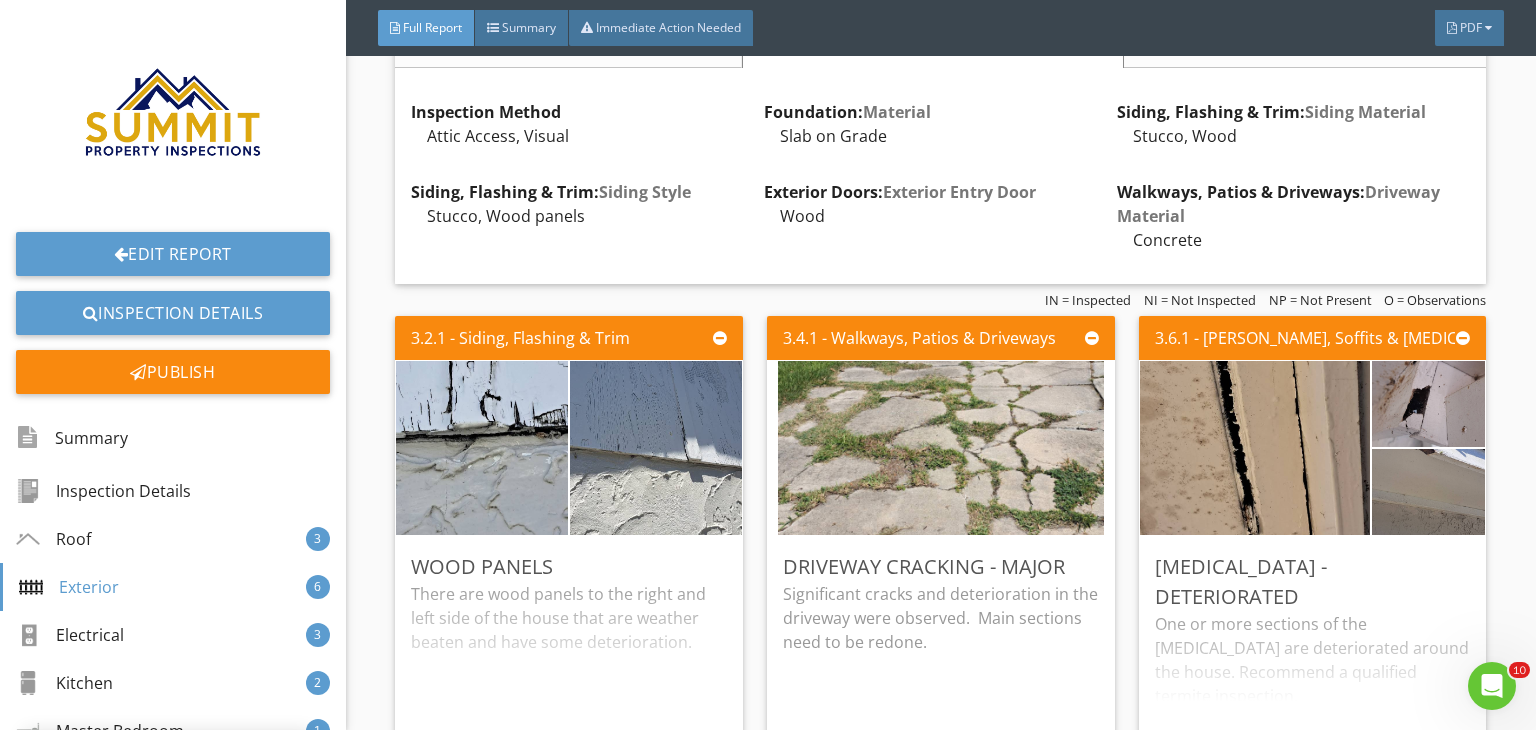 scroll, scrollTop: 39, scrollLeft: 0, axis: vertical 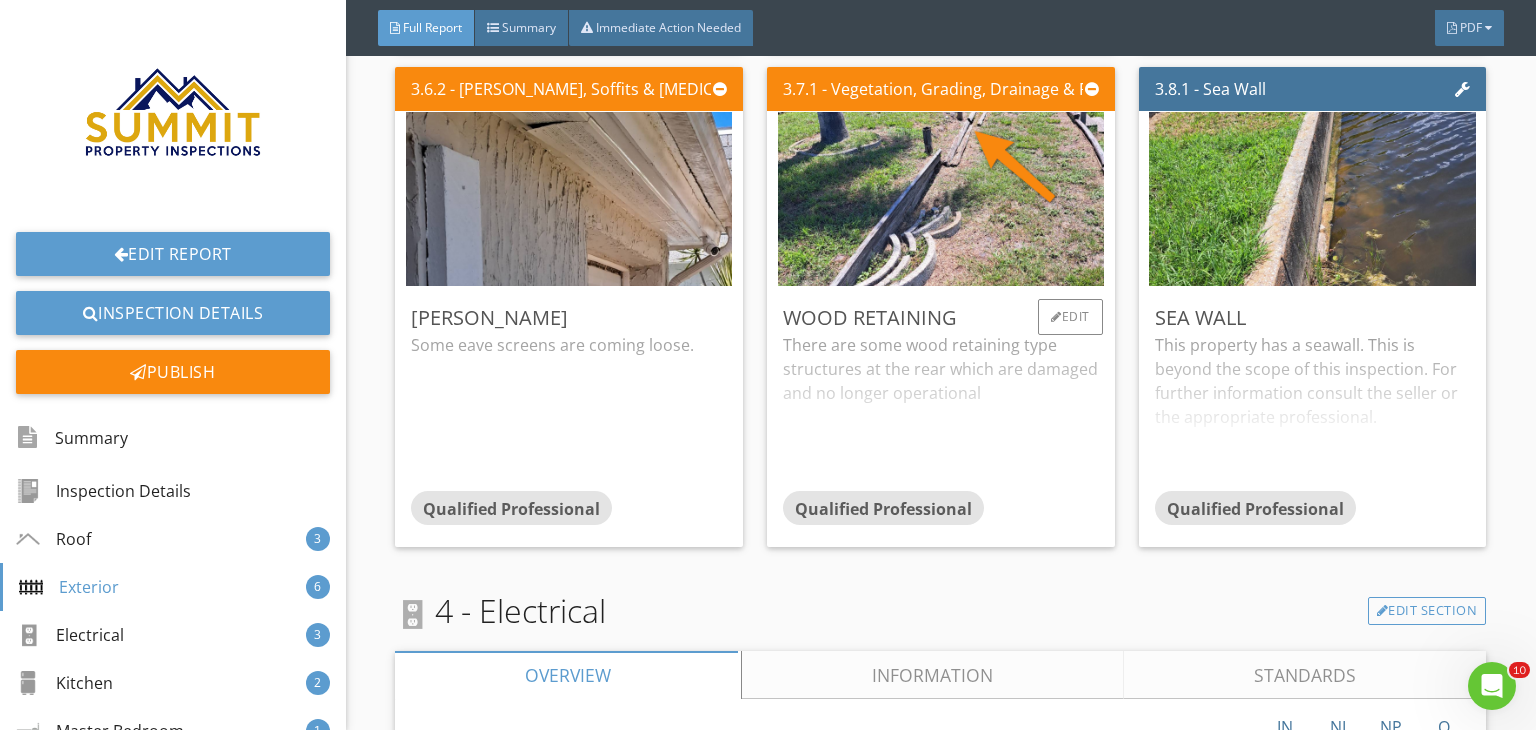 click on "There are some wood retaining type structures at the rear which are damaged and no longer operational" at bounding box center [941, 412] 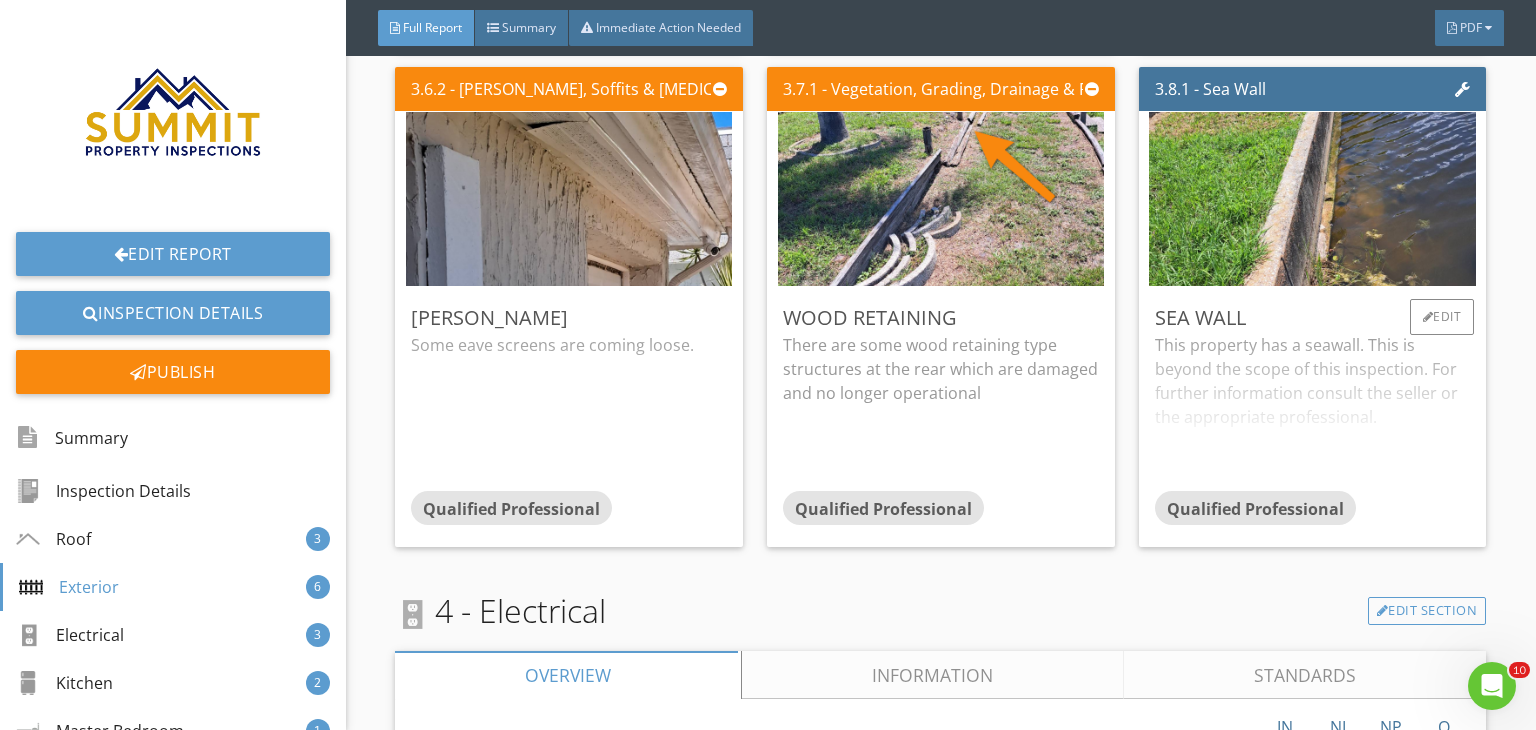 click on "This property has a seawall. This is beyond the scope of this inspection. For further information consult the seller or the appropriate professional." at bounding box center [1313, 412] 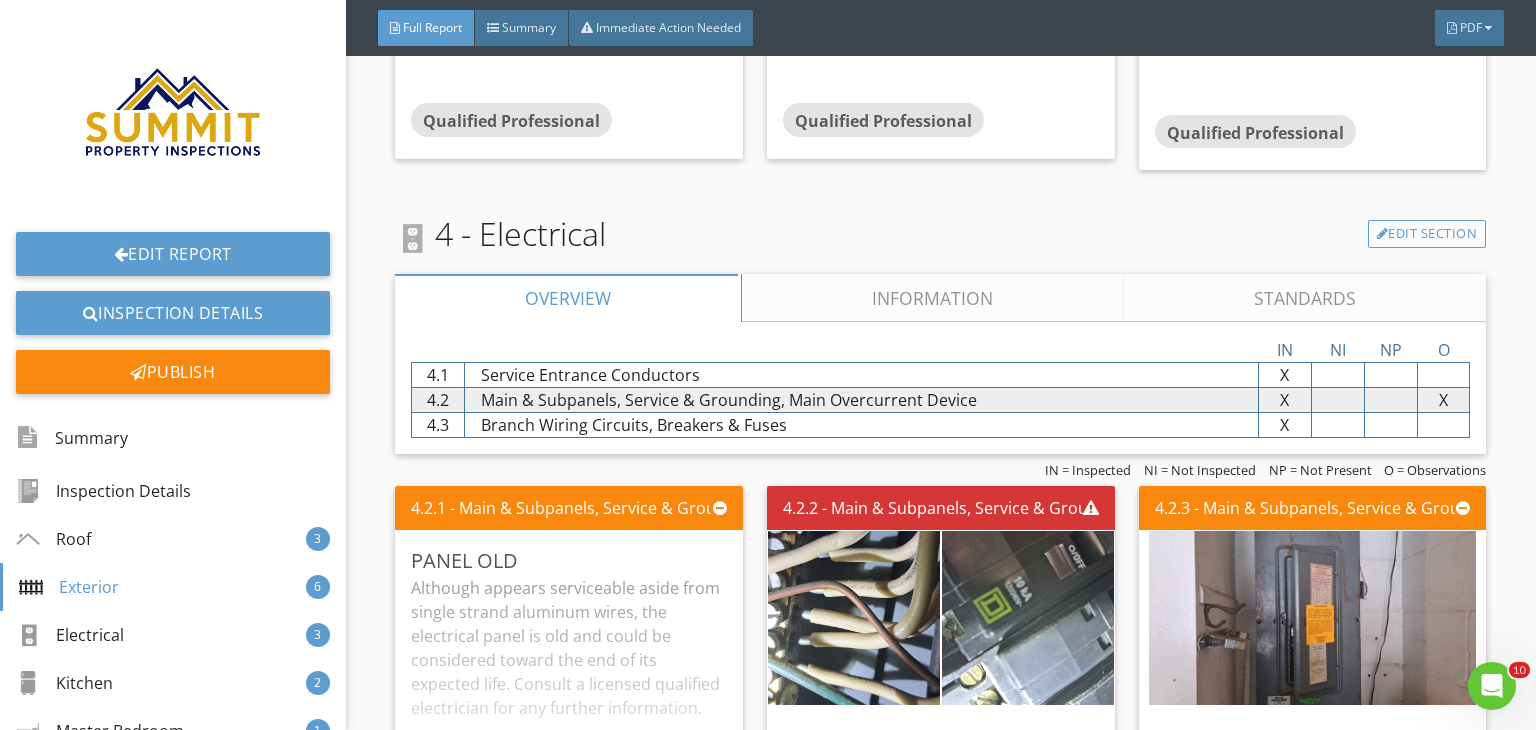 scroll, scrollTop: 3972, scrollLeft: 0, axis: vertical 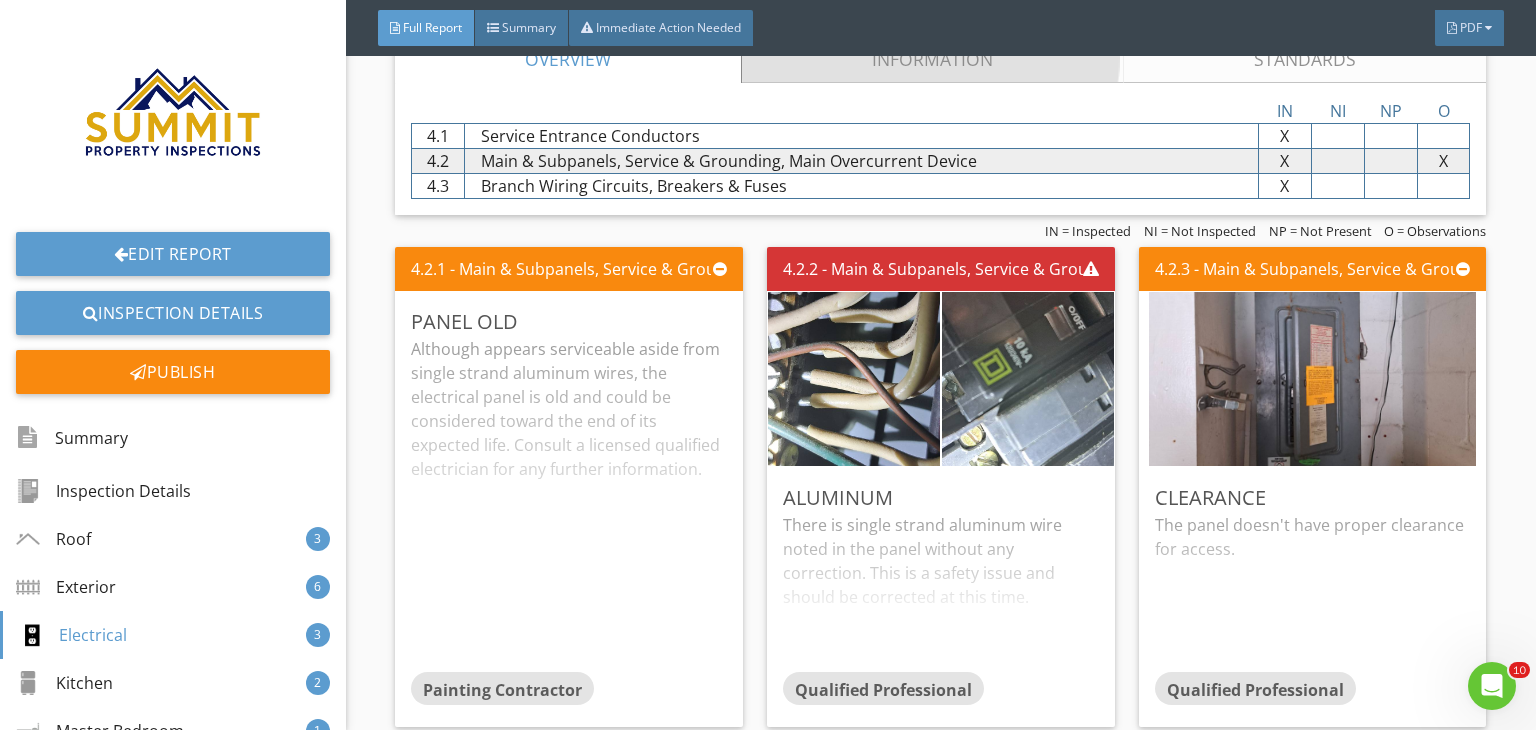 click on "Information" at bounding box center (933, 59) 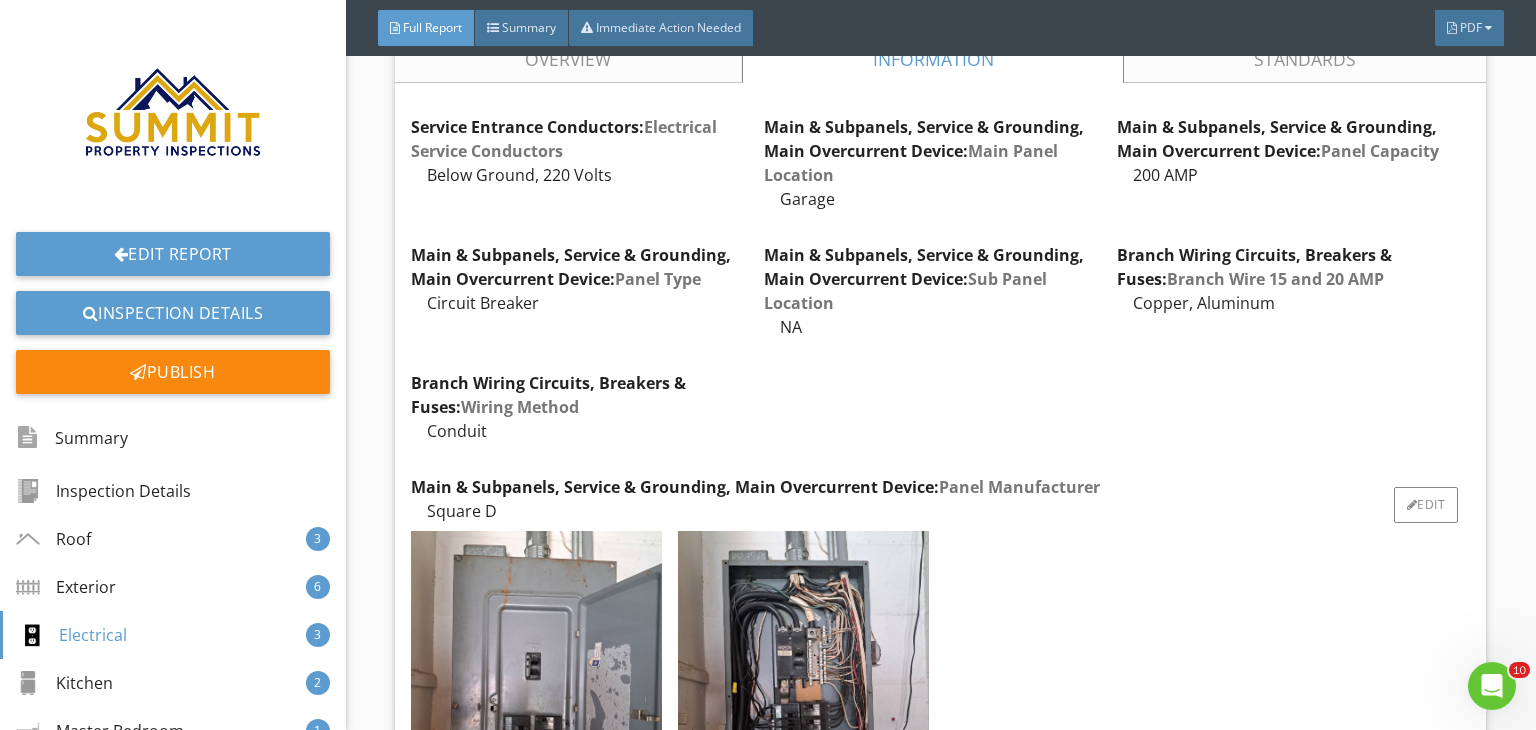 click on "Square D" at bounding box center [940, 511] 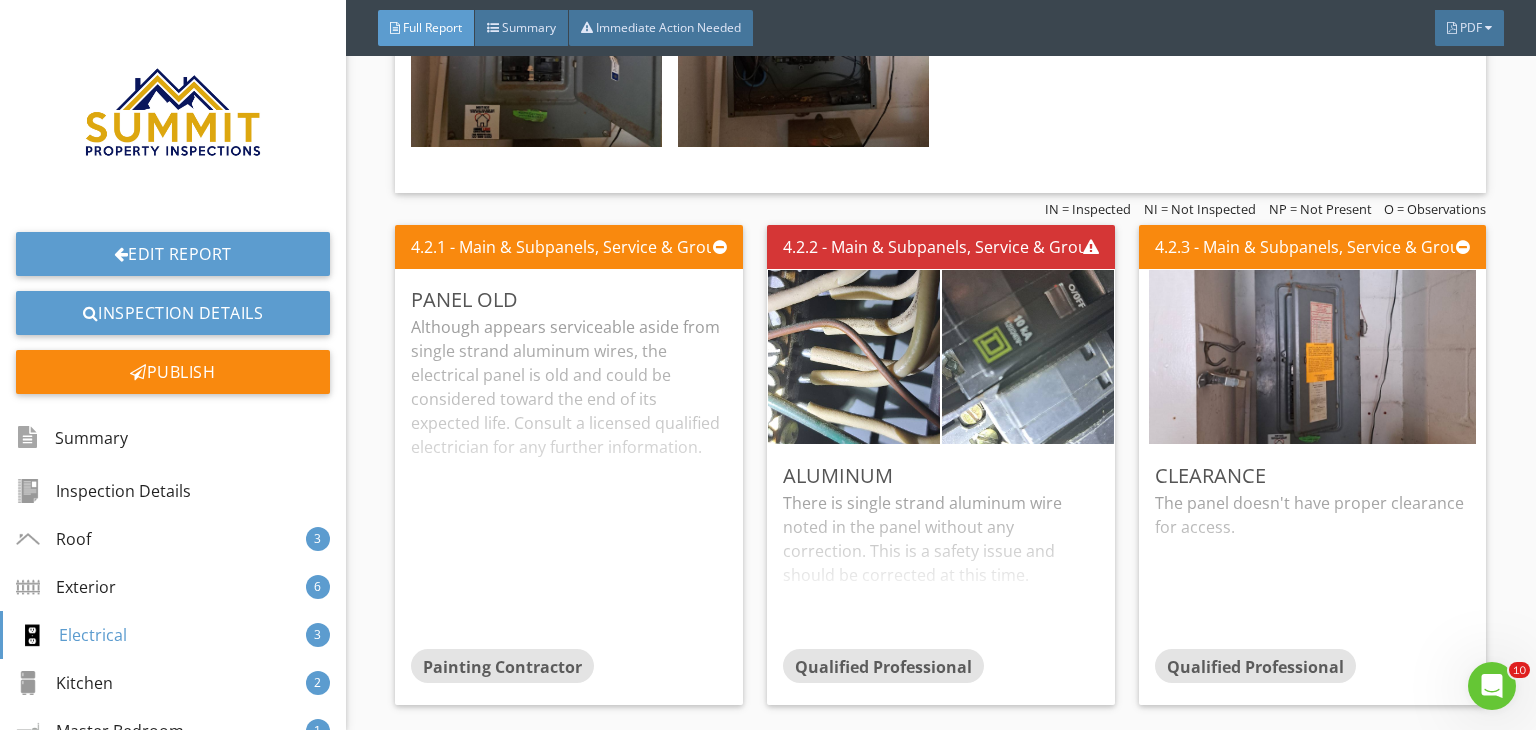 scroll, scrollTop: 4692, scrollLeft: 0, axis: vertical 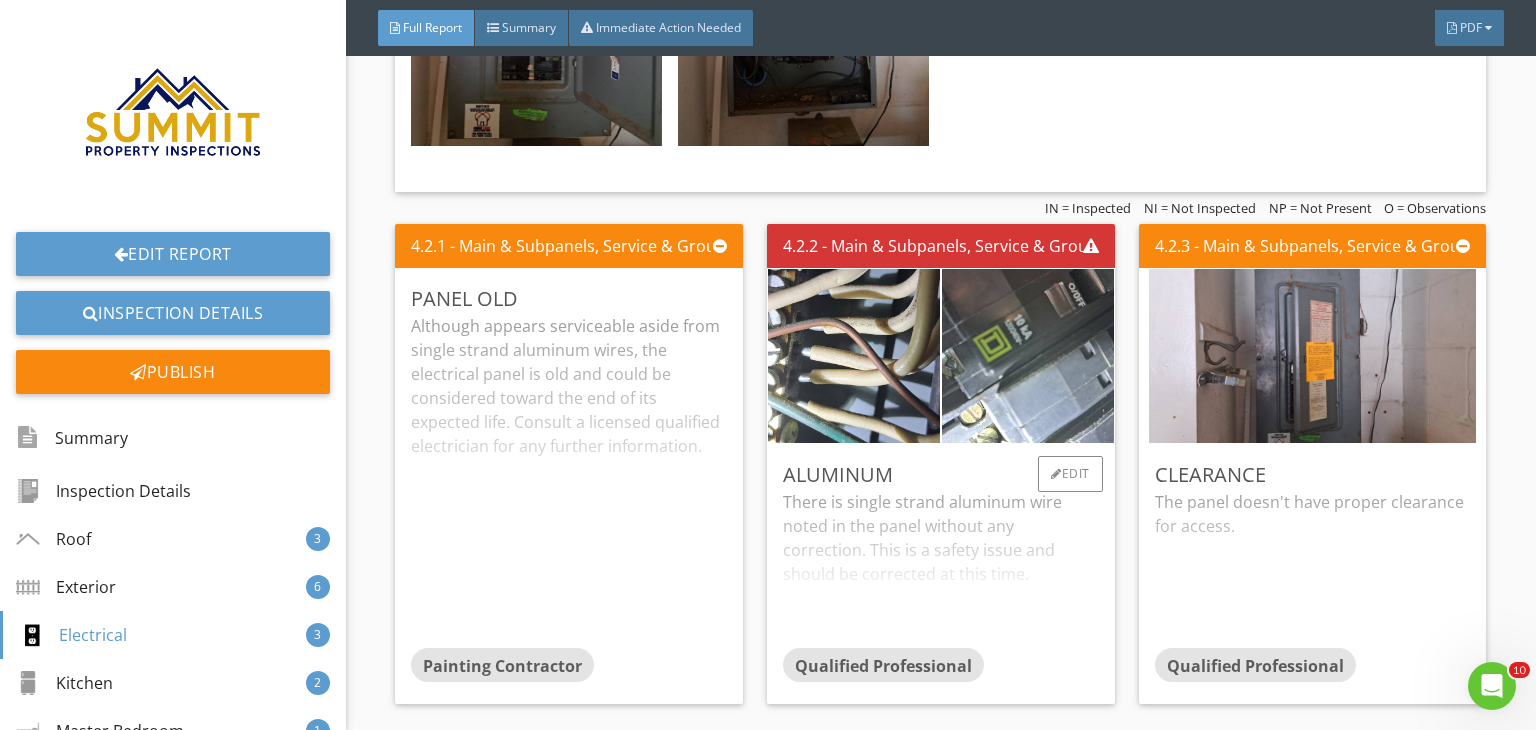 click on "There is single strand aluminum wire noted in the panel without any correction. This is a safety issue and should be corrected at this time. Consult the license qualified elechristian for further evaluation and recommendations." at bounding box center (941, 569) 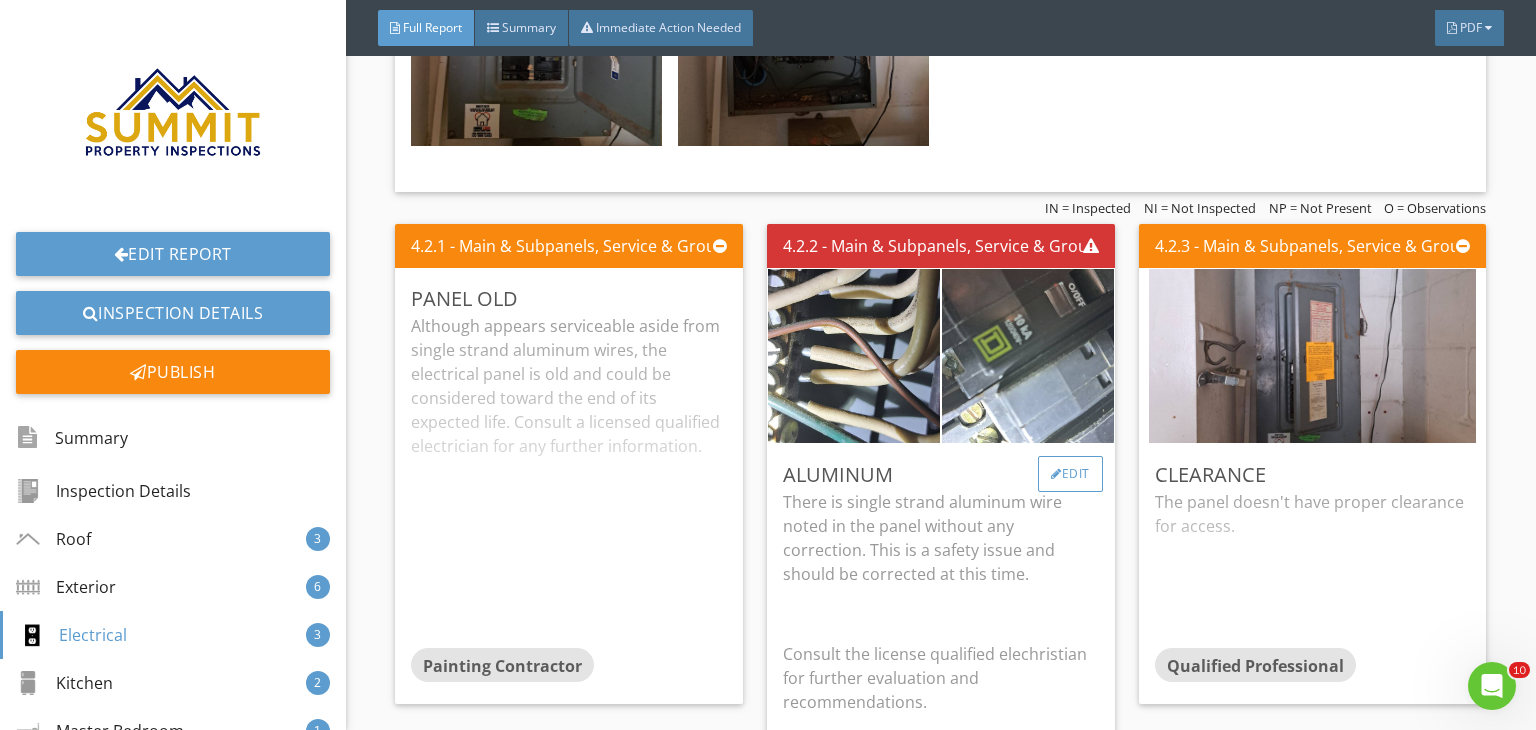 click on "Edit" at bounding box center [1070, 474] 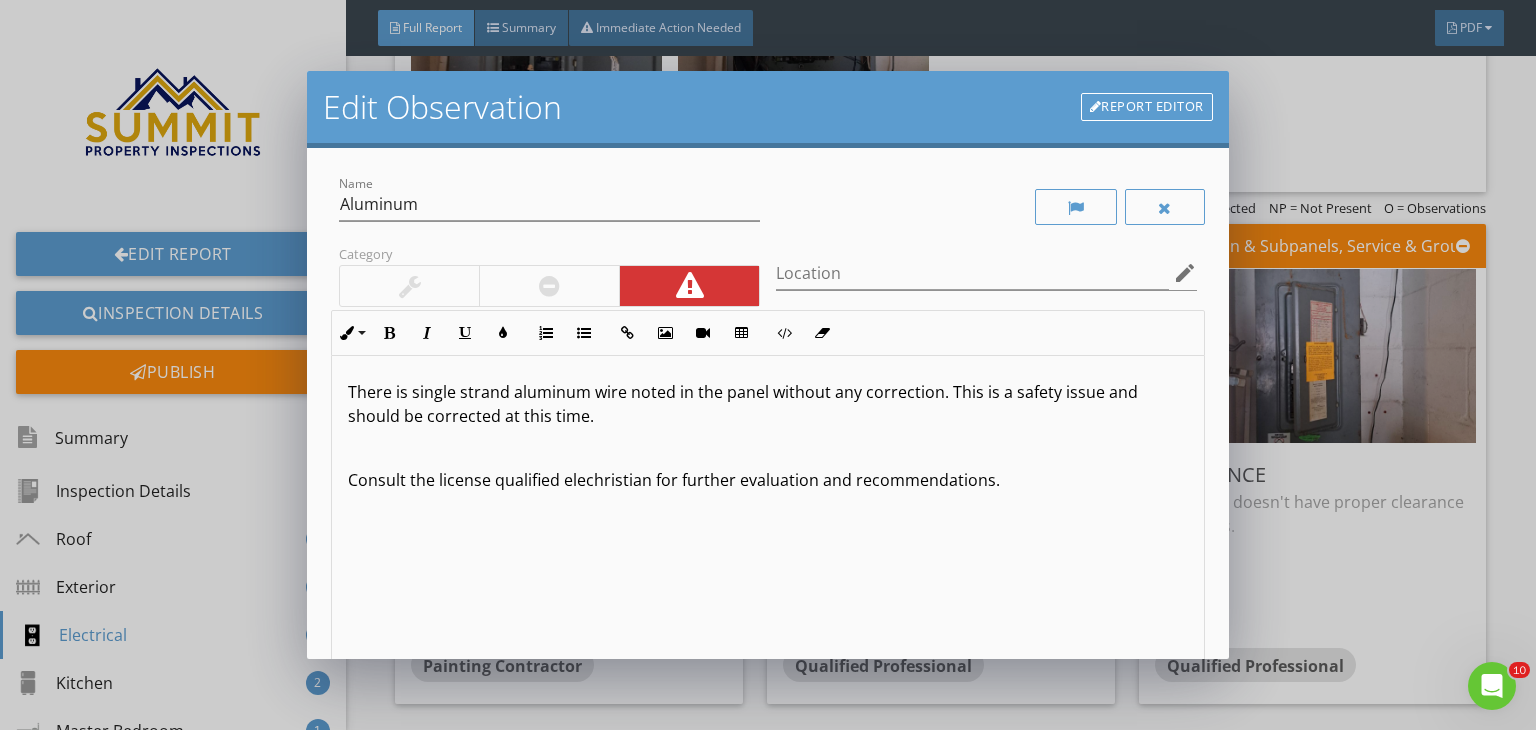 click on "Consult the license qualified elechristian for further evaluation and recommendations." at bounding box center (768, 480) 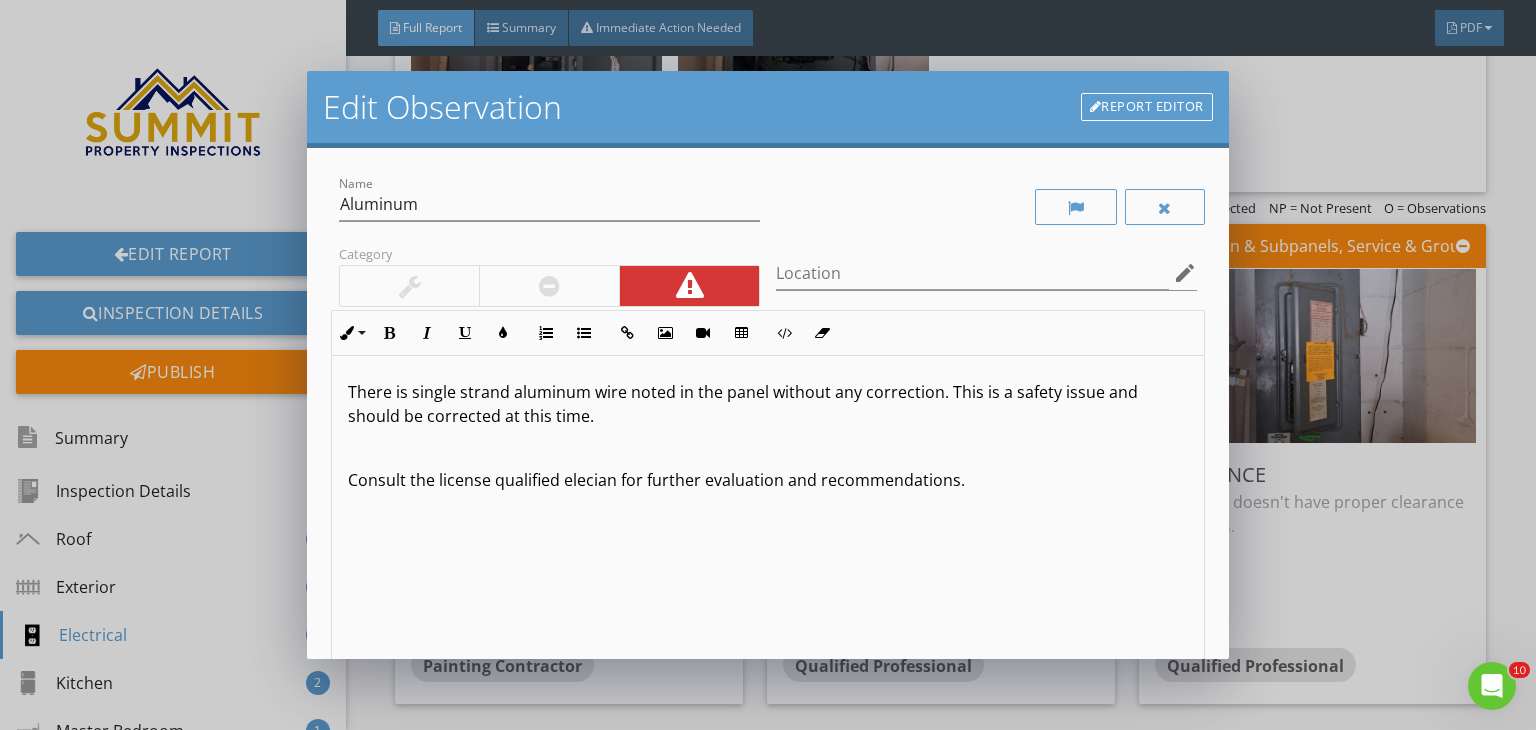 type 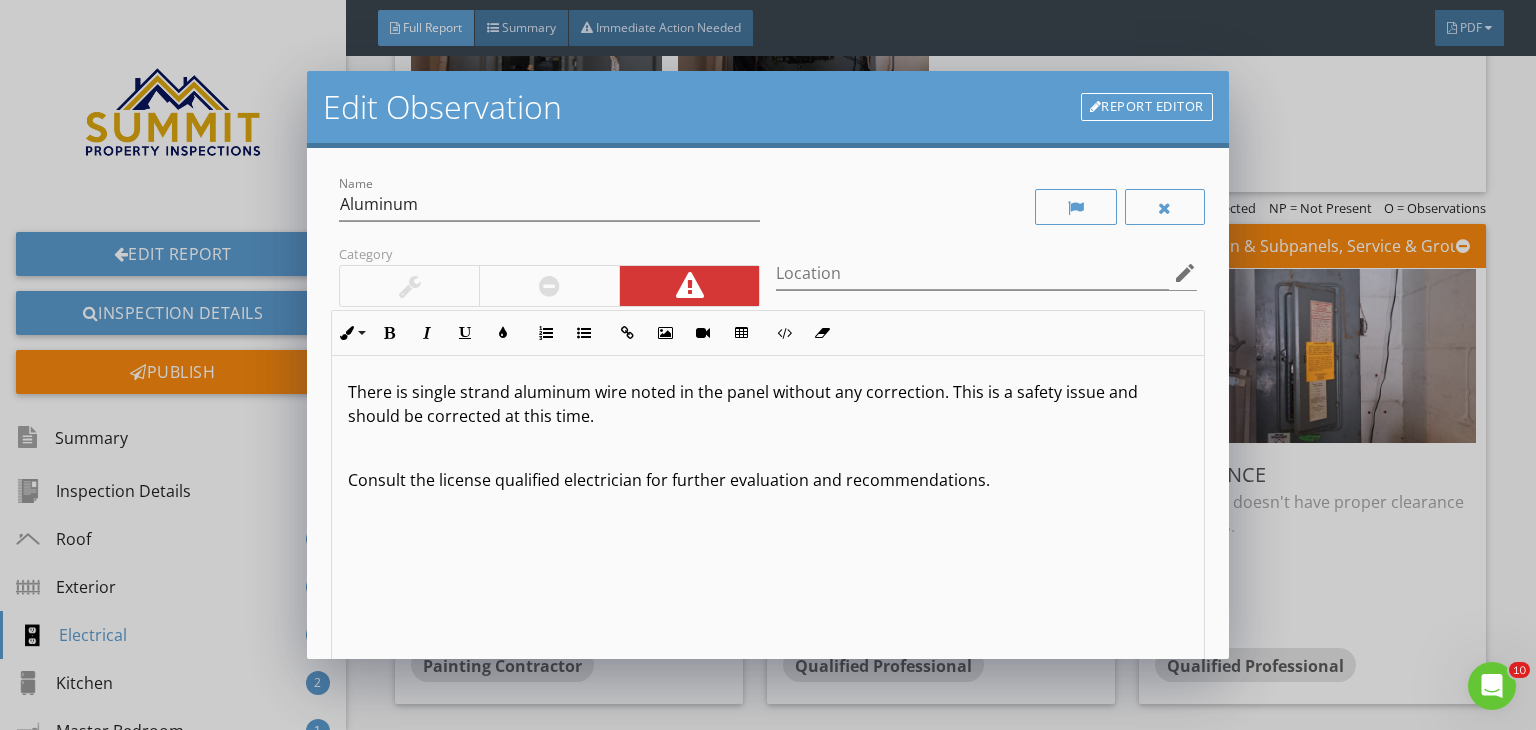 drag, startPoint x: 804, startPoint y: 569, endPoint x: 1059, endPoint y: 578, distance: 255.15877 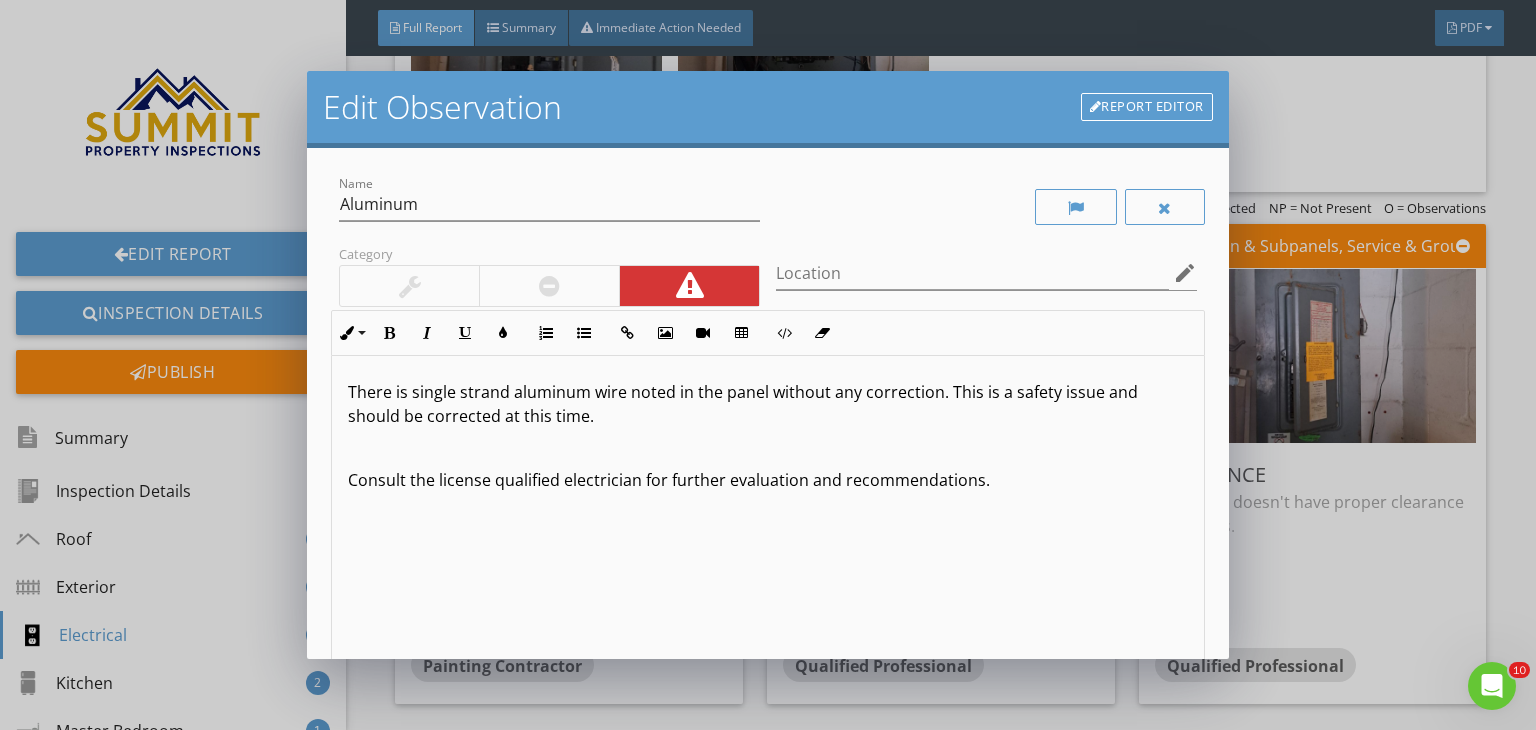 click at bounding box center (768, 448) 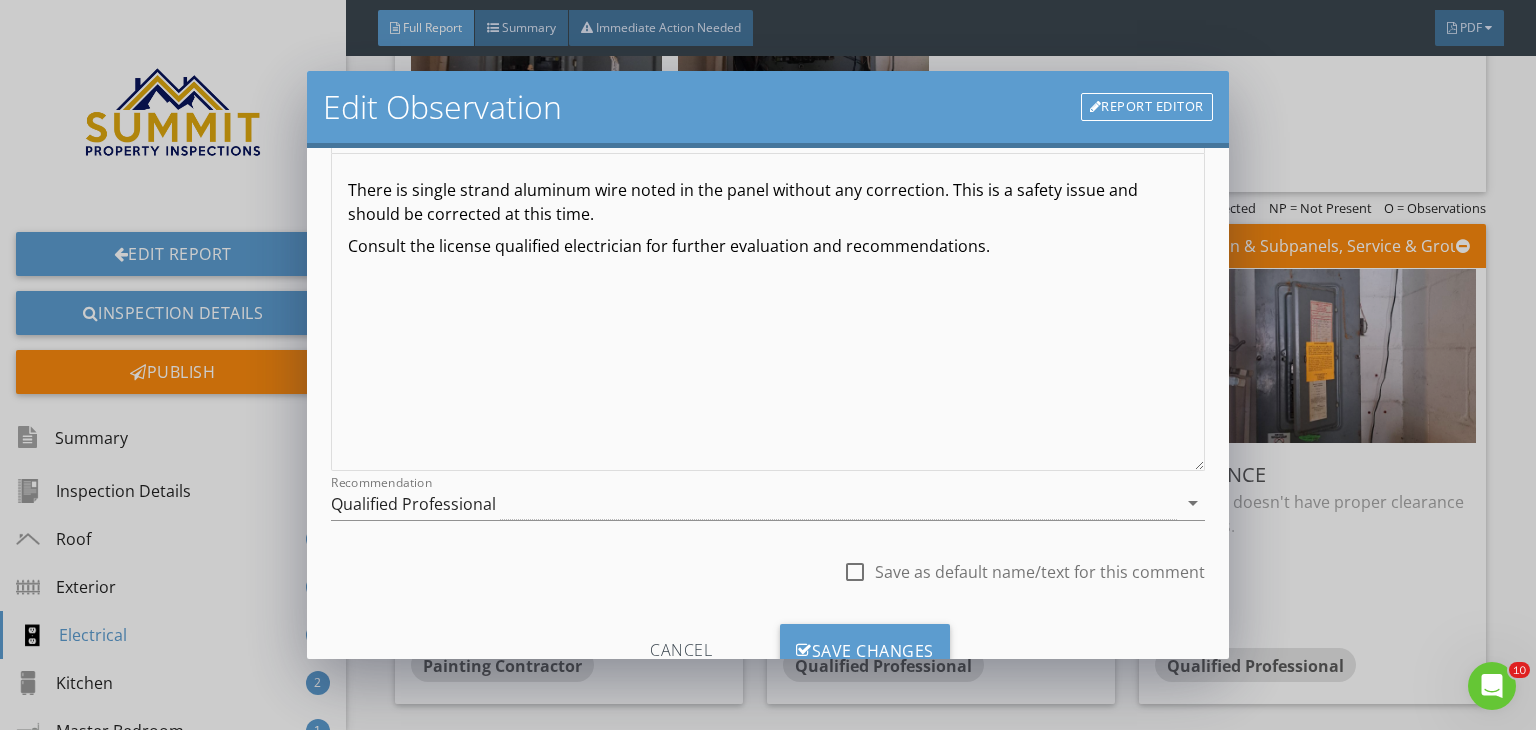 scroll, scrollTop: 260, scrollLeft: 0, axis: vertical 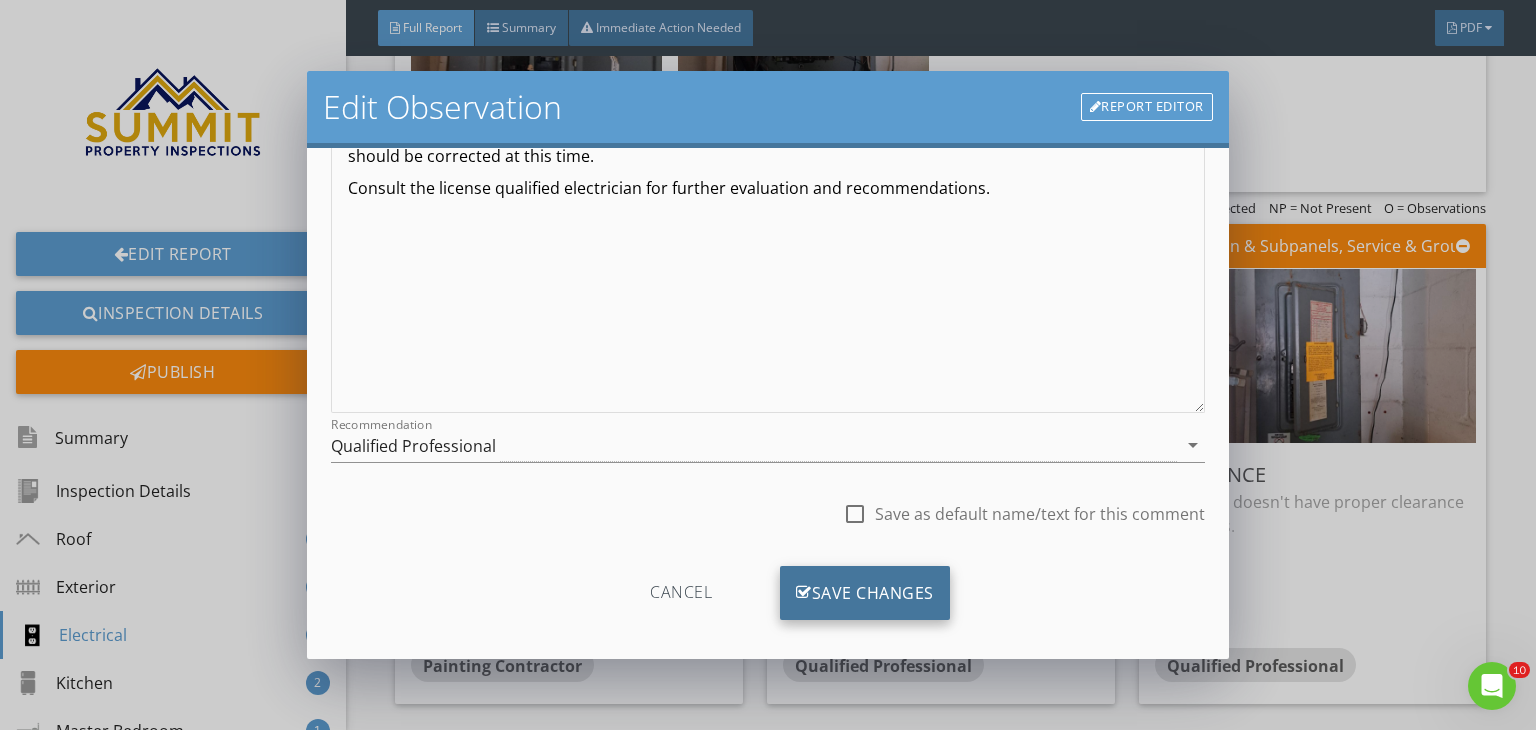 click on "Save Changes" at bounding box center (865, 593) 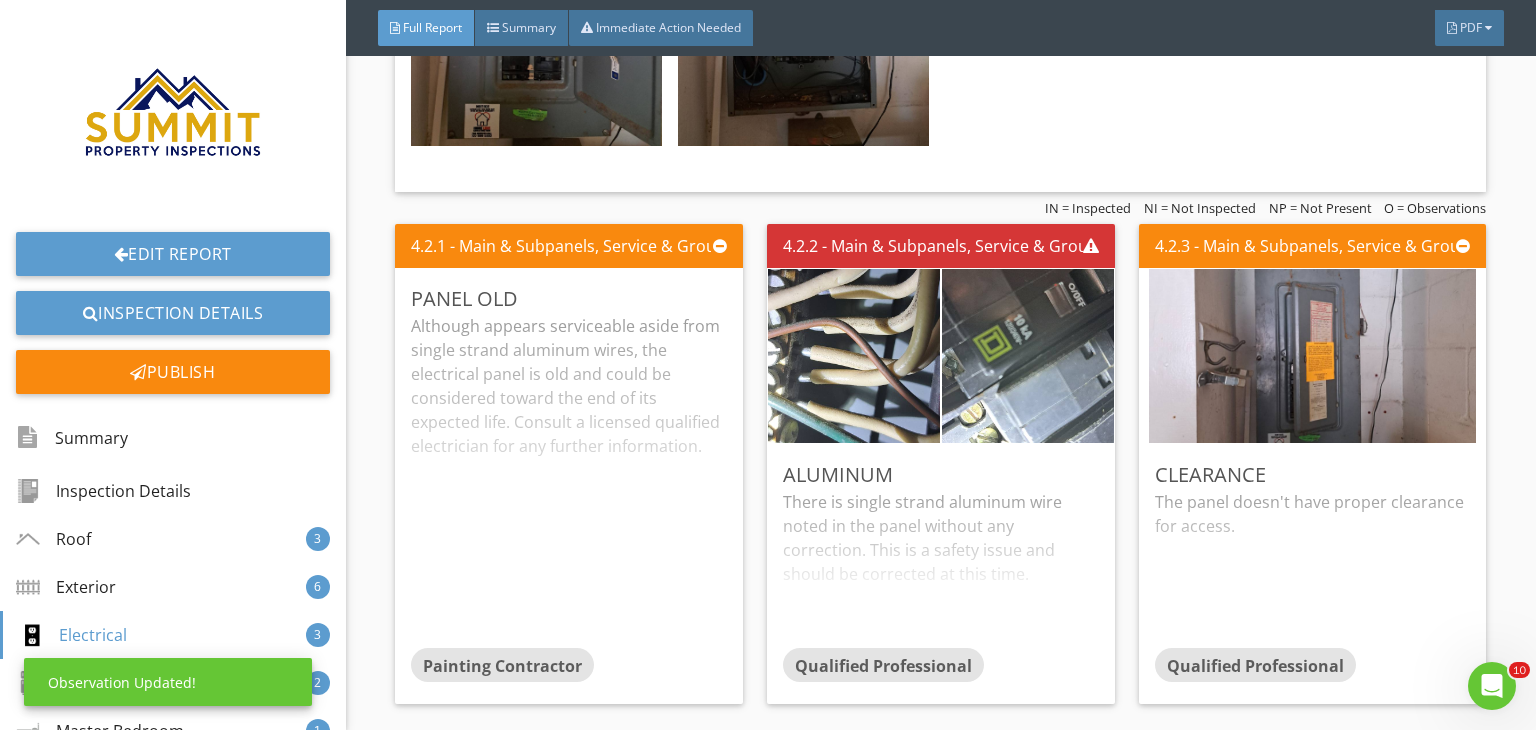 scroll, scrollTop: 39, scrollLeft: 0, axis: vertical 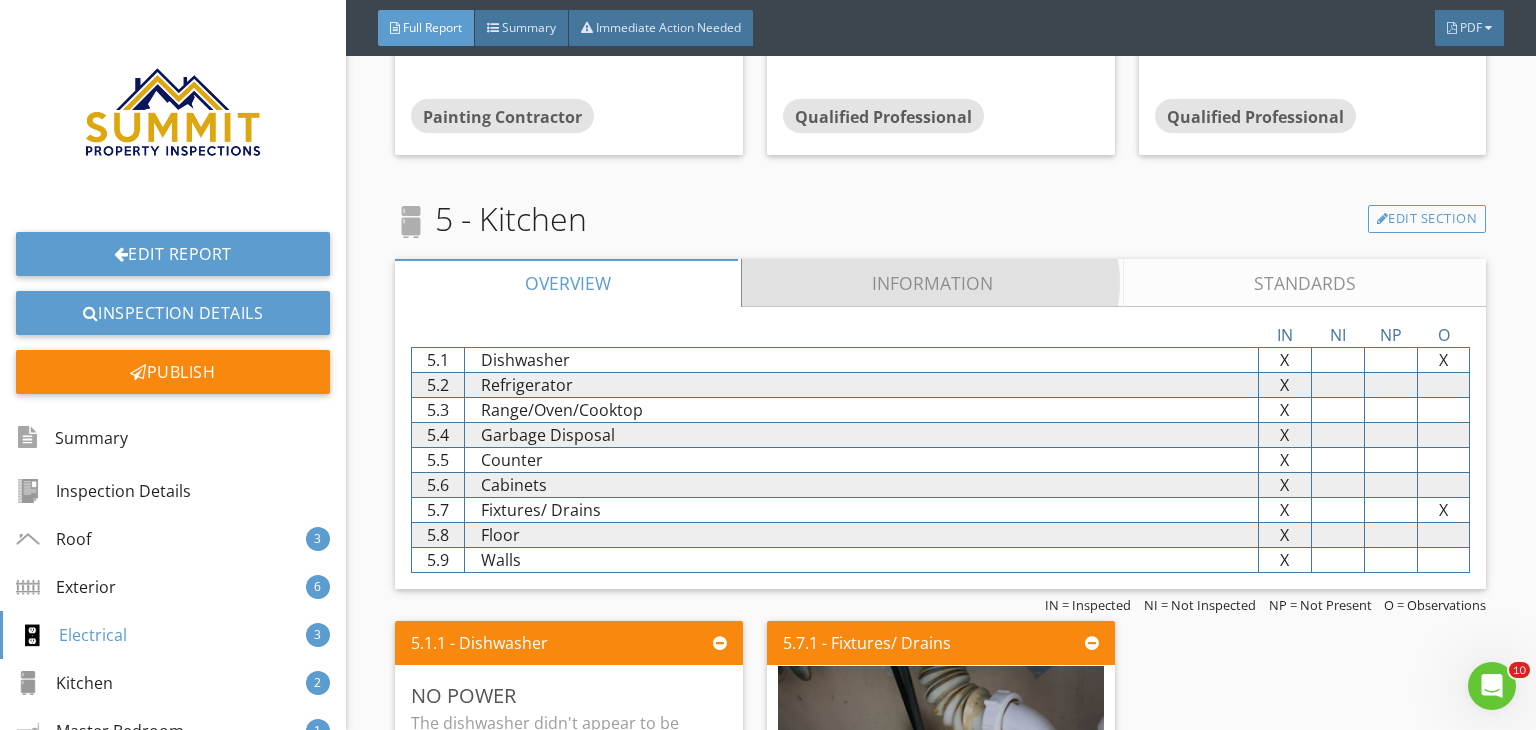 click on "Information" at bounding box center [933, 283] 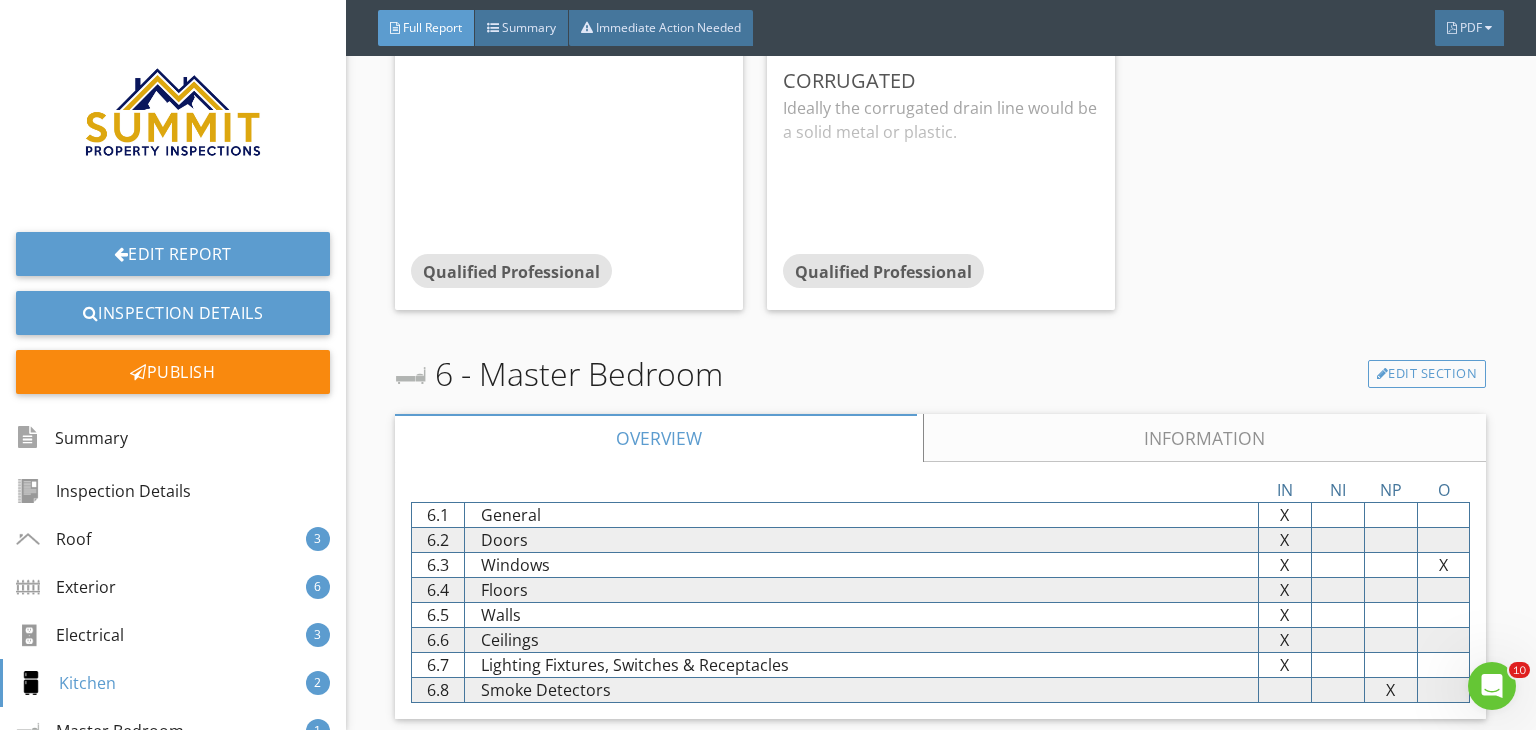 scroll, scrollTop: 6921, scrollLeft: 0, axis: vertical 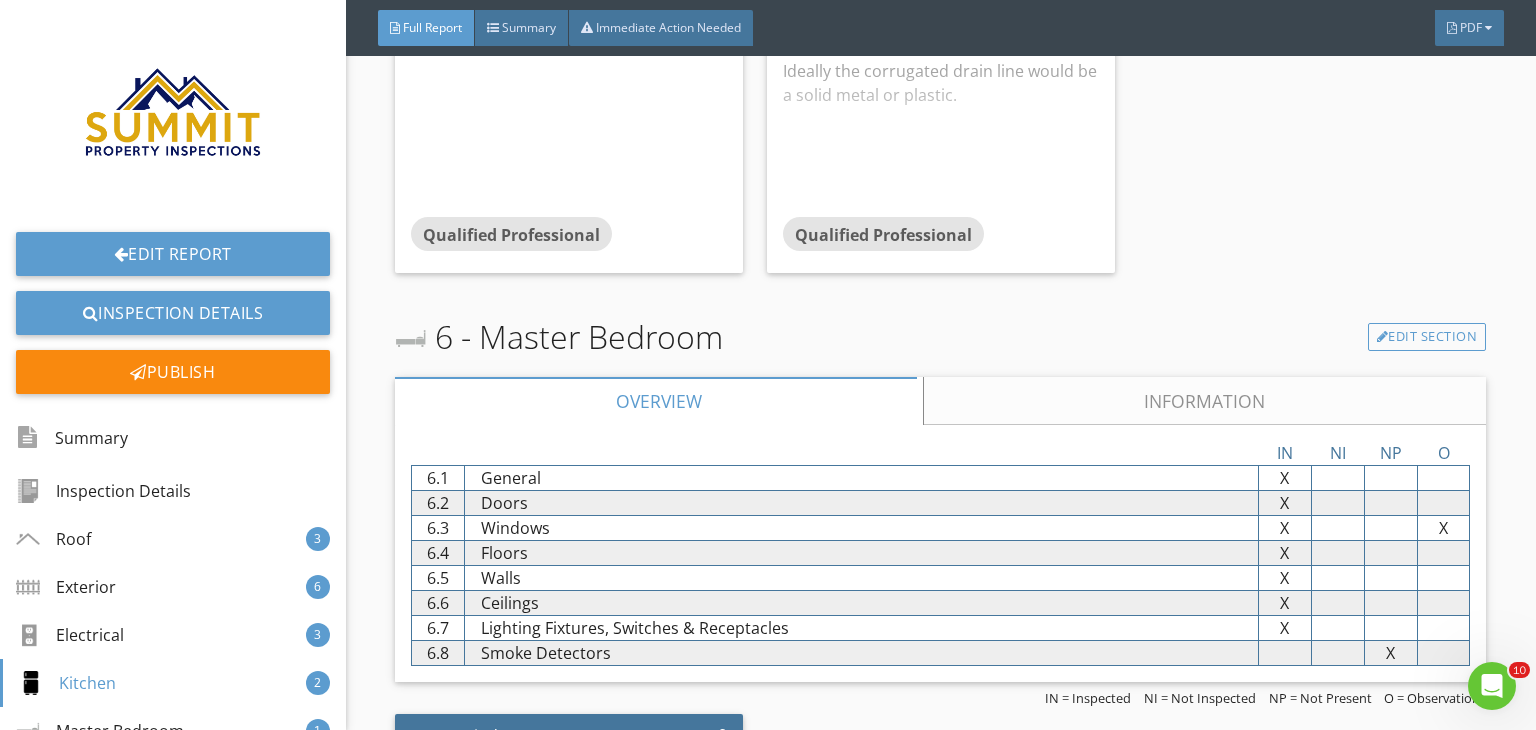 click on "Information" at bounding box center [1205, 401] 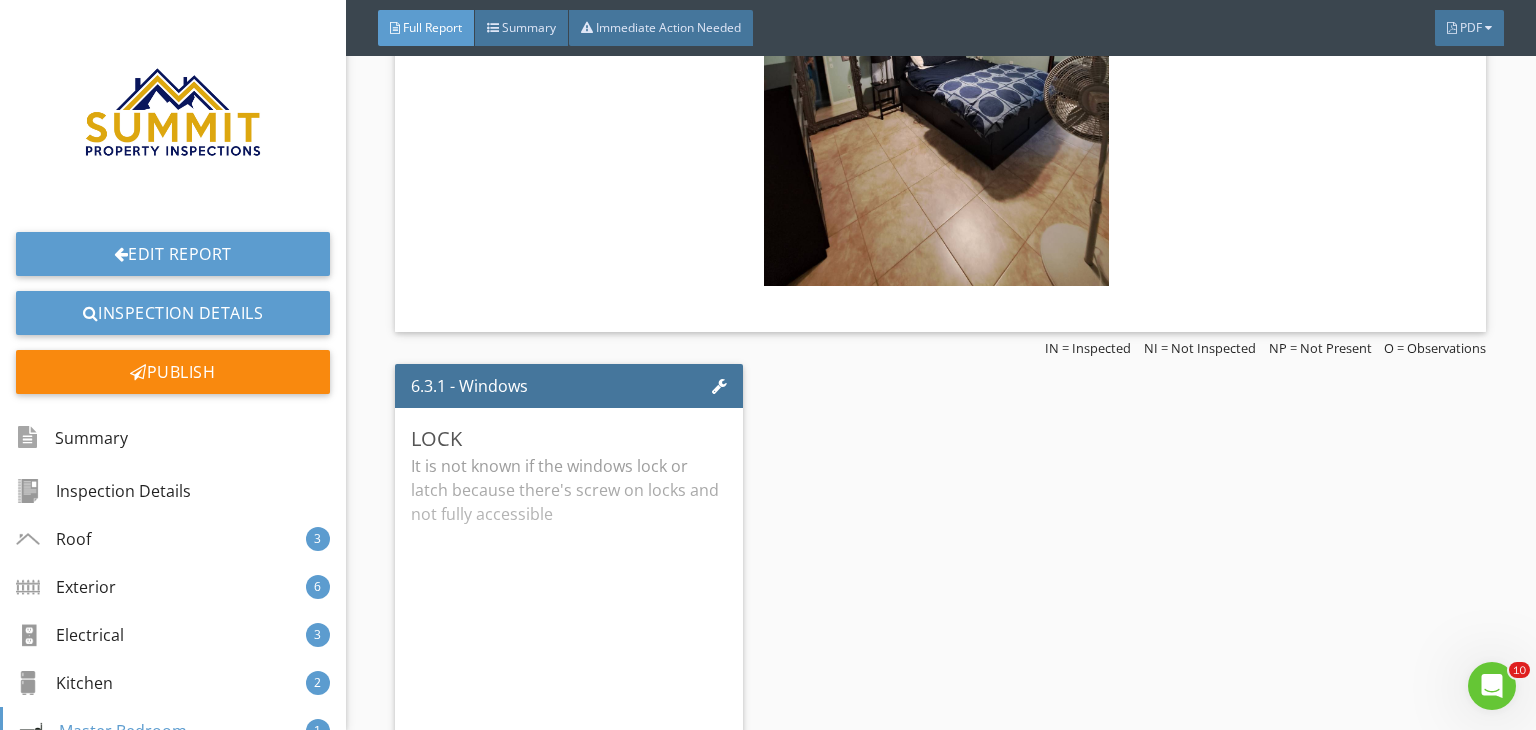 scroll, scrollTop: 7601, scrollLeft: 0, axis: vertical 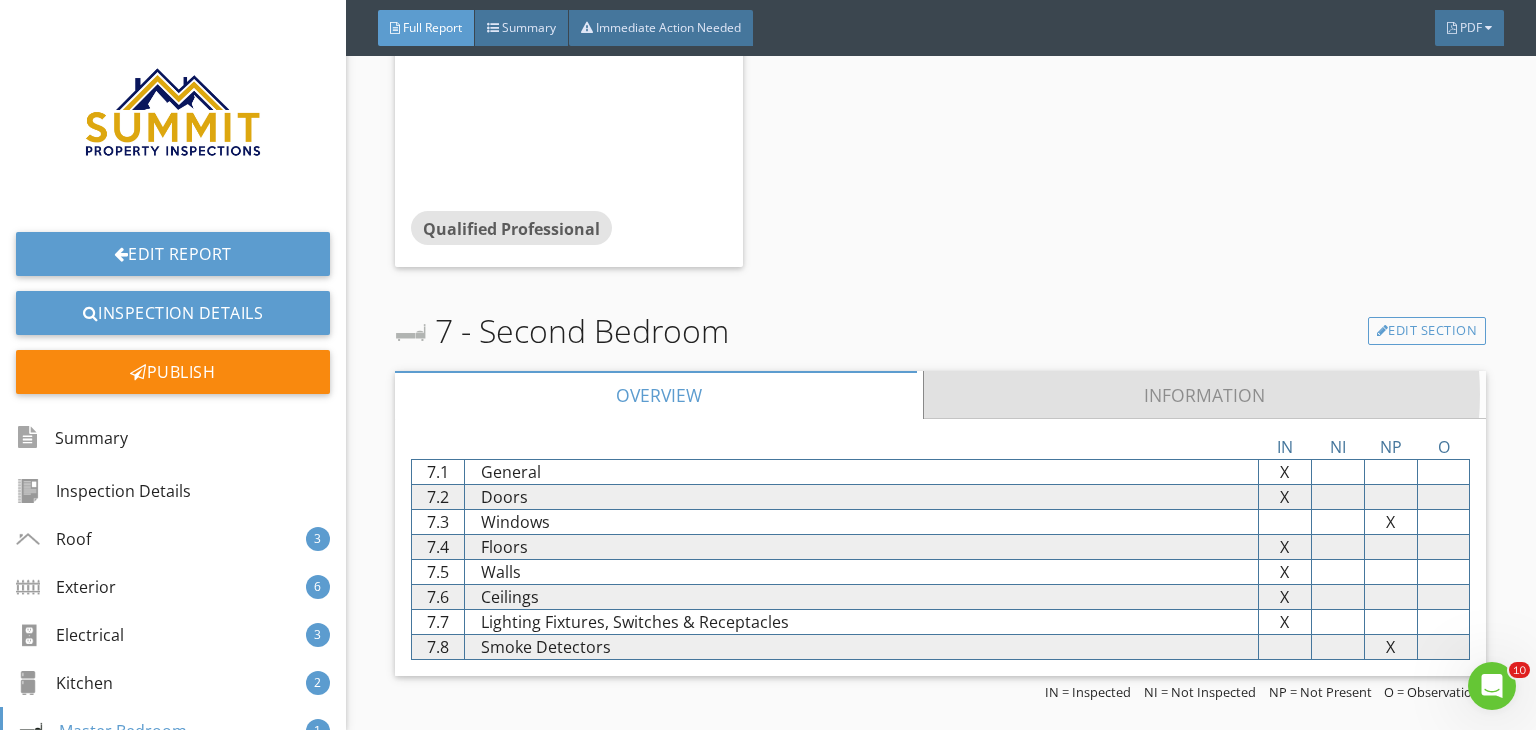 click on "Information" at bounding box center (1205, 395) 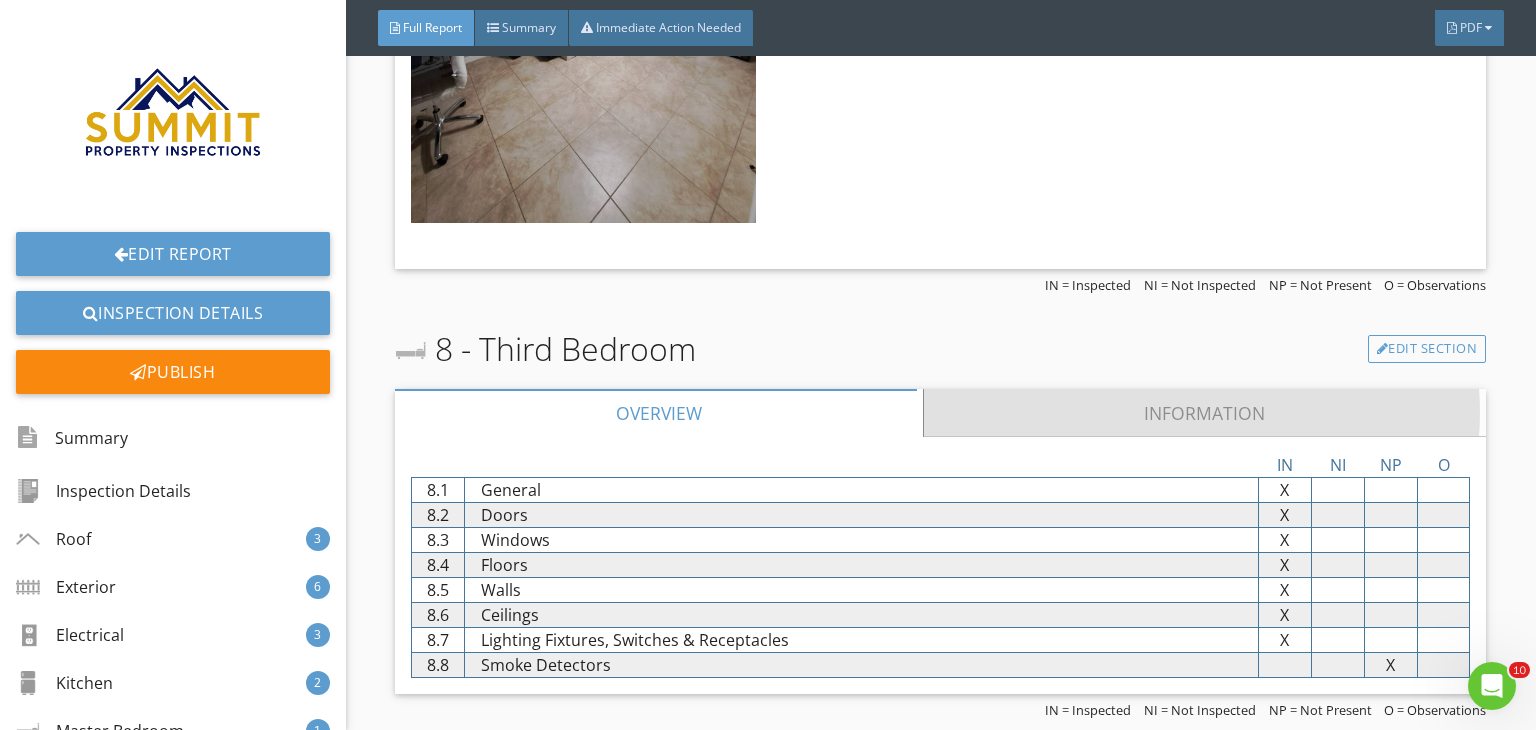 click on "Information" at bounding box center [1205, 413] 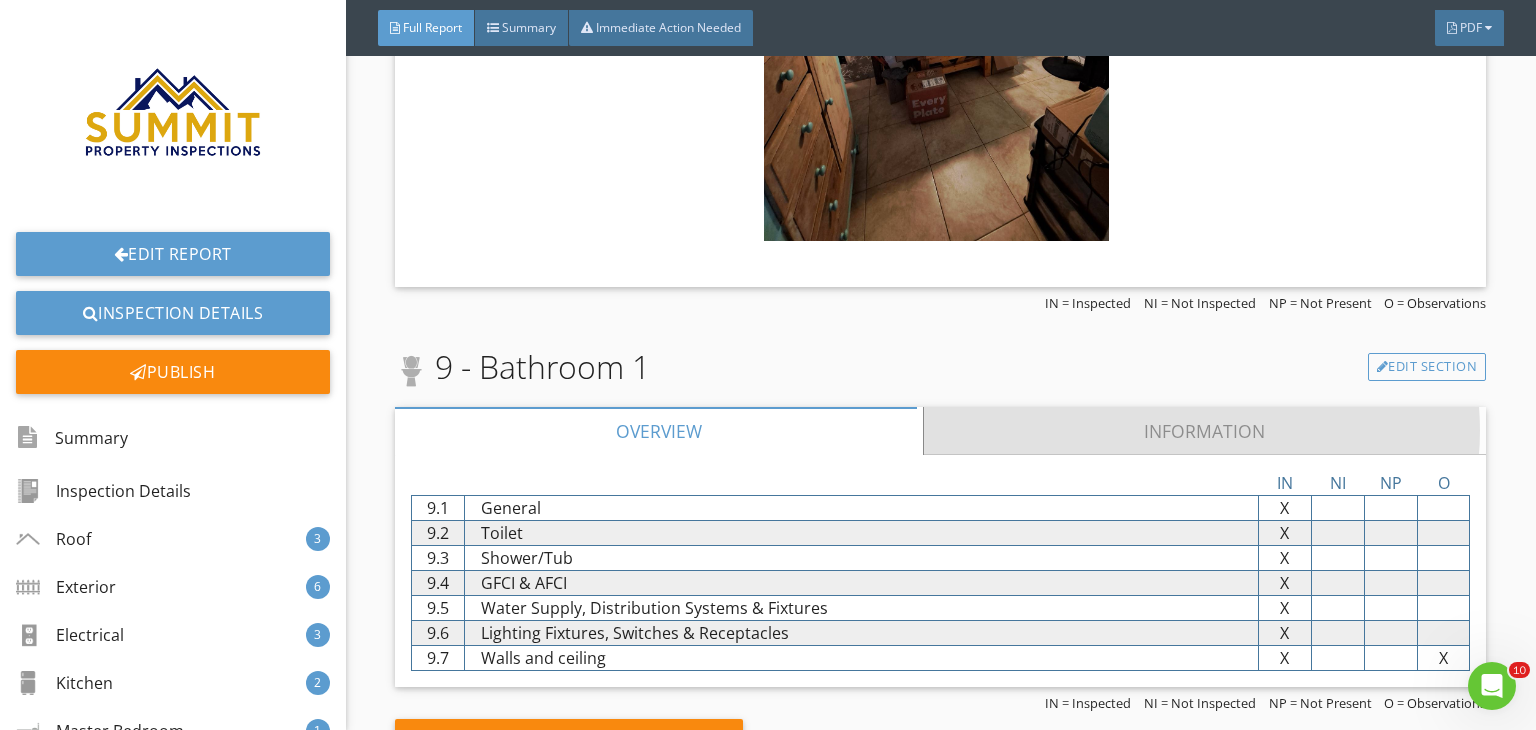 click on "Information" at bounding box center (1205, 431) 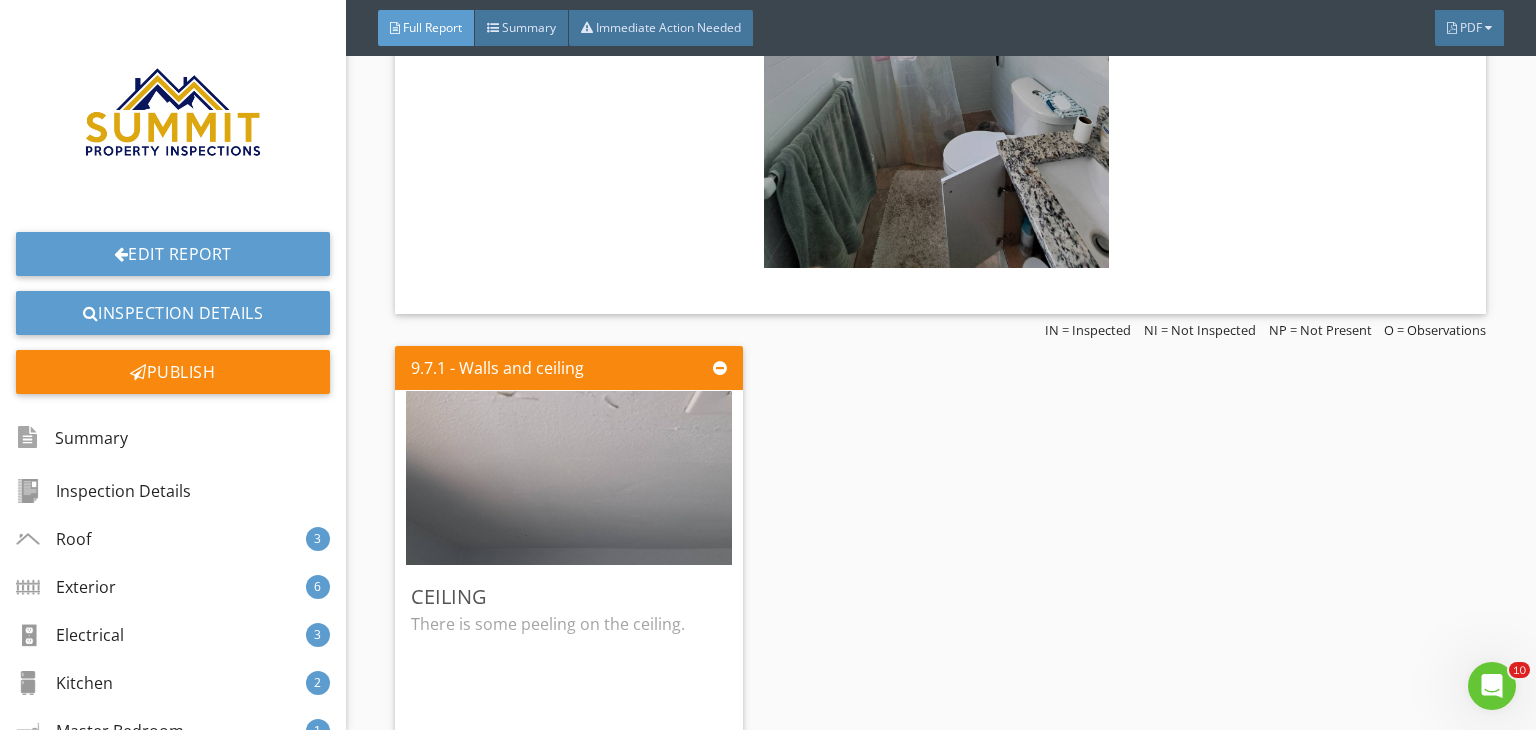scroll, scrollTop: 10321, scrollLeft: 0, axis: vertical 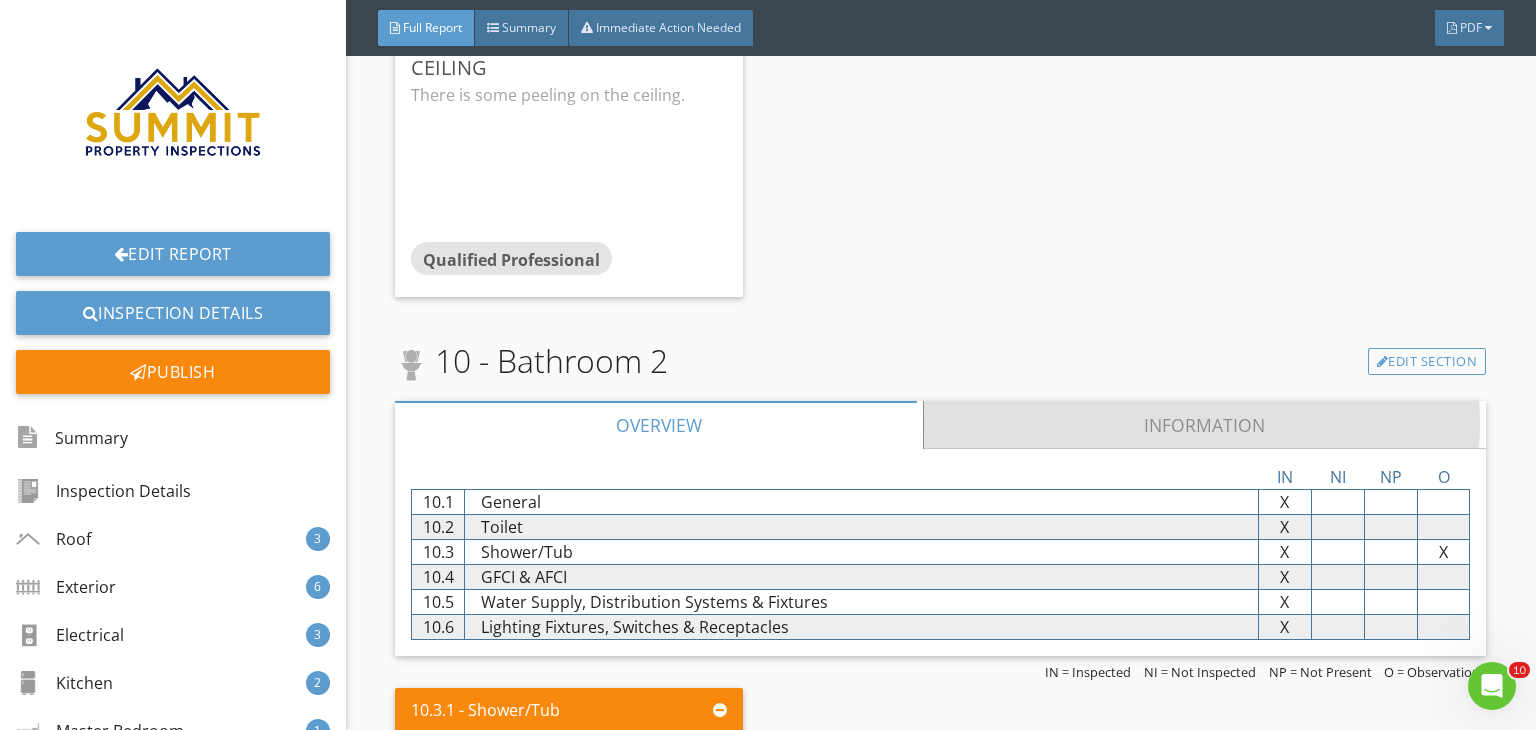 click on "Information" at bounding box center (1205, 425) 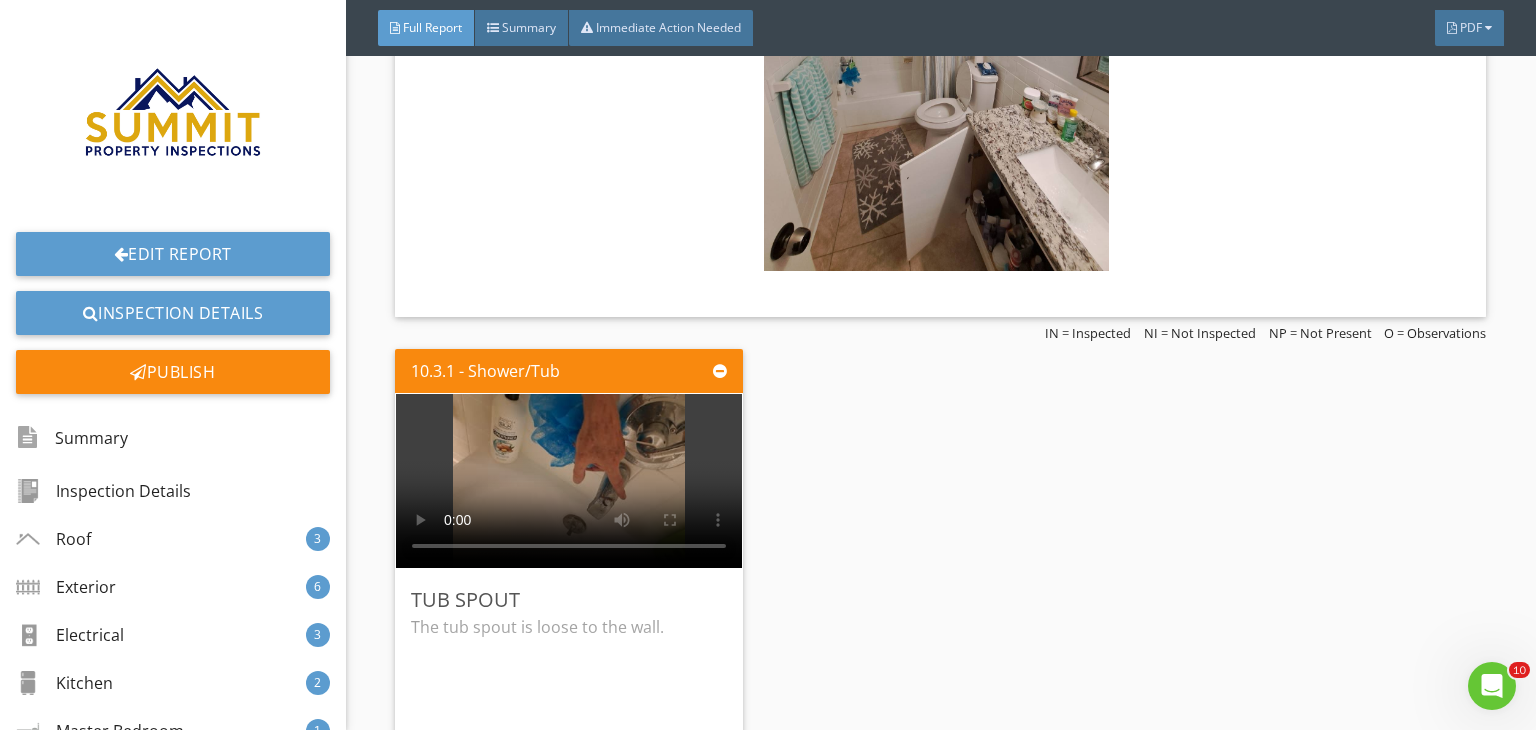 scroll, scrollTop: 11561, scrollLeft: 0, axis: vertical 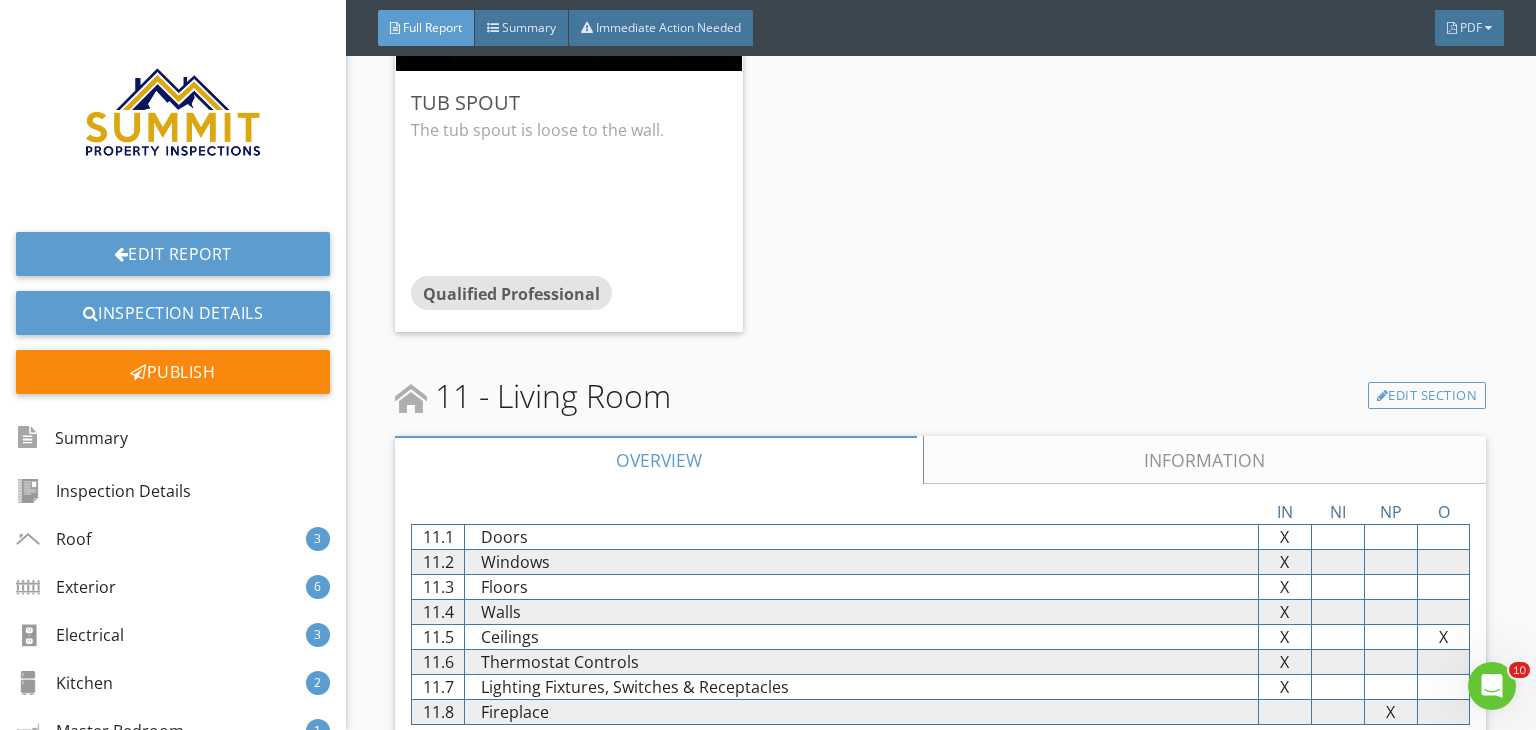 click on "Information" at bounding box center [1205, 460] 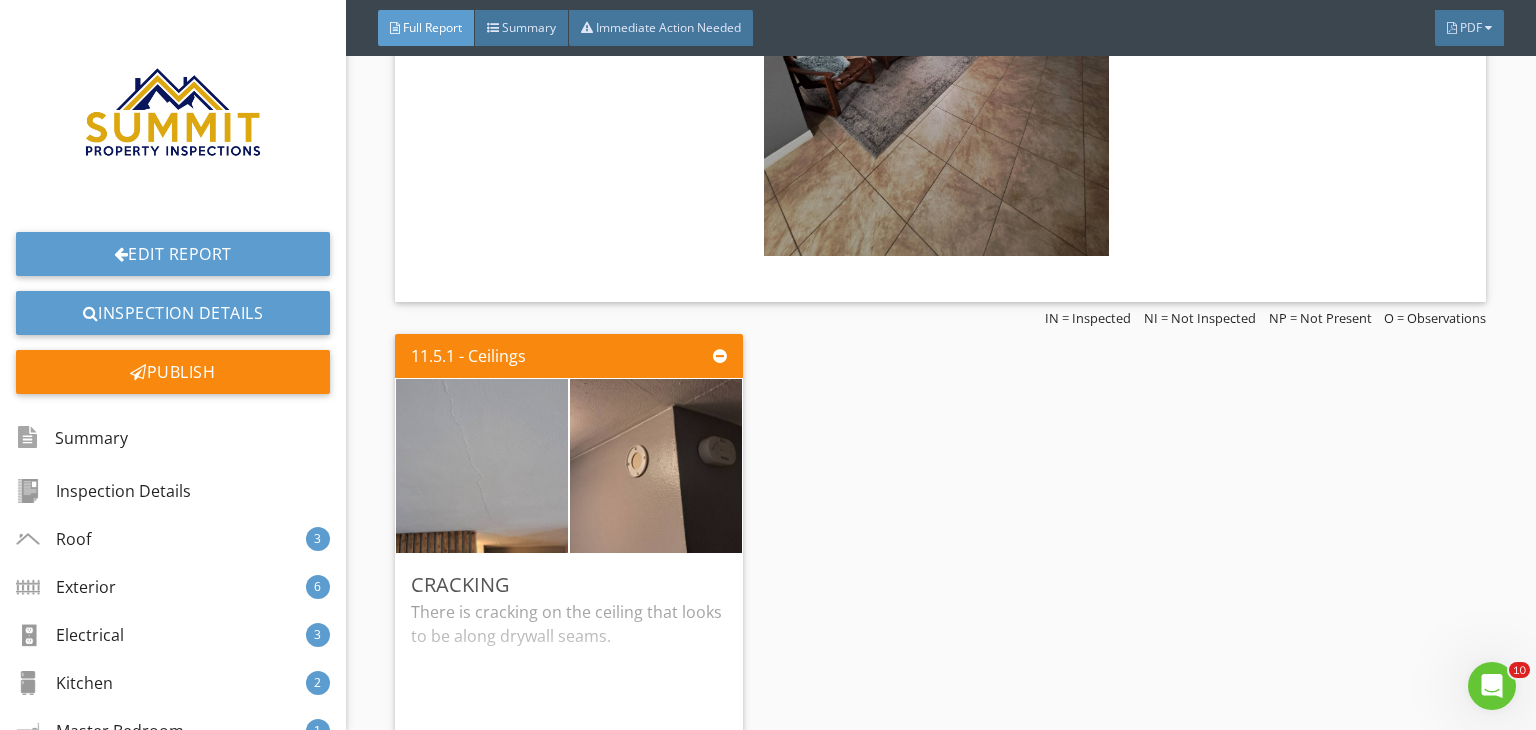 scroll, scrollTop: 12881, scrollLeft: 0, axis: vertical 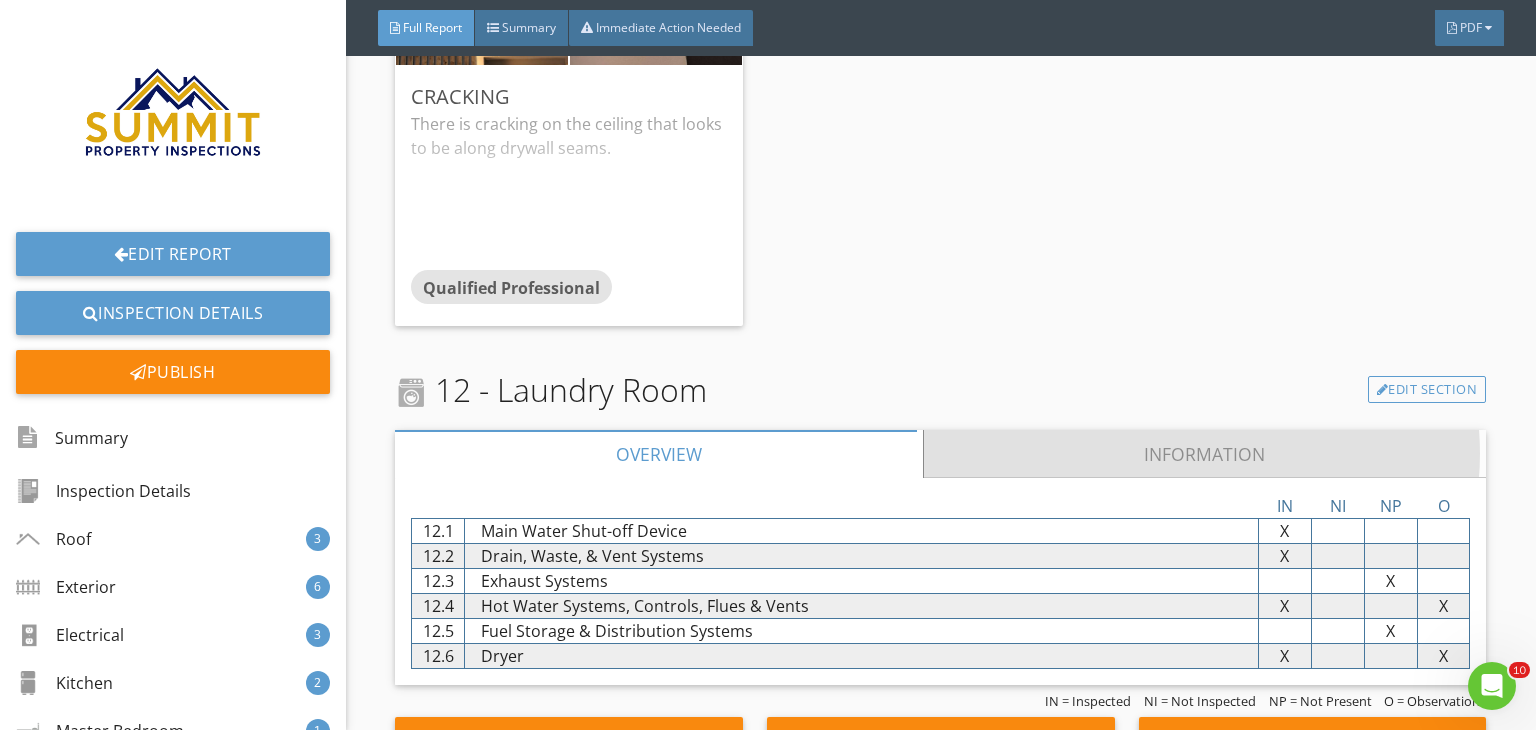 click on "Information" at bounding box center [1205, 454] 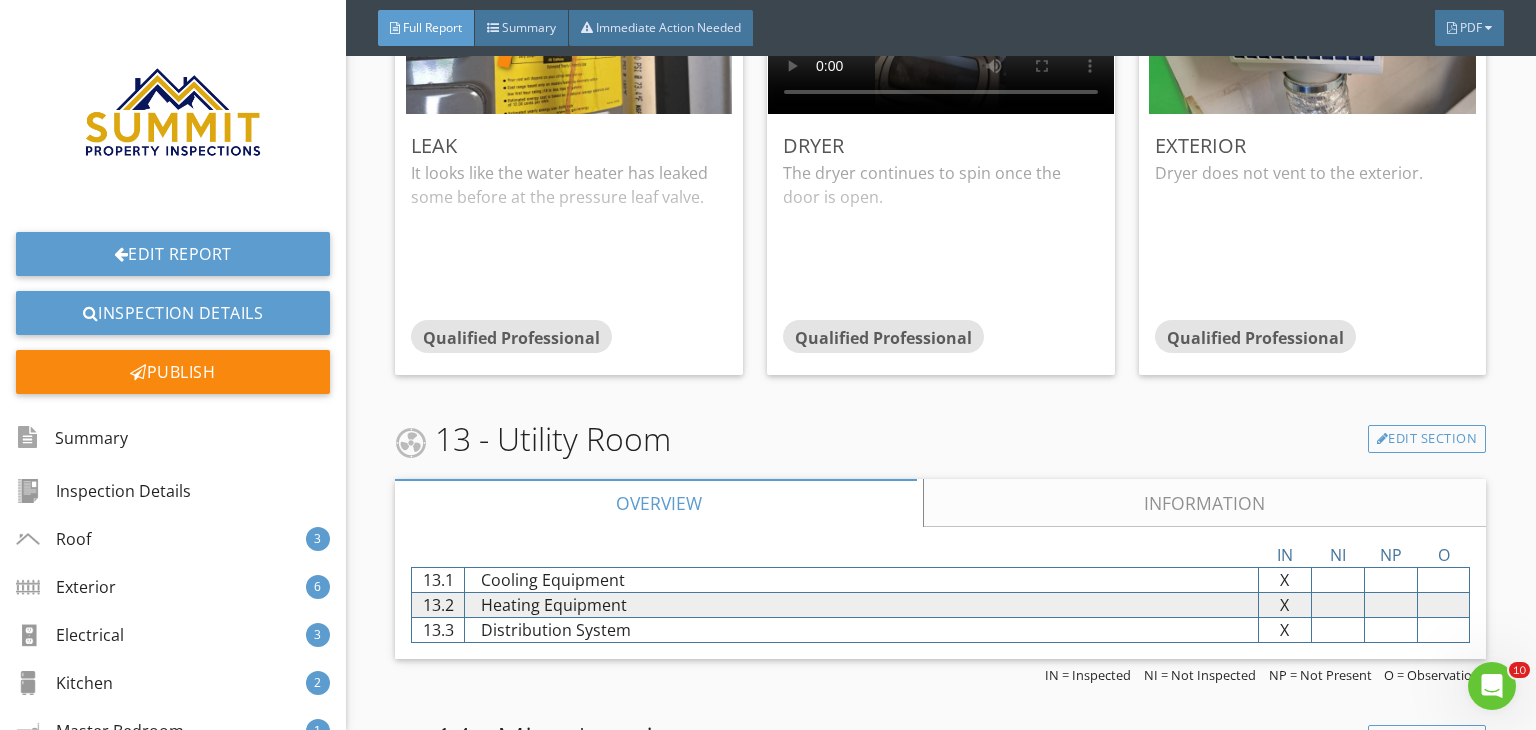 scroll, scrollTop: 16201, scrollLeft: 0, axis: vertical 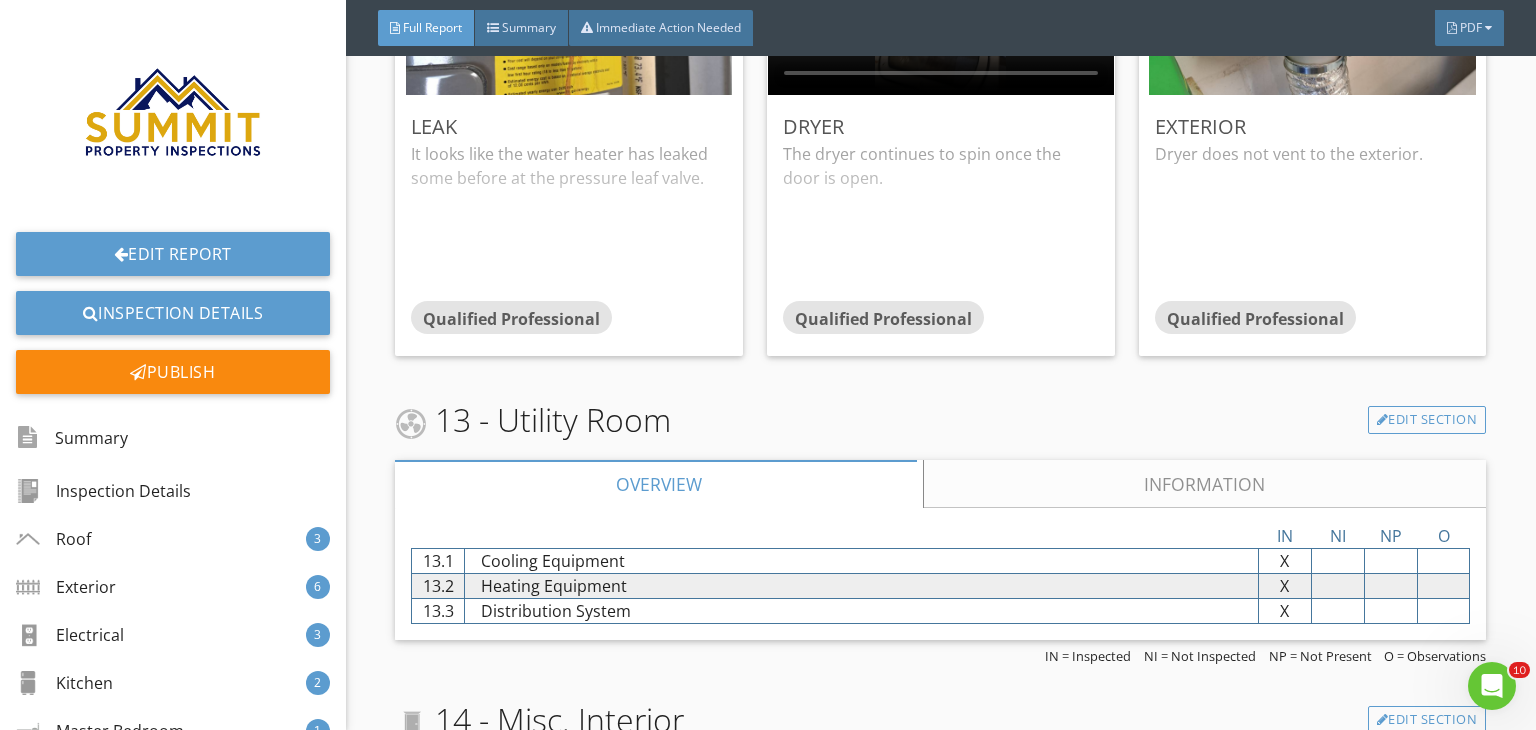 click on "Information" at bounding box center [1205, 484] 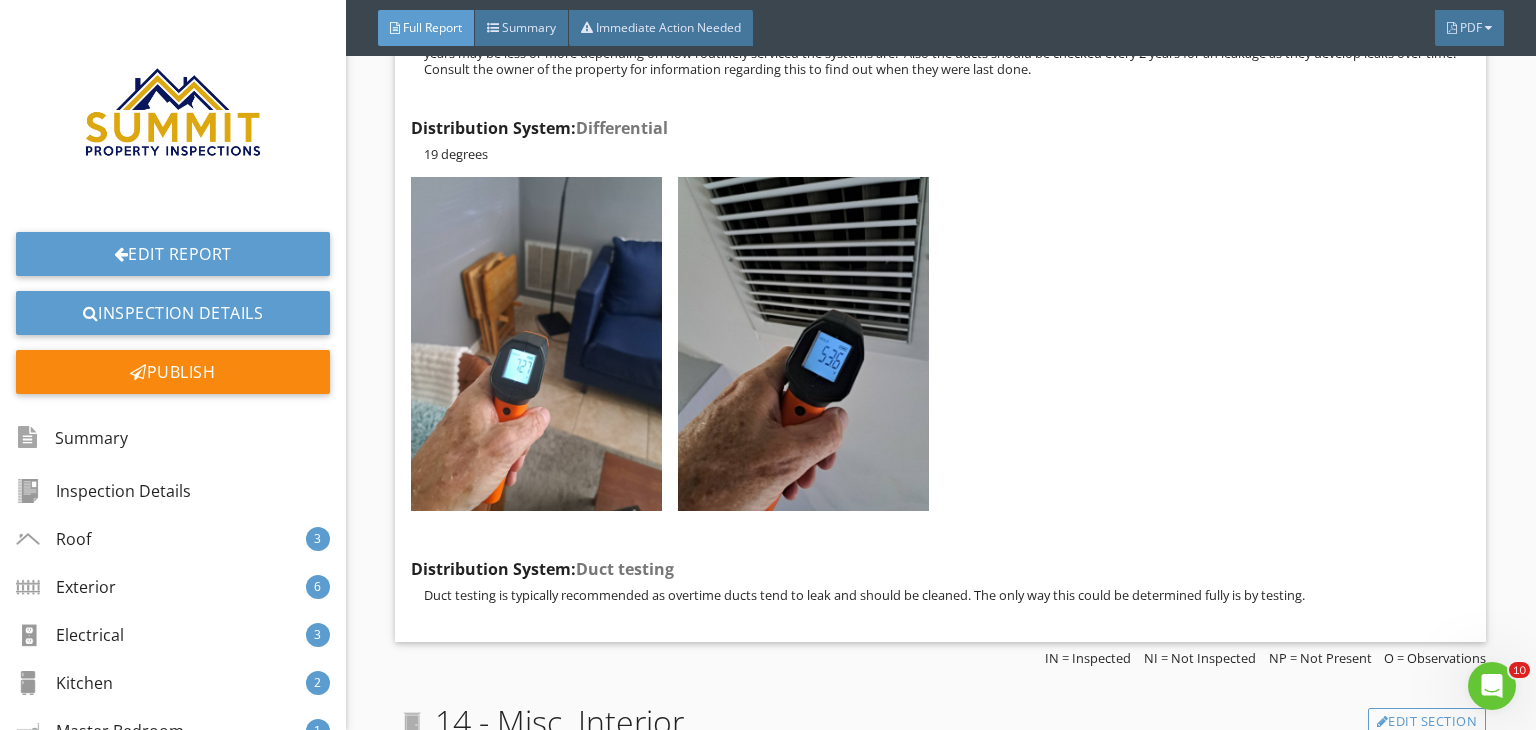 scroll, scrollTop: 17921, scrollLeft: 0, axis: vertical 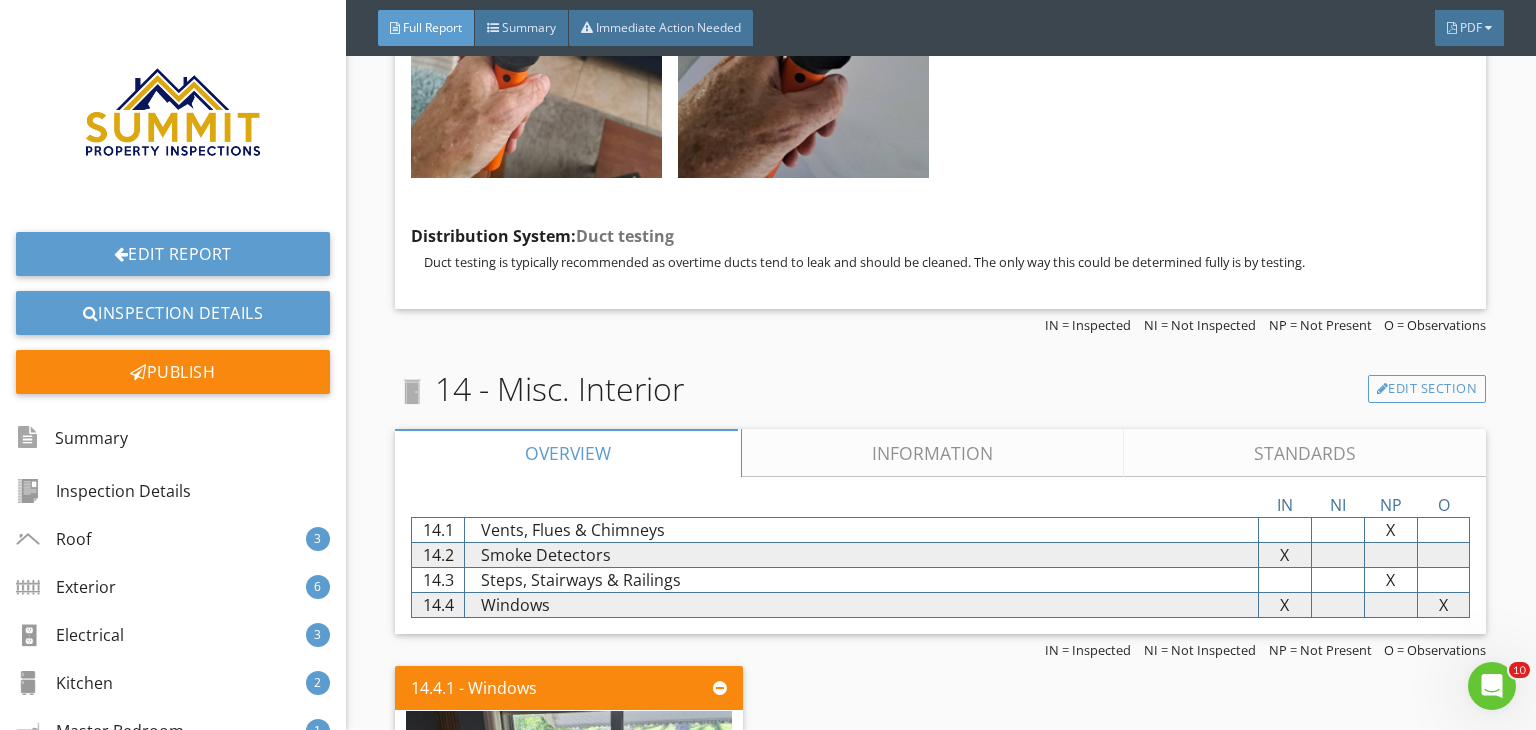 click on "Information" at bounding box center [933, 453] 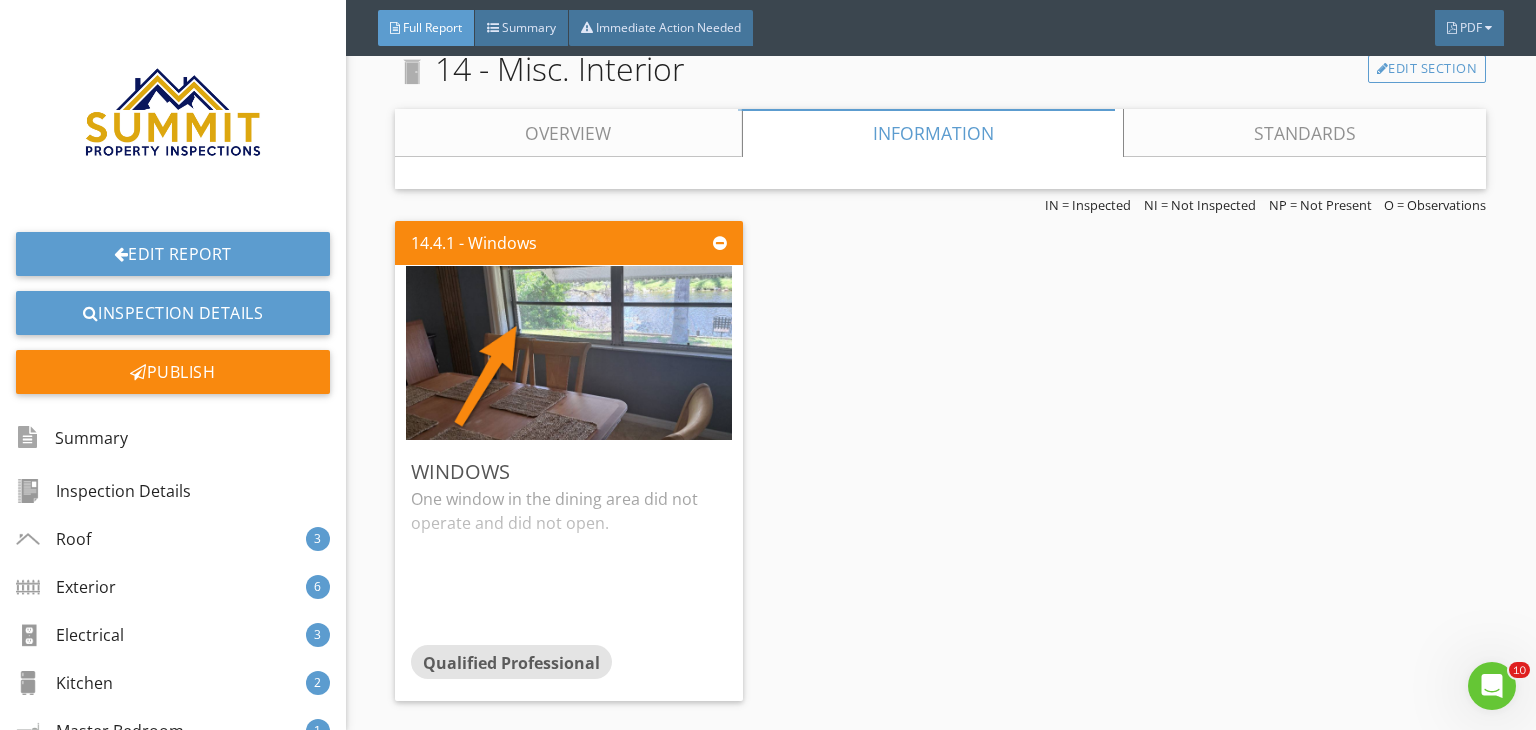 scroll, scrollTop: 18601, scrollLeft: 0, axis: vertical 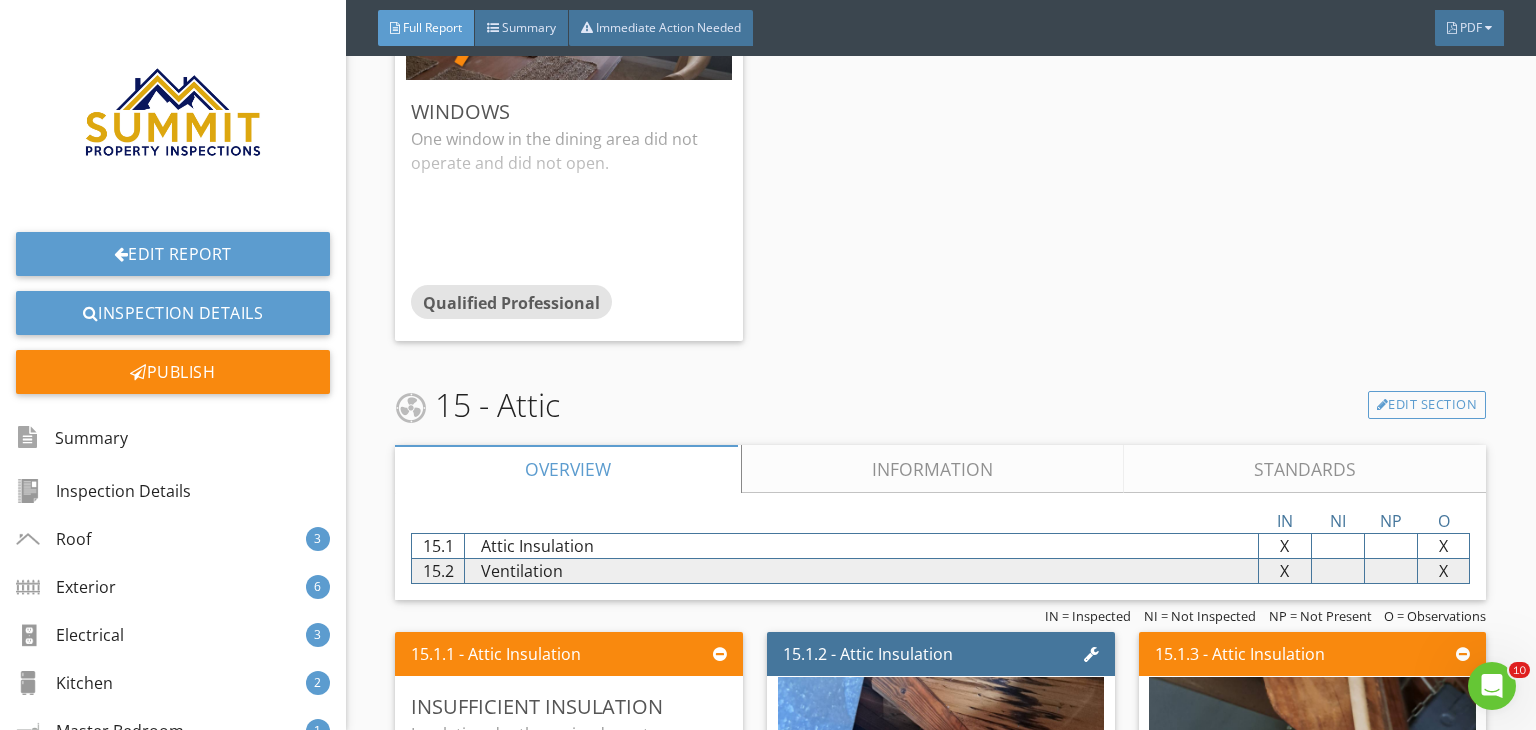click on "Information" at bounding box center (933, 469) 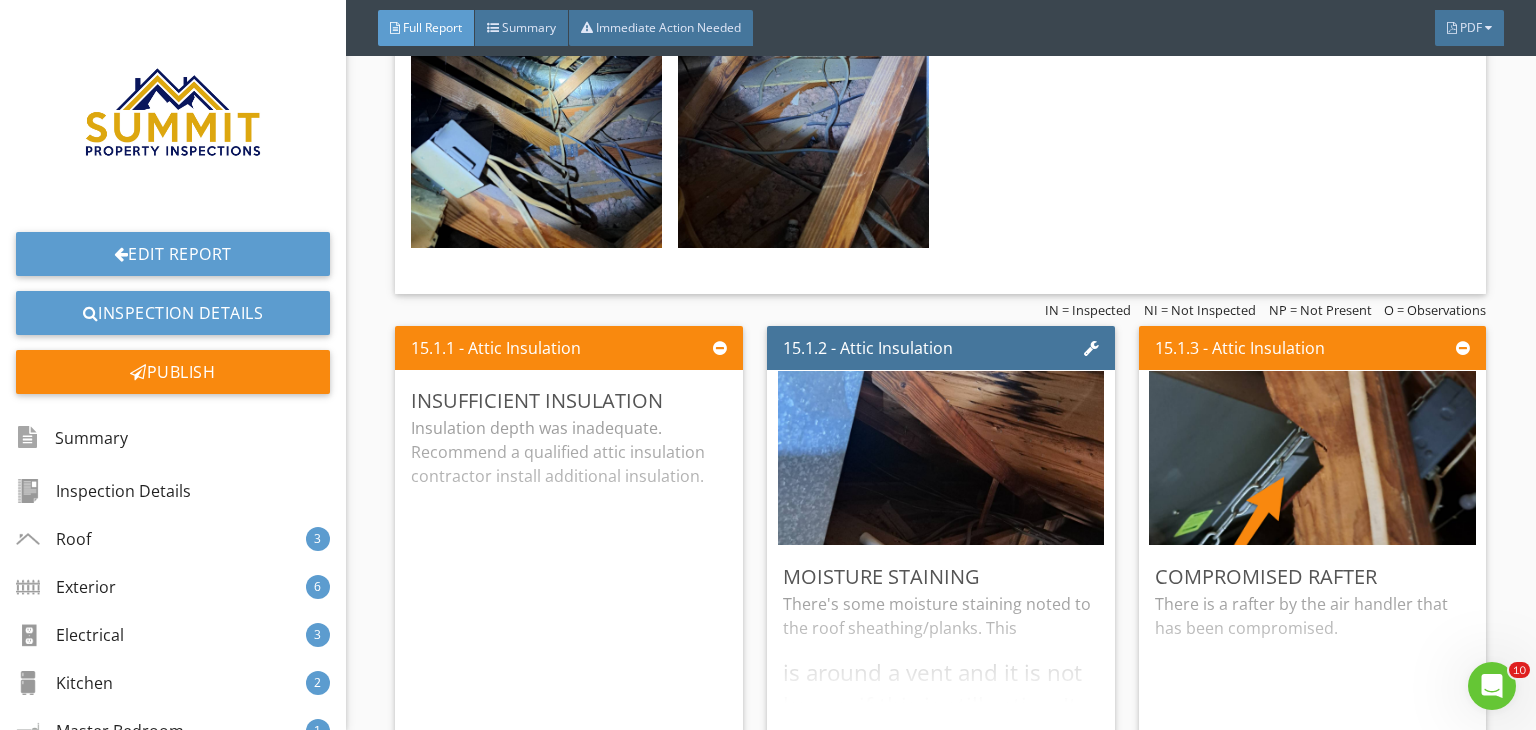 scroll, scrollTop: 19761, scrollLeft: 0, axis: vertical 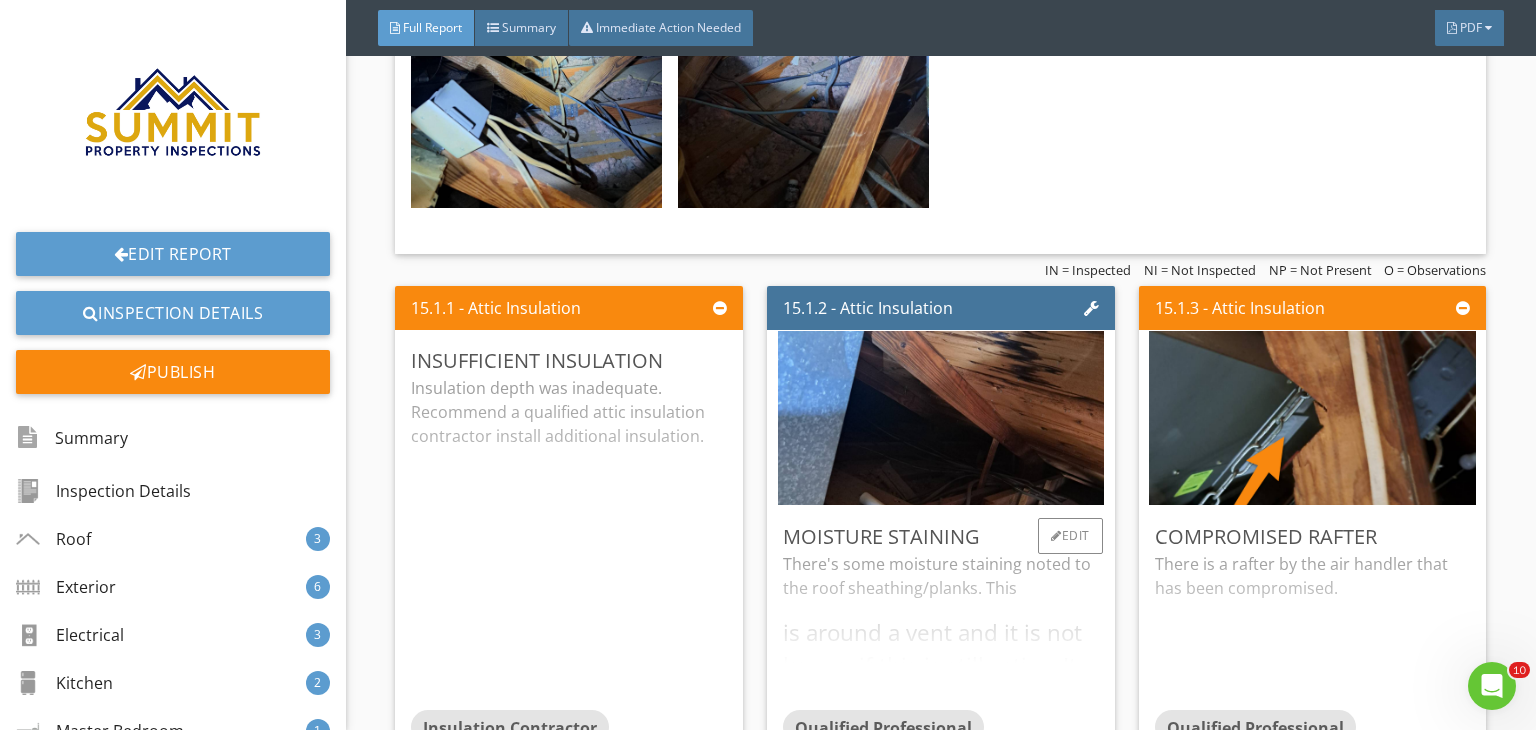 click on "There's some moisture staining noted to the roof sheathing/planks. This is around a vent and it is not known if this is still active. It should be viewed during heavy rain." at bounding box center [941, 631] 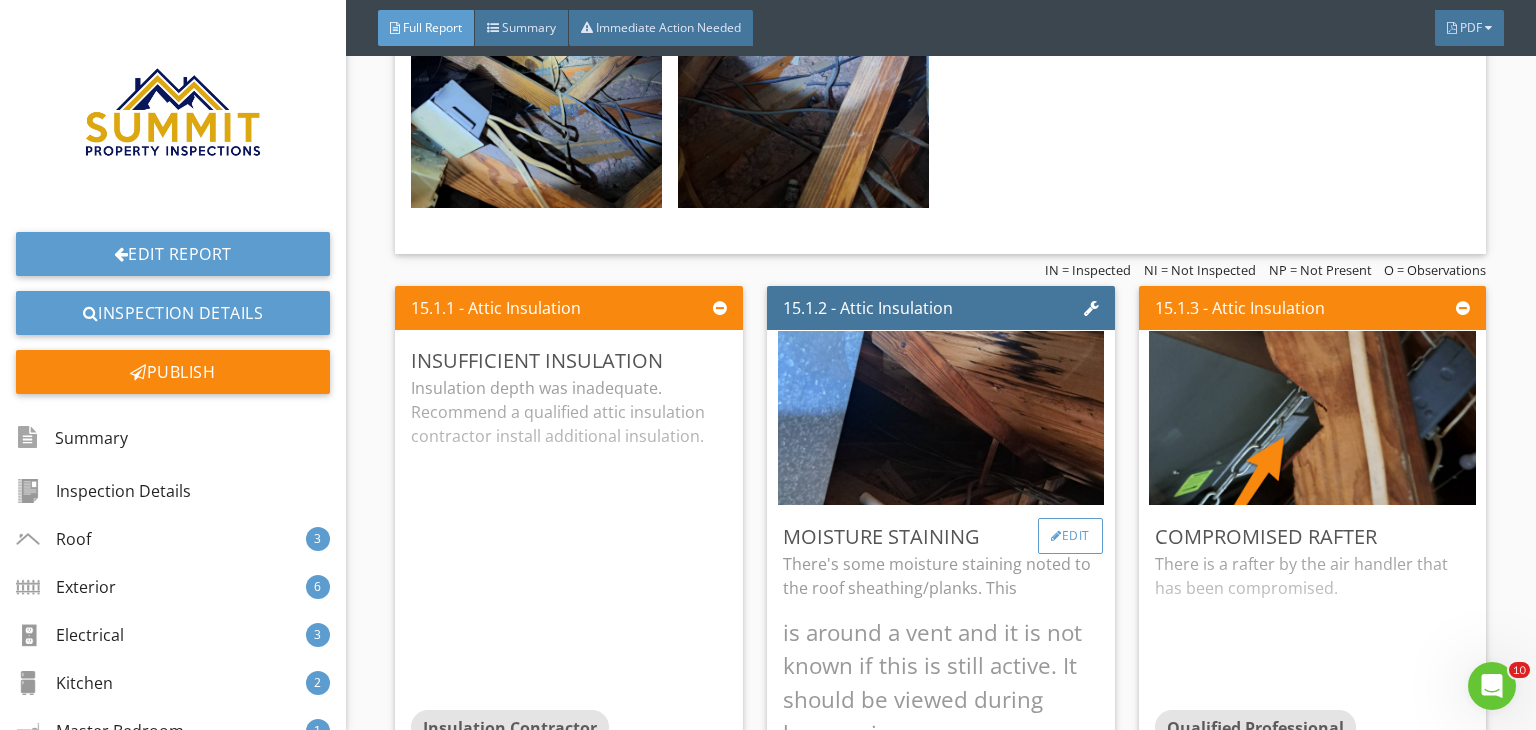 click on "Edit" at bounding box center [1070, 536] 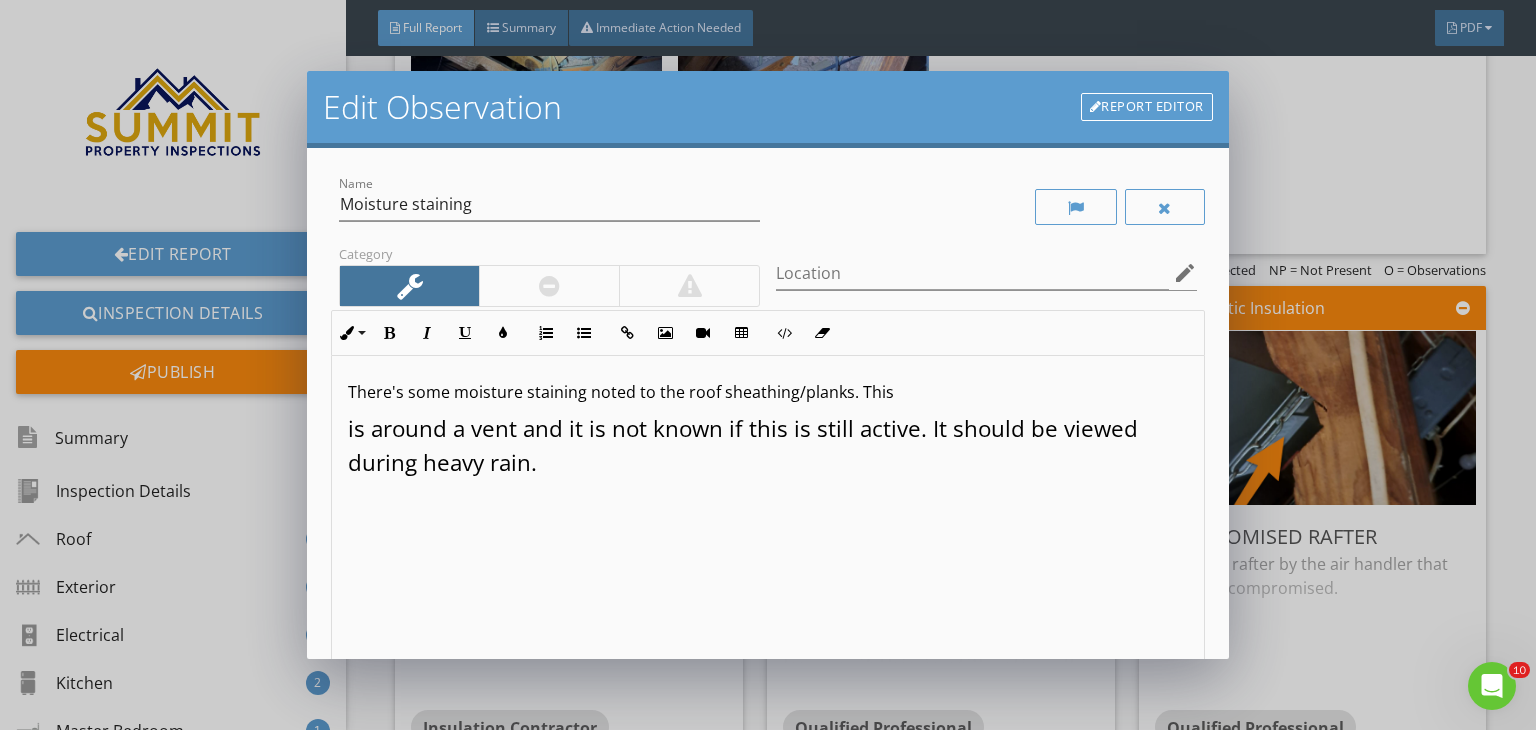 click on "There's some moisture staining noted to the roof sheathing/planks. This" at bounding box center [768, 392] 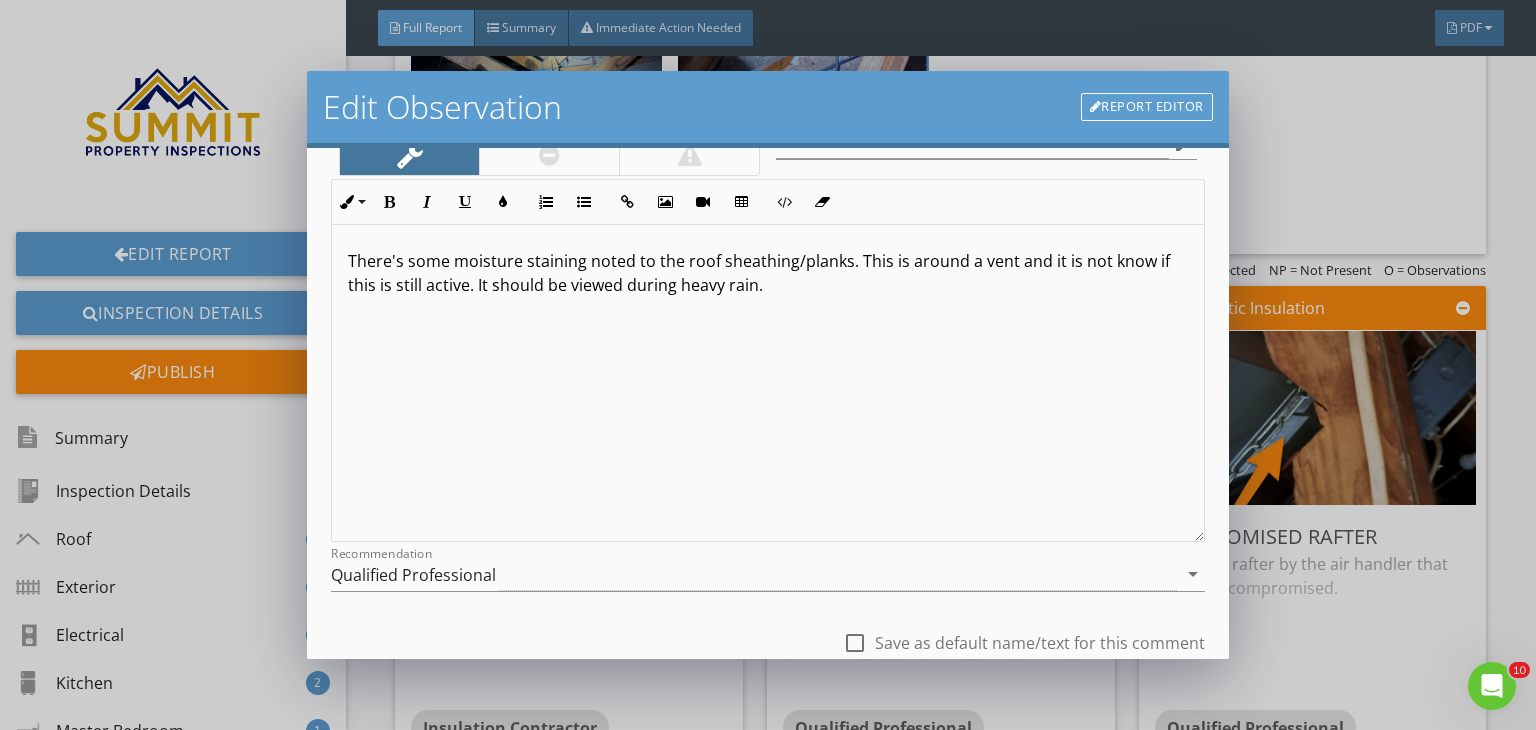 scroll, scrollTop: 151, scrollLeft: 0, axis: vertical 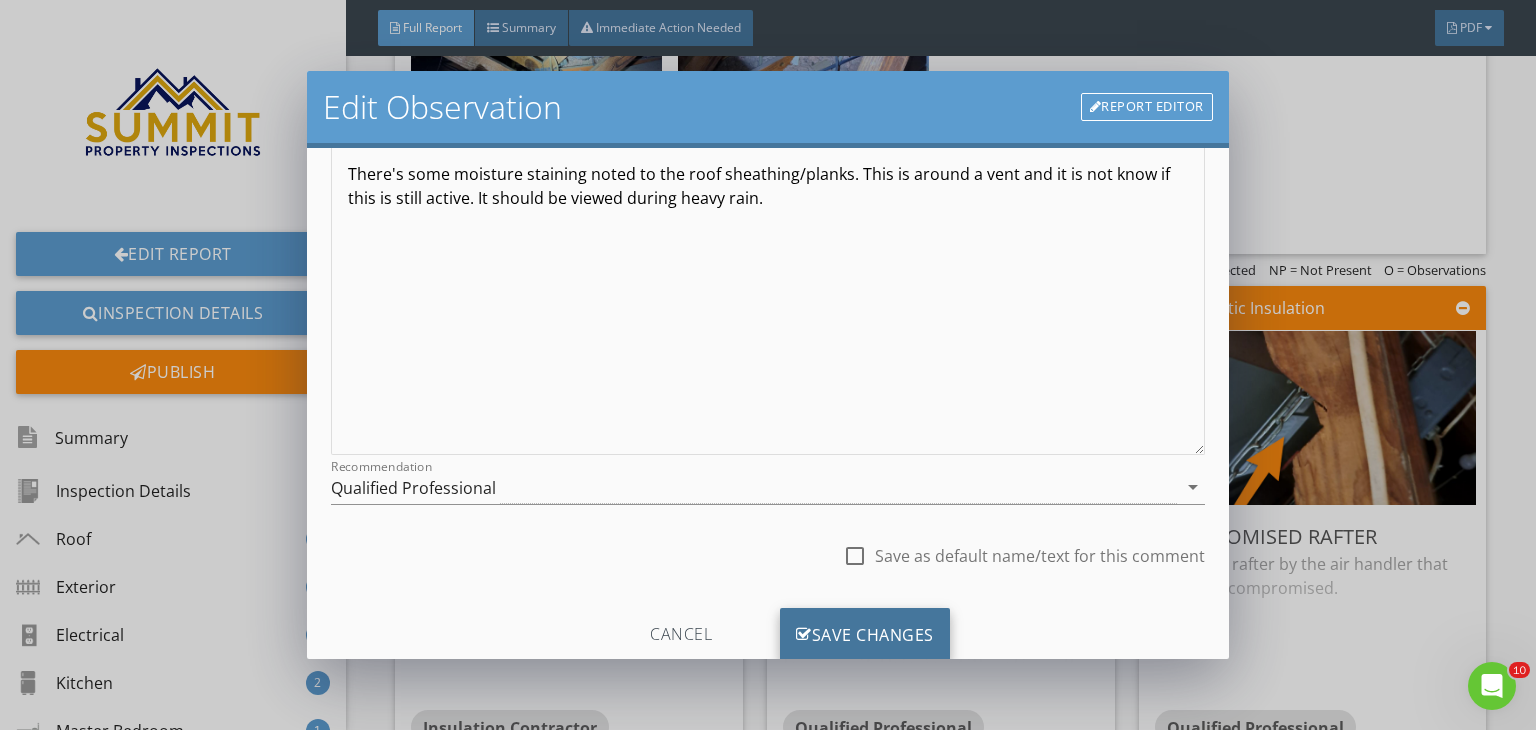 click on "Save Changes" at bounding box center [865, 635] 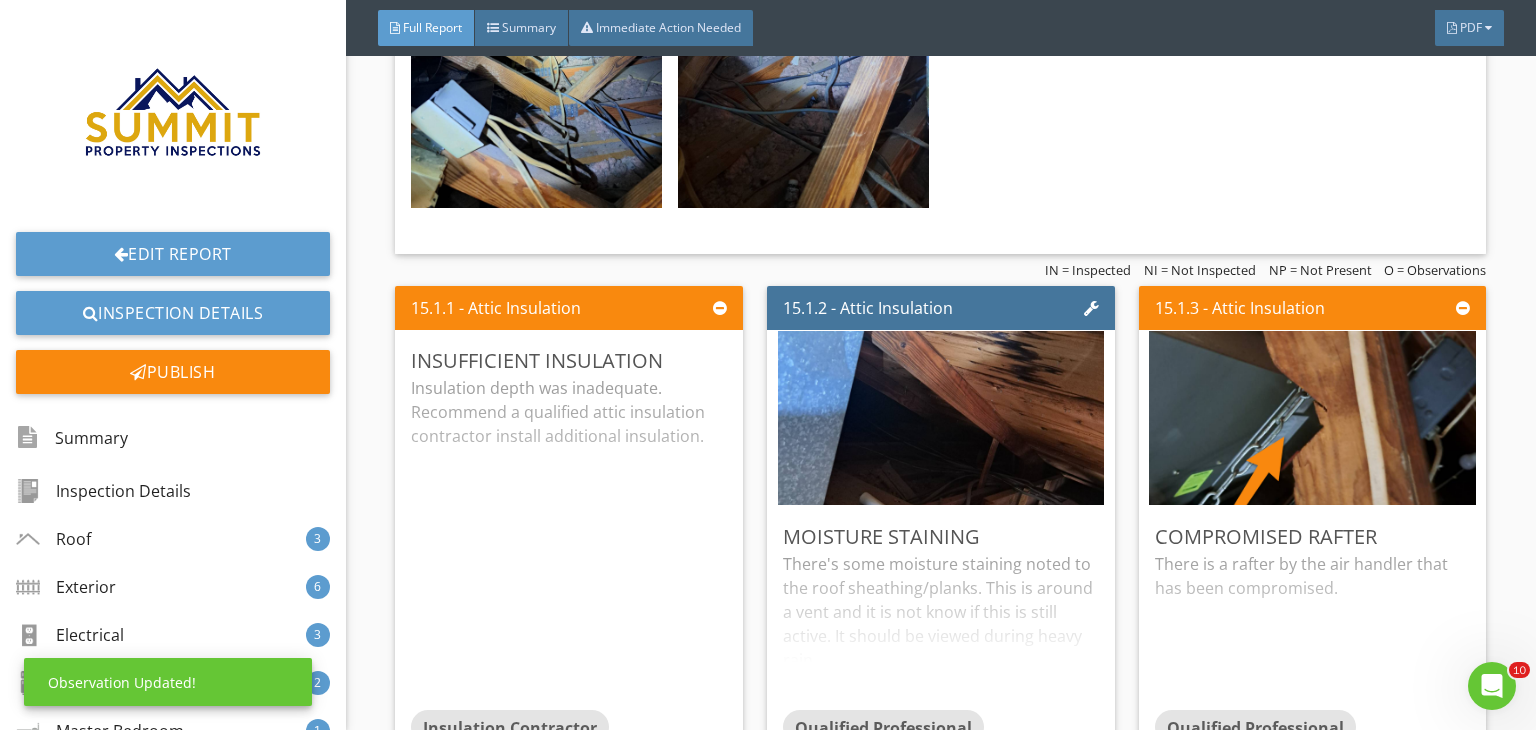 scroll, scrollTop: 39, scrollLeft: 0, axis: vertical 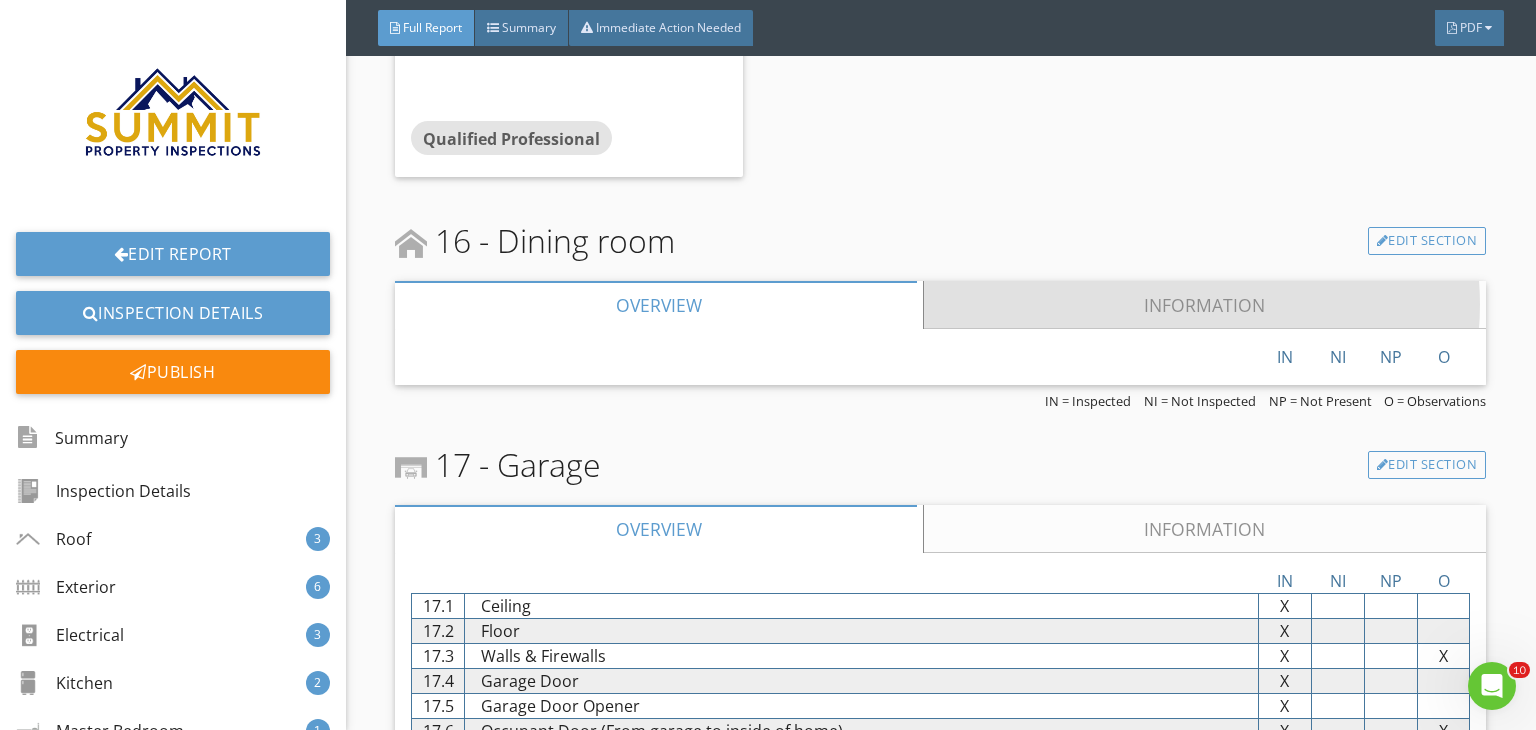 click on "Information" at bounding box center (1205, 305) 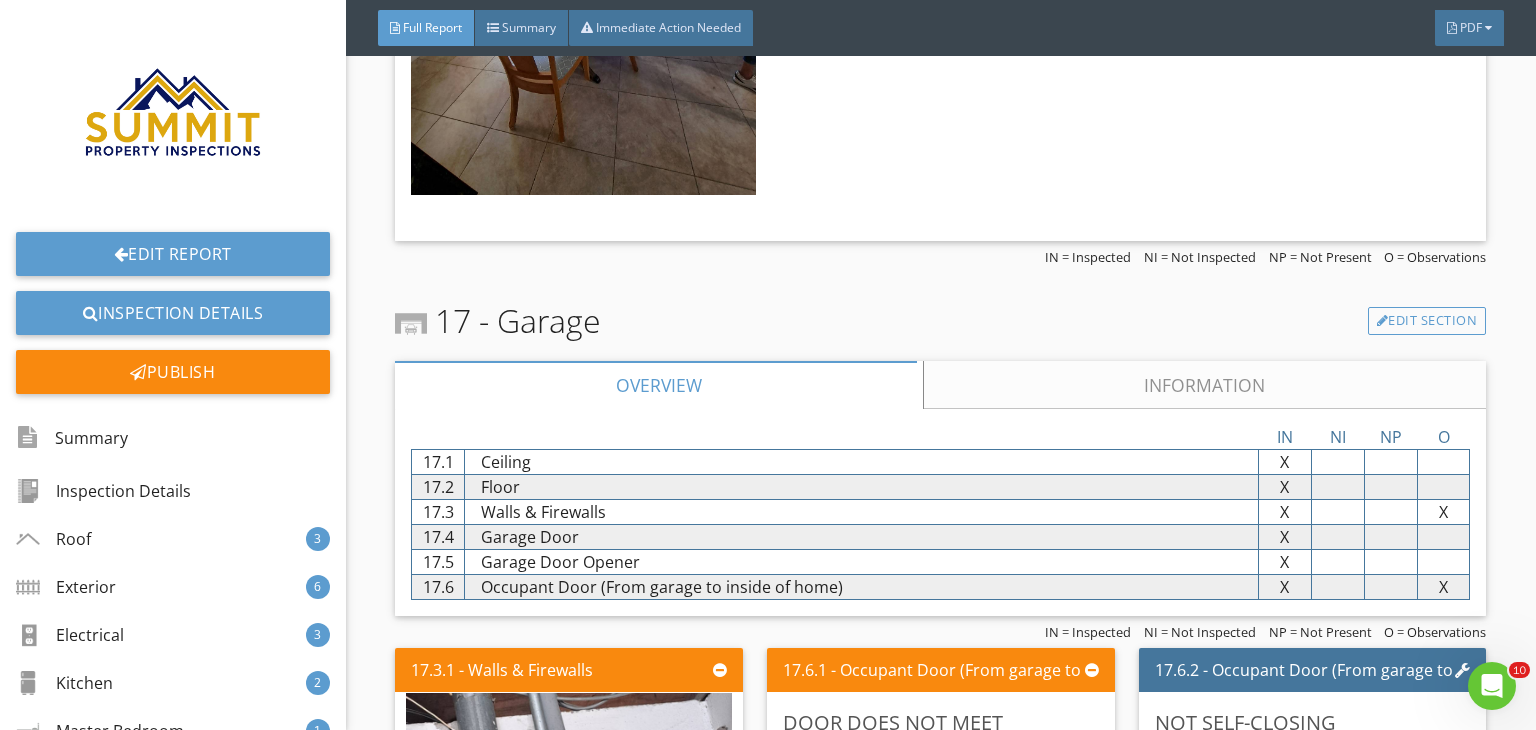scroll, scrollTop: 21531, scrollLeft: 0, axis: vertical 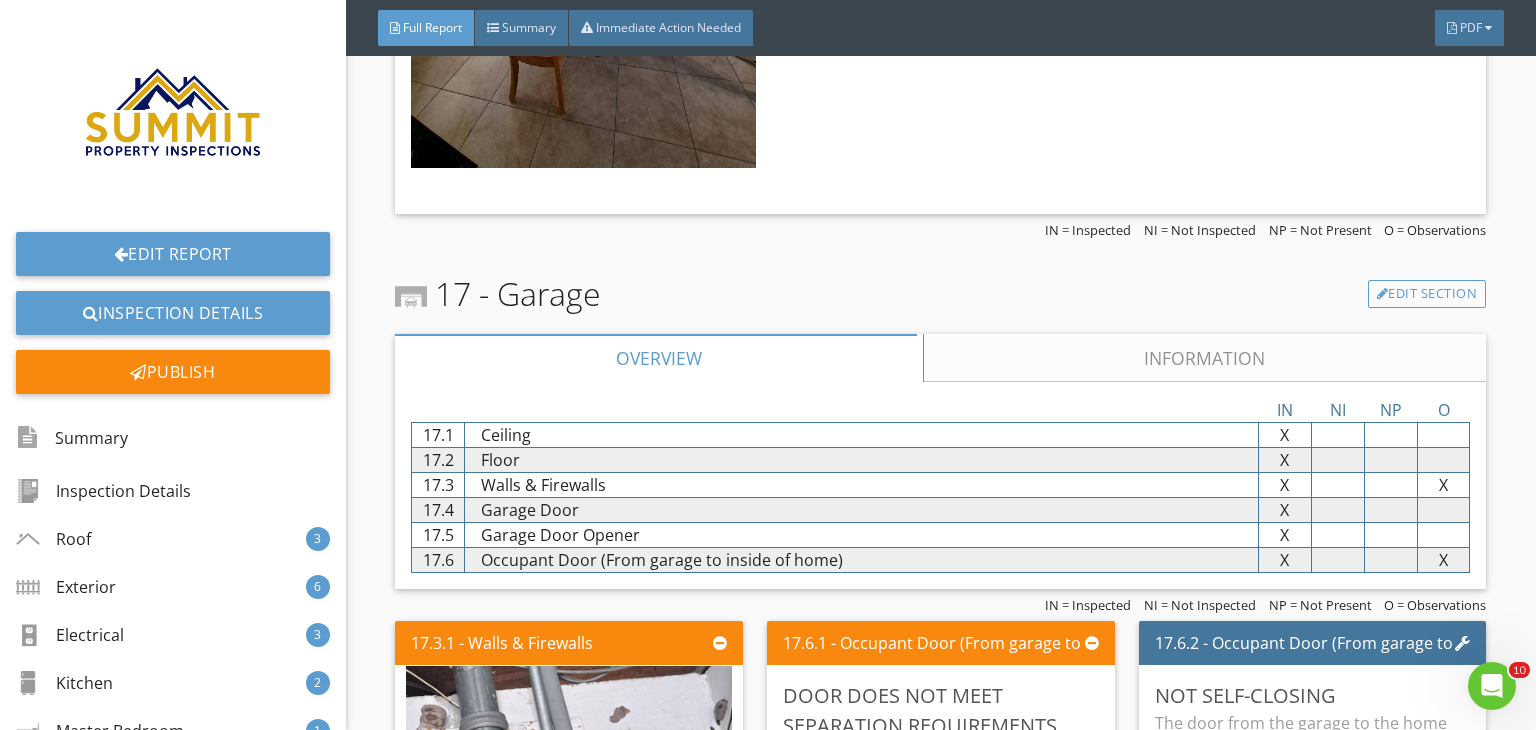 click on "Information" at bounding box center (1205, 358) 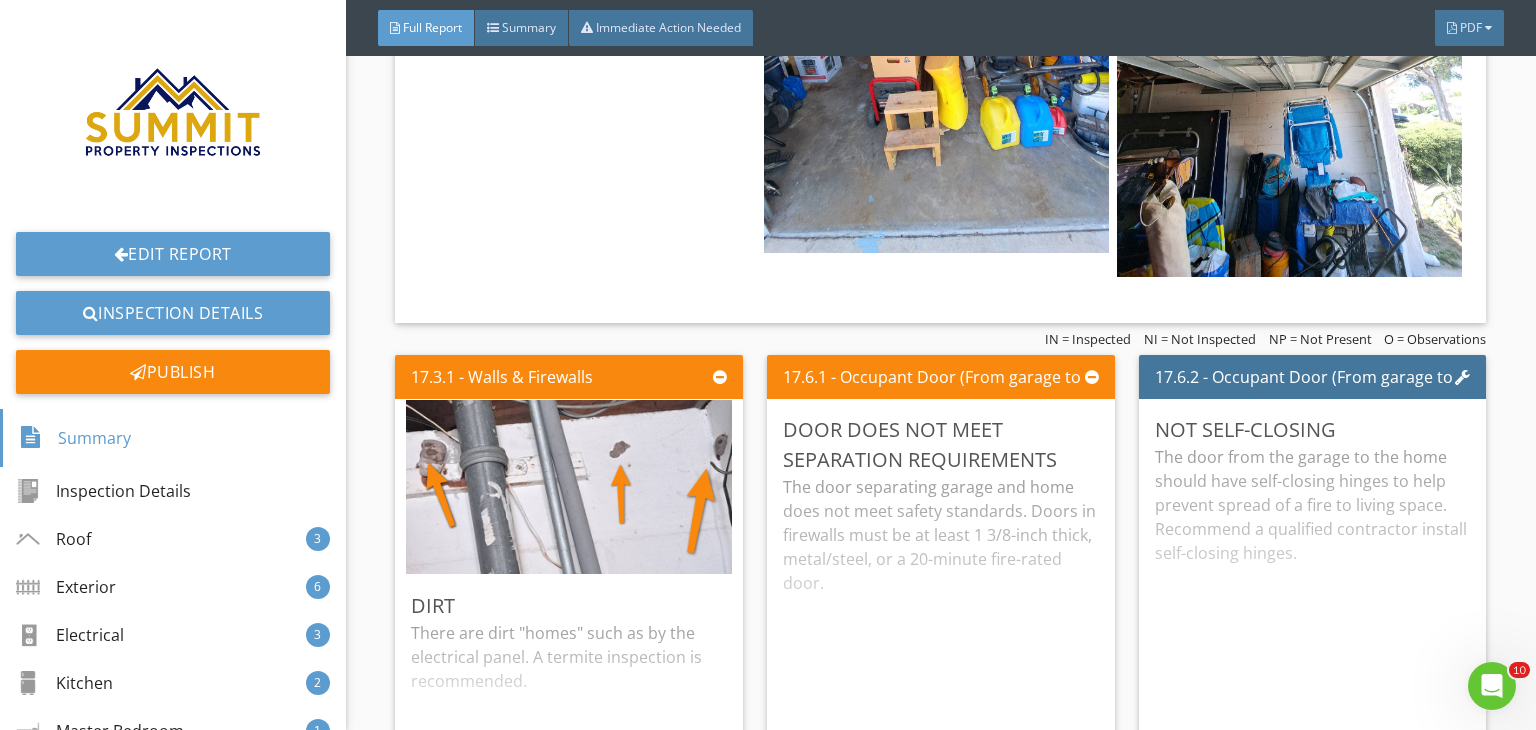 scroll, scrollTop: 22189, scrollLeft: 0, axis: vertical 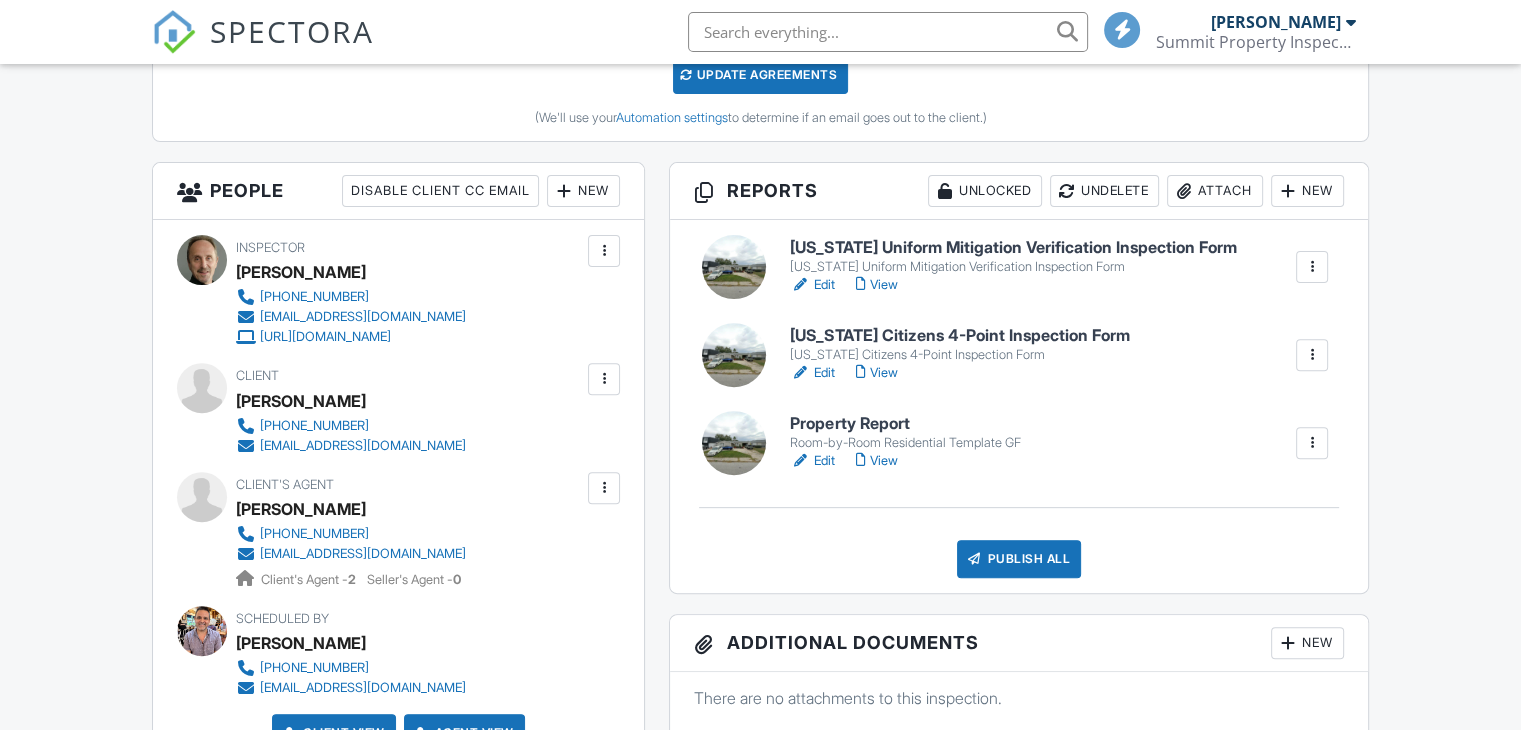 click on "View" at bounding box center (876, 373) 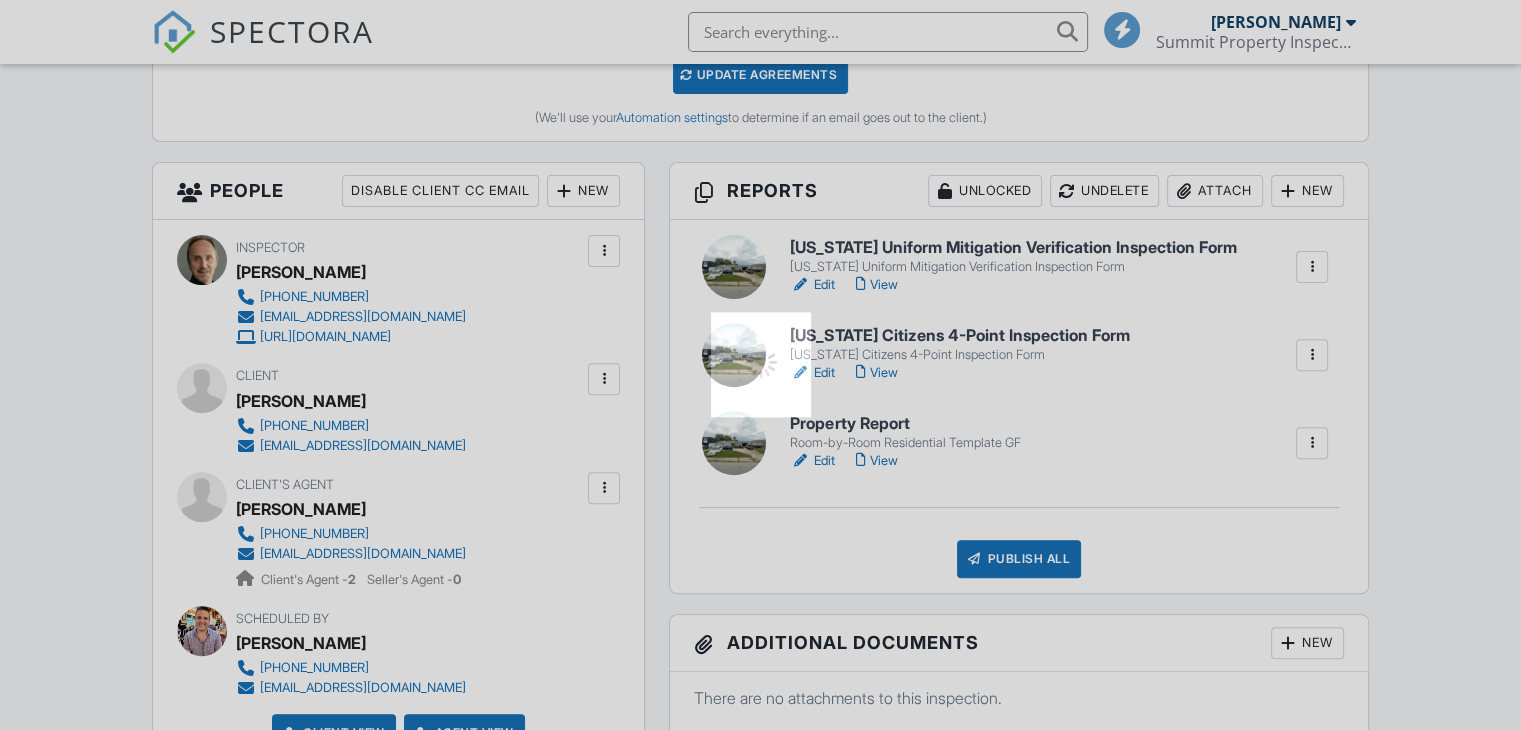 scroll, scrollTop: 0, scrollLeft: 0, axis: both 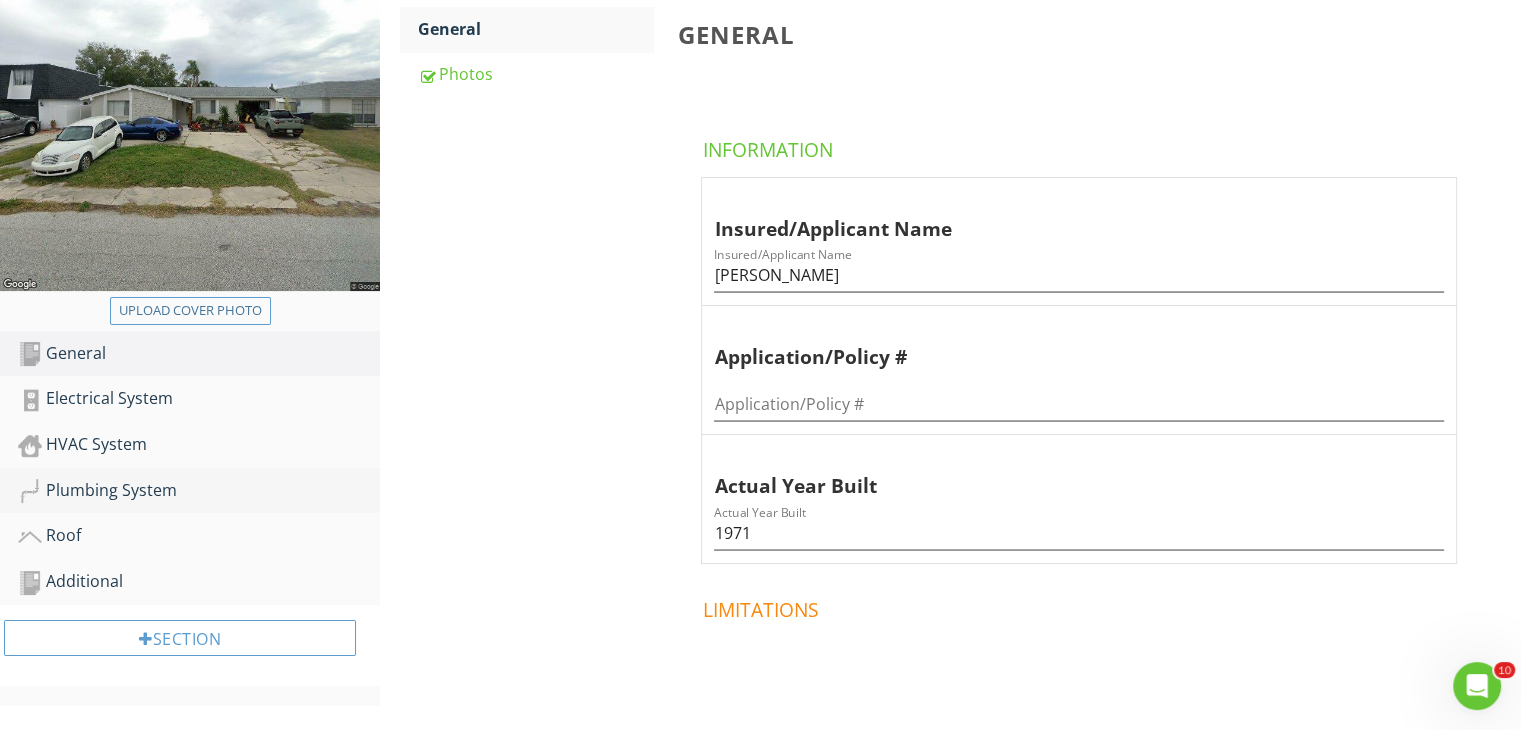 click on "Plumbing System" at bounding box center [199, 491] 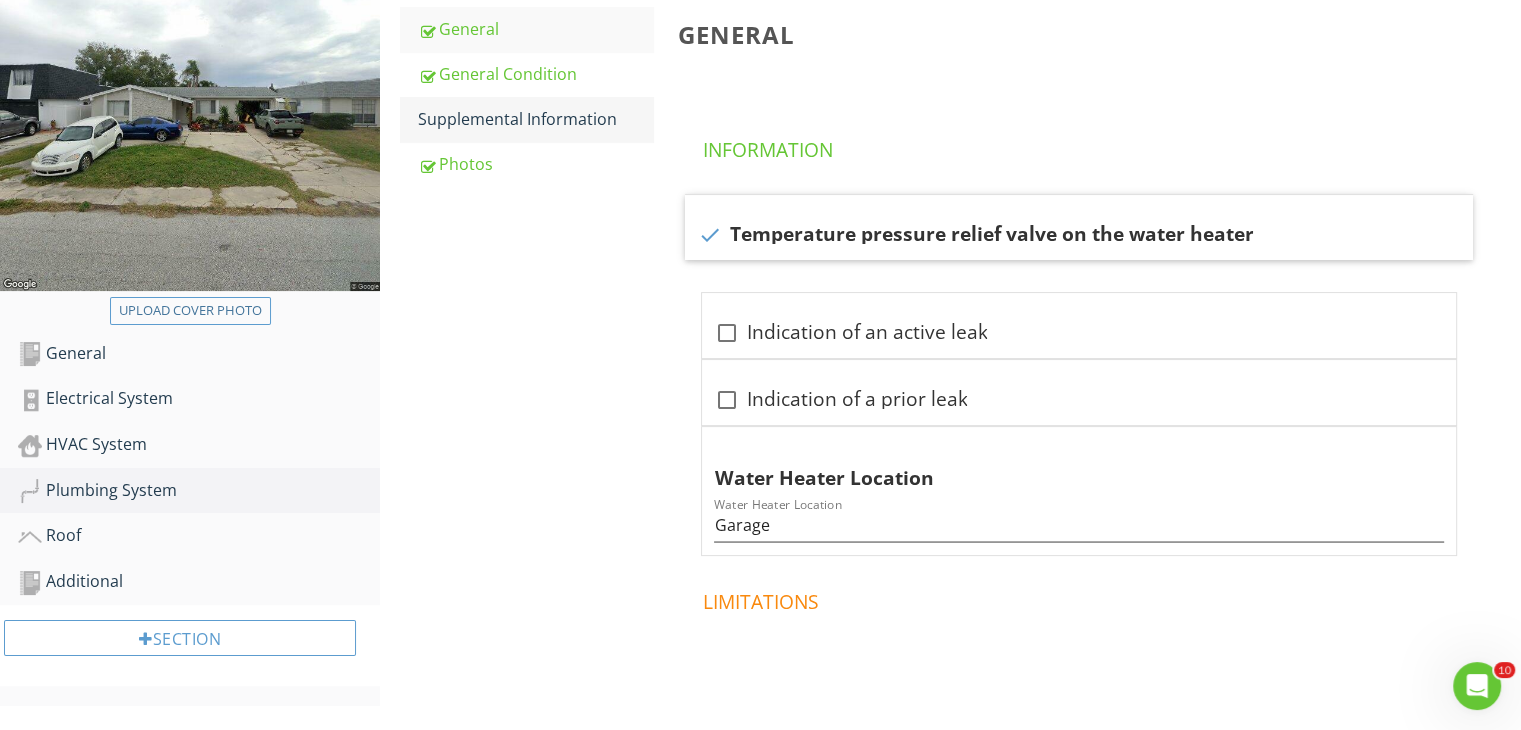 click on "Supplemental Information" at bounding box center (535, 119) 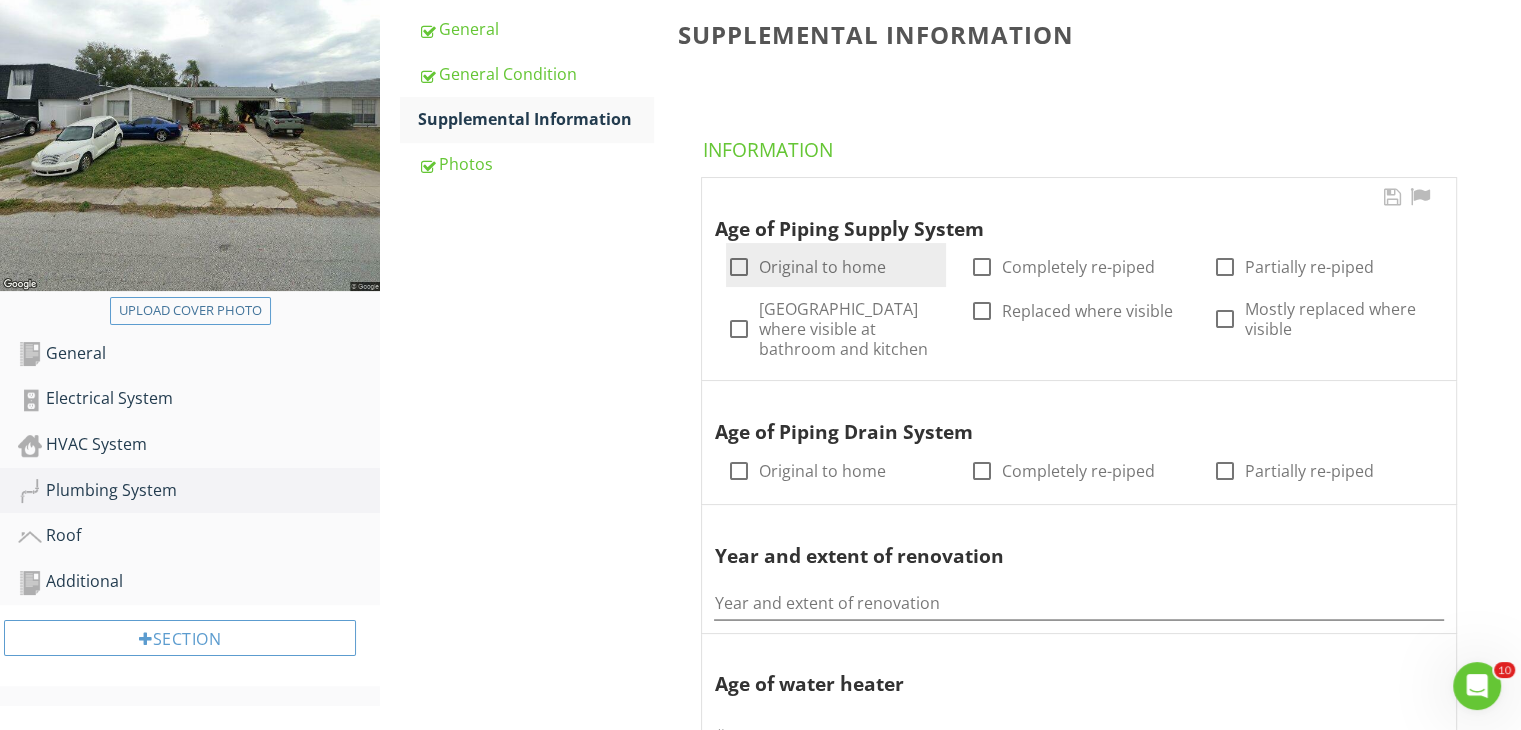click at bounding box center (738, 267) 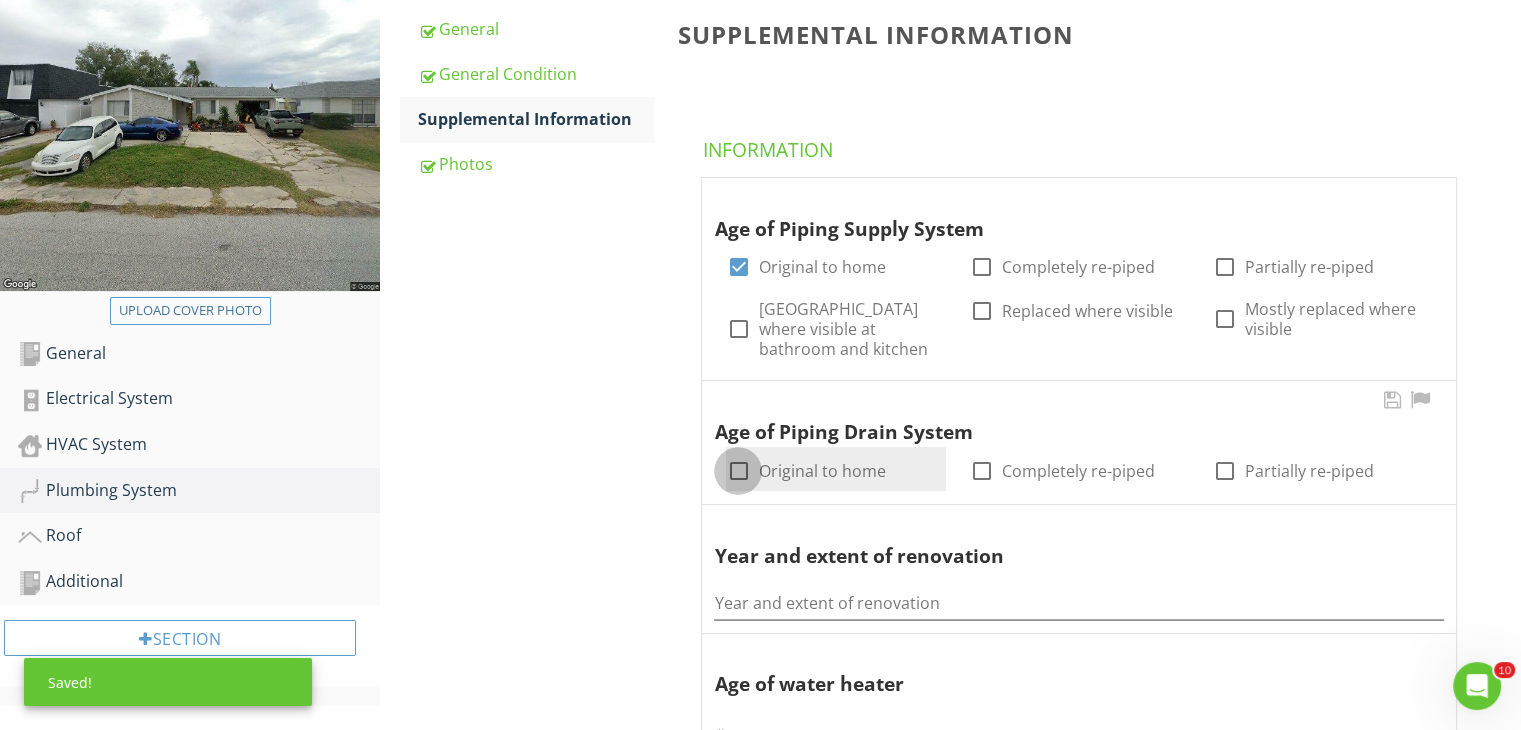 click at bounding box center (738, 471) 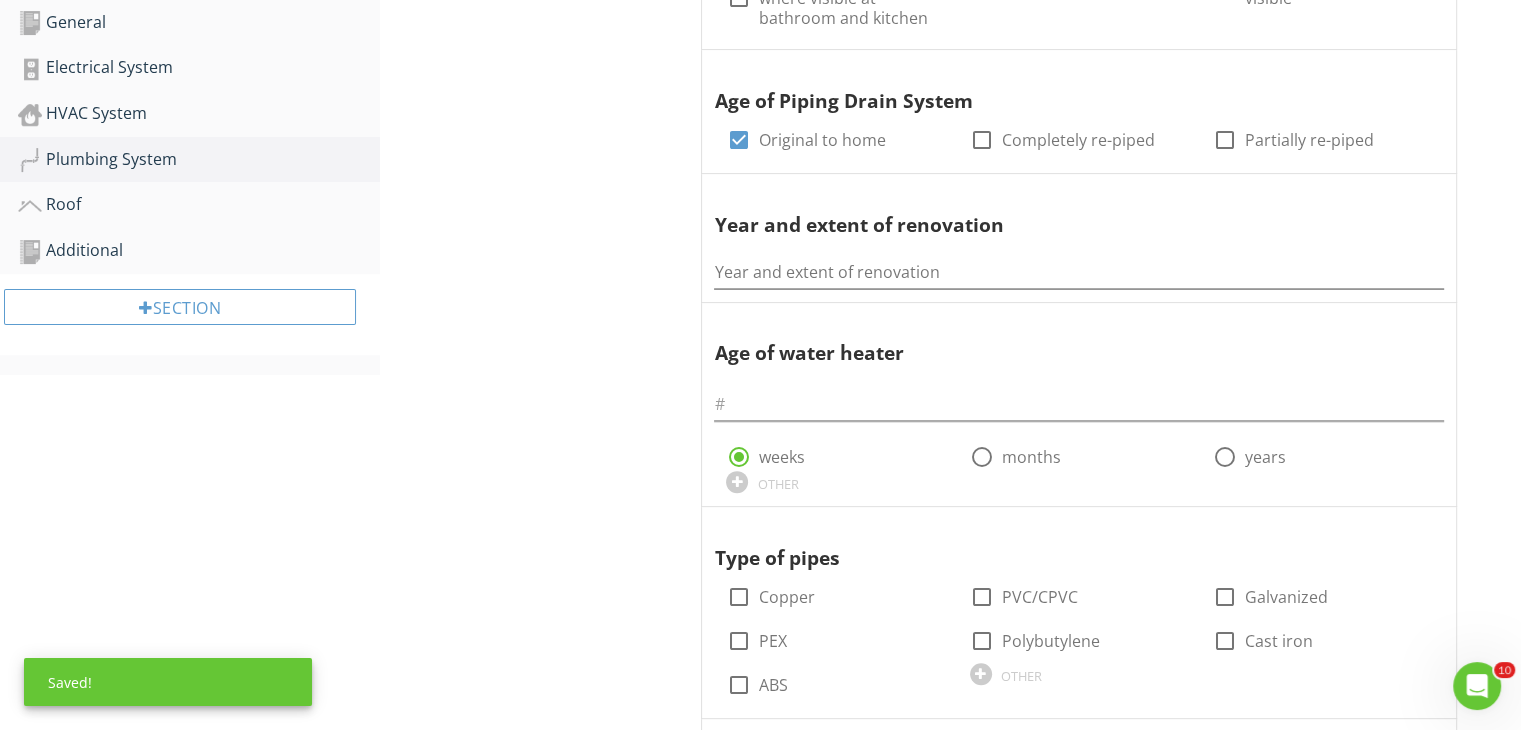 scroll, scrollTop: 649, scrollLeft: 0, axis: vertical 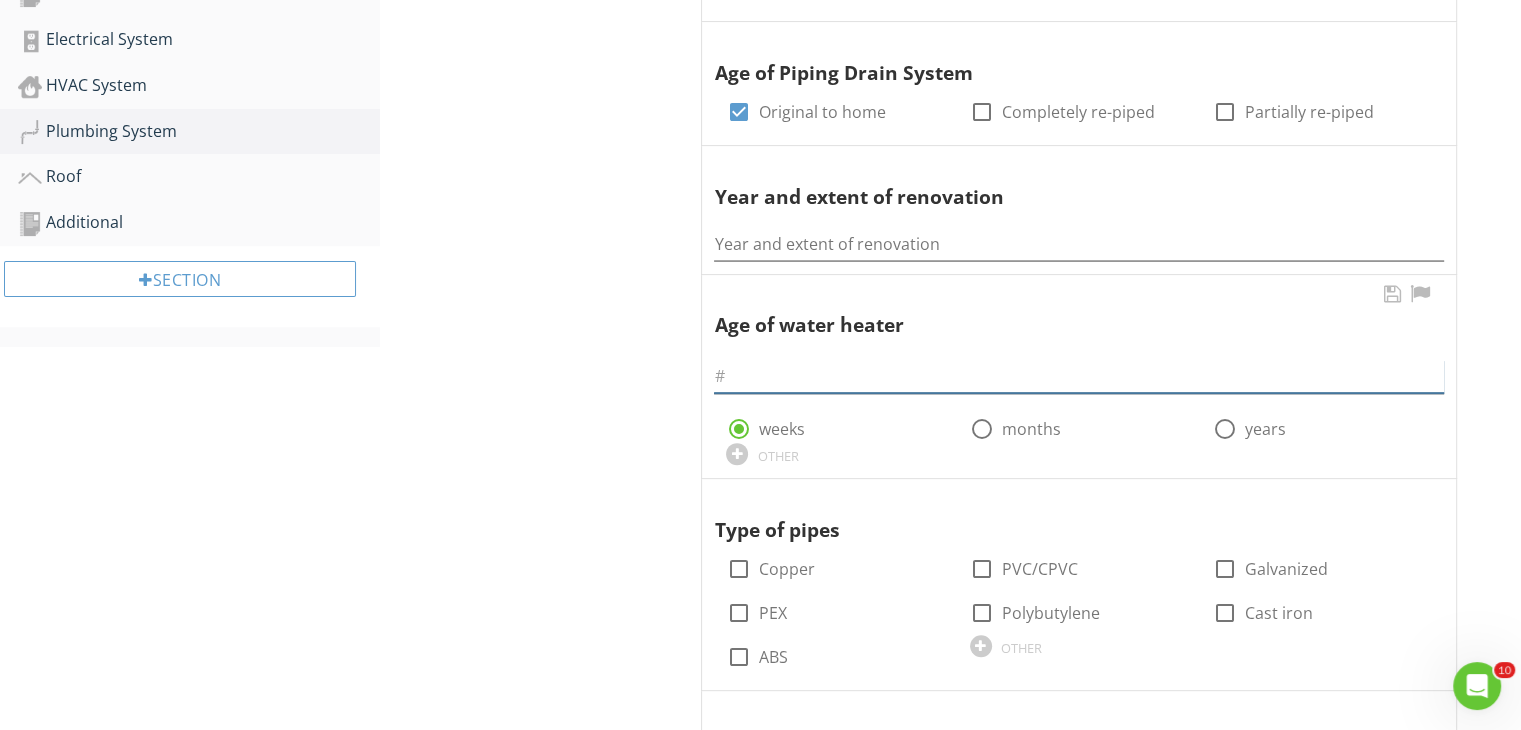 click at bounding box center (1079, 376) 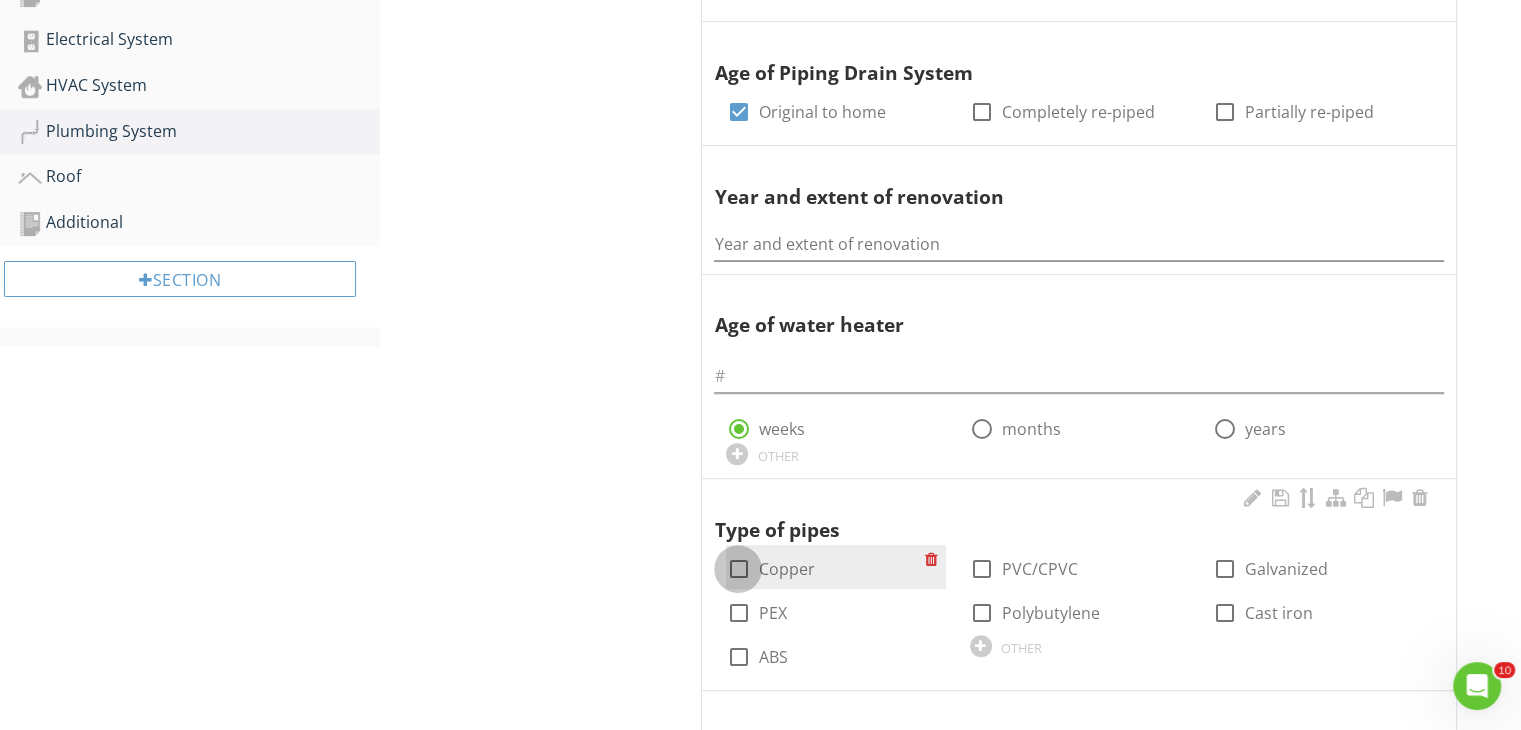click at bounding box center (738, 569) 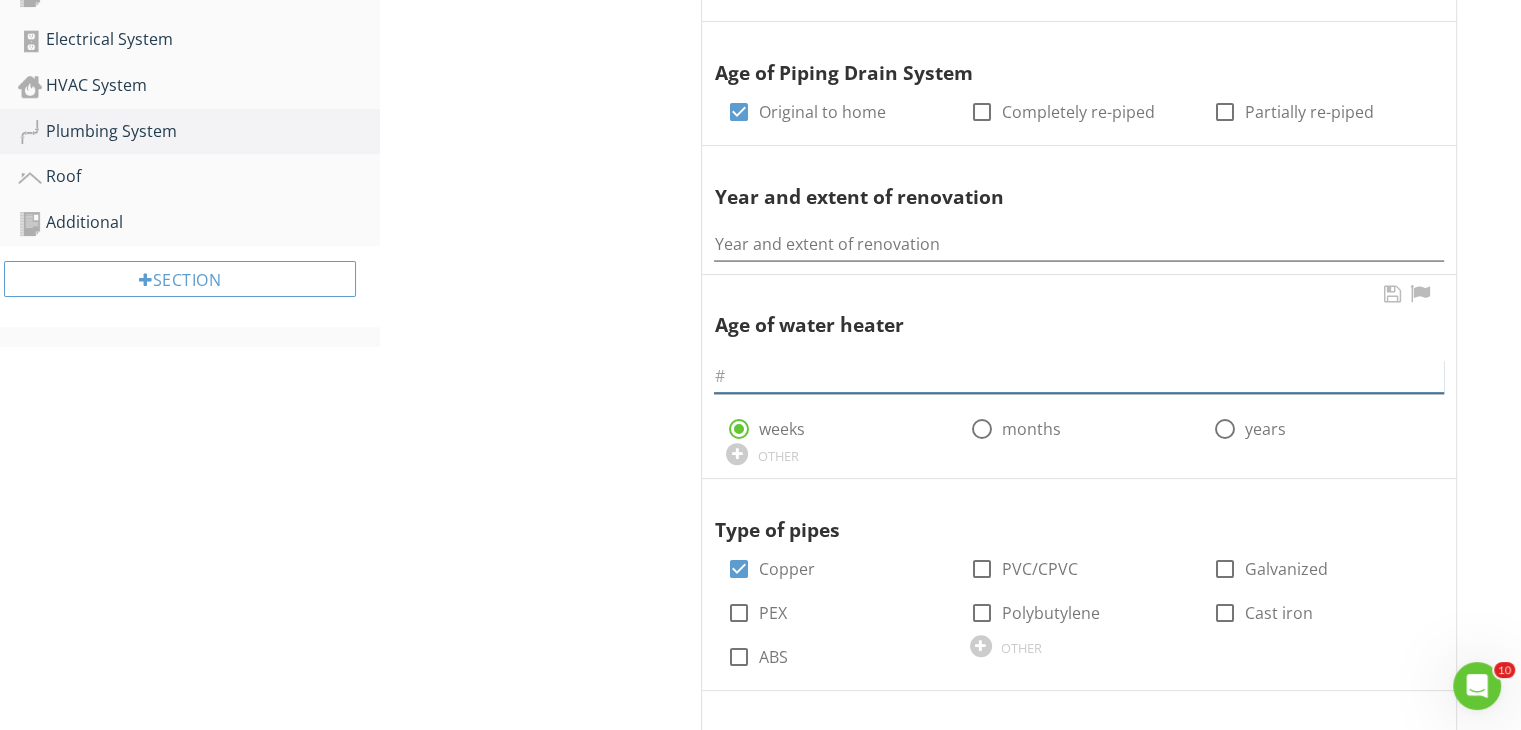 click at bounding box center [1079, 376] 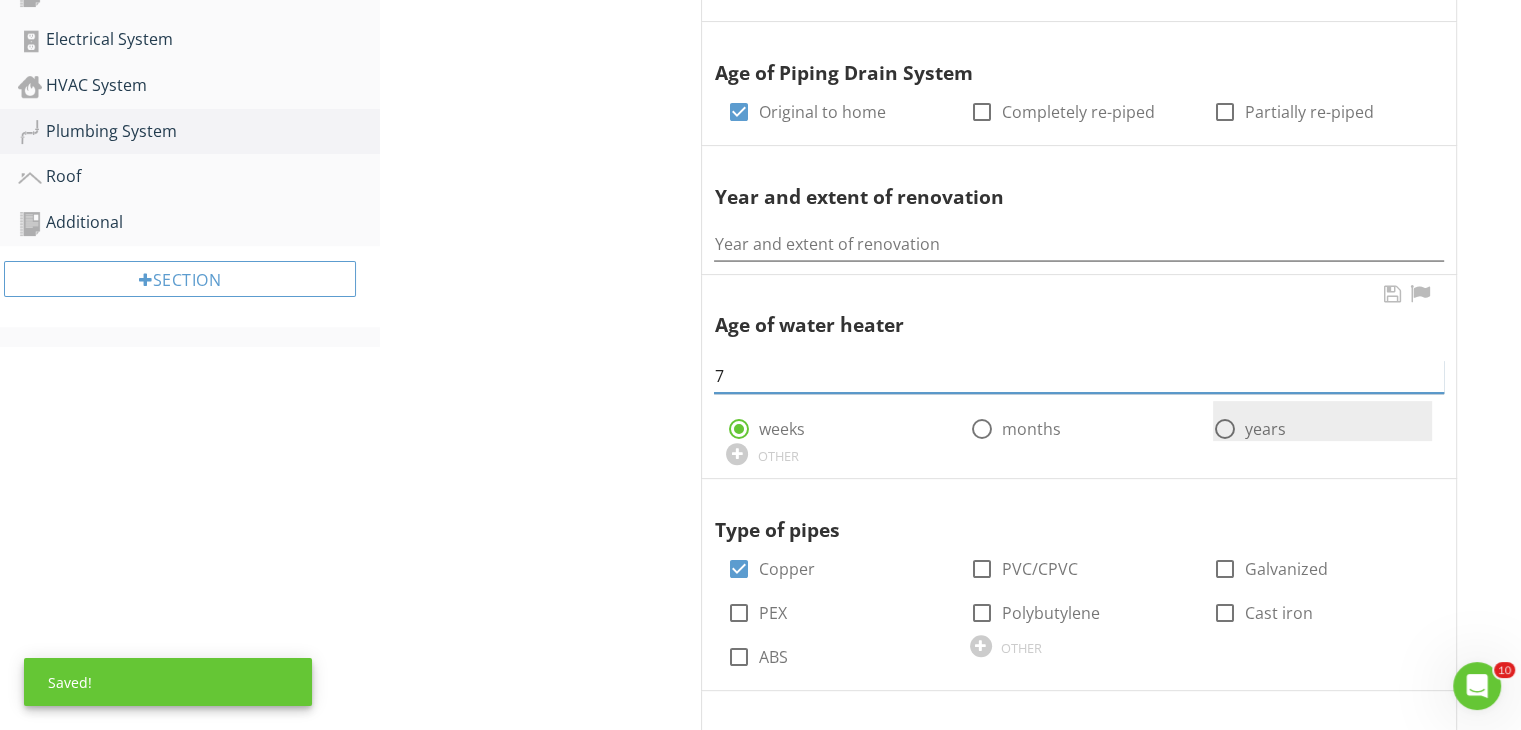 type on "7" 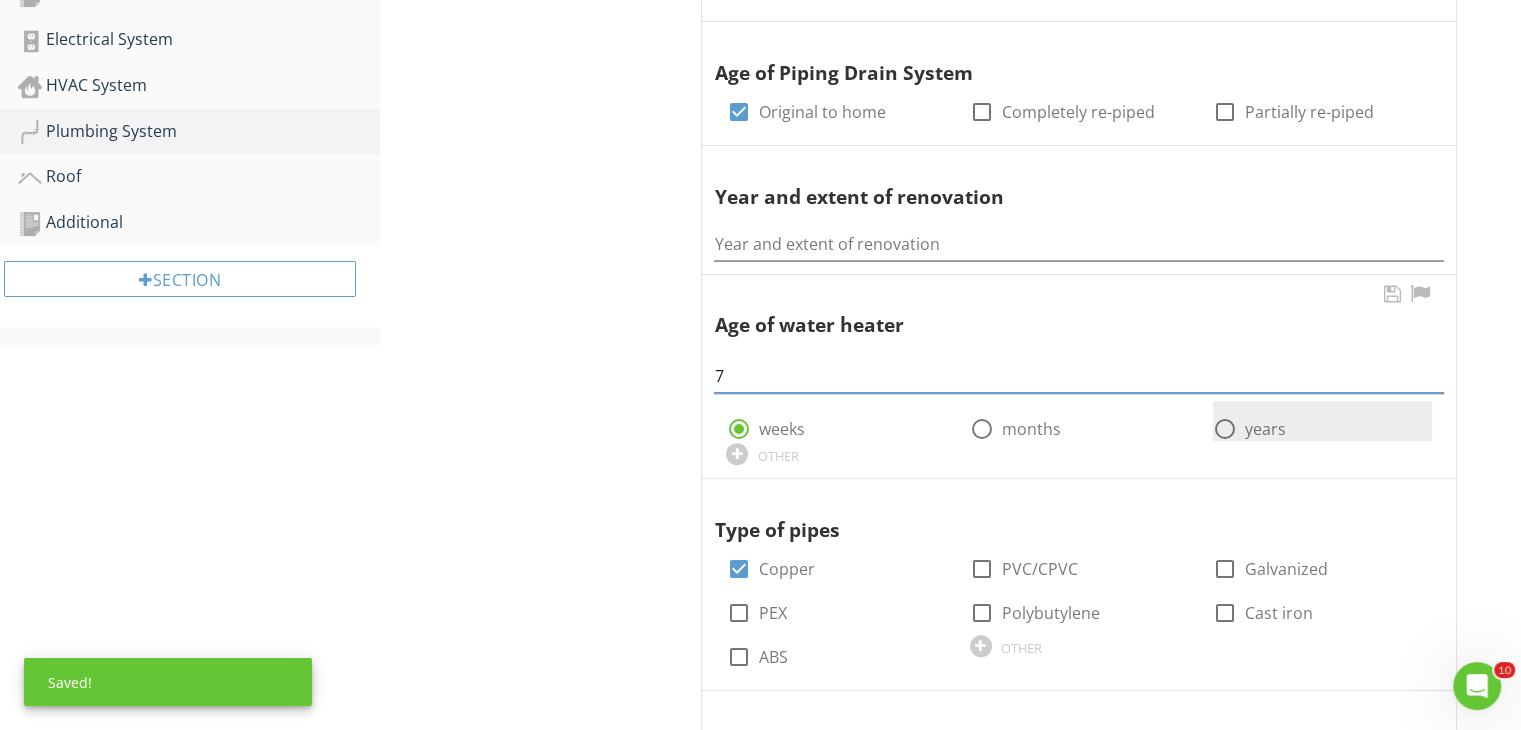click at bounding box center [1225, 429] 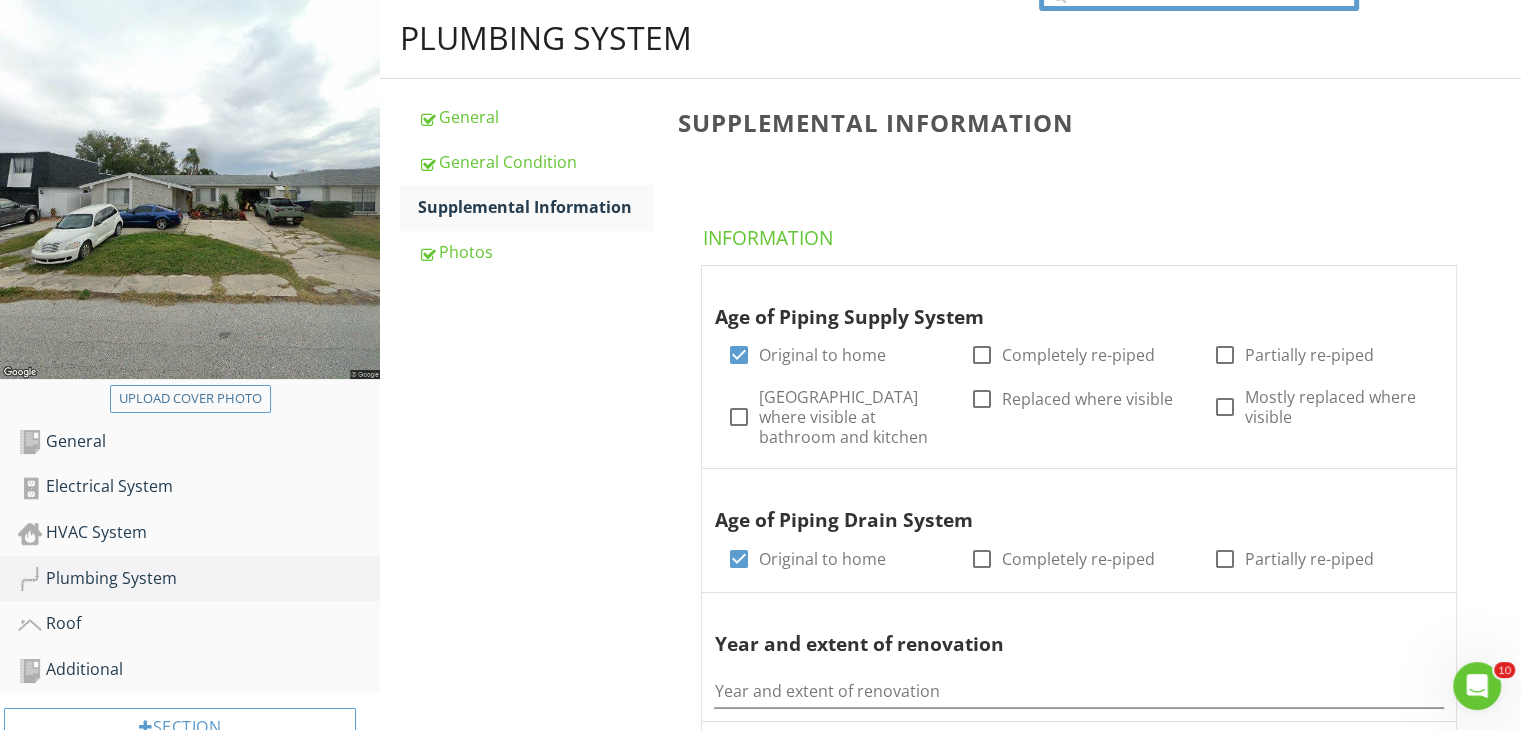scroll, scrollTop: 200, scrollLeft: 0, axis: vertical 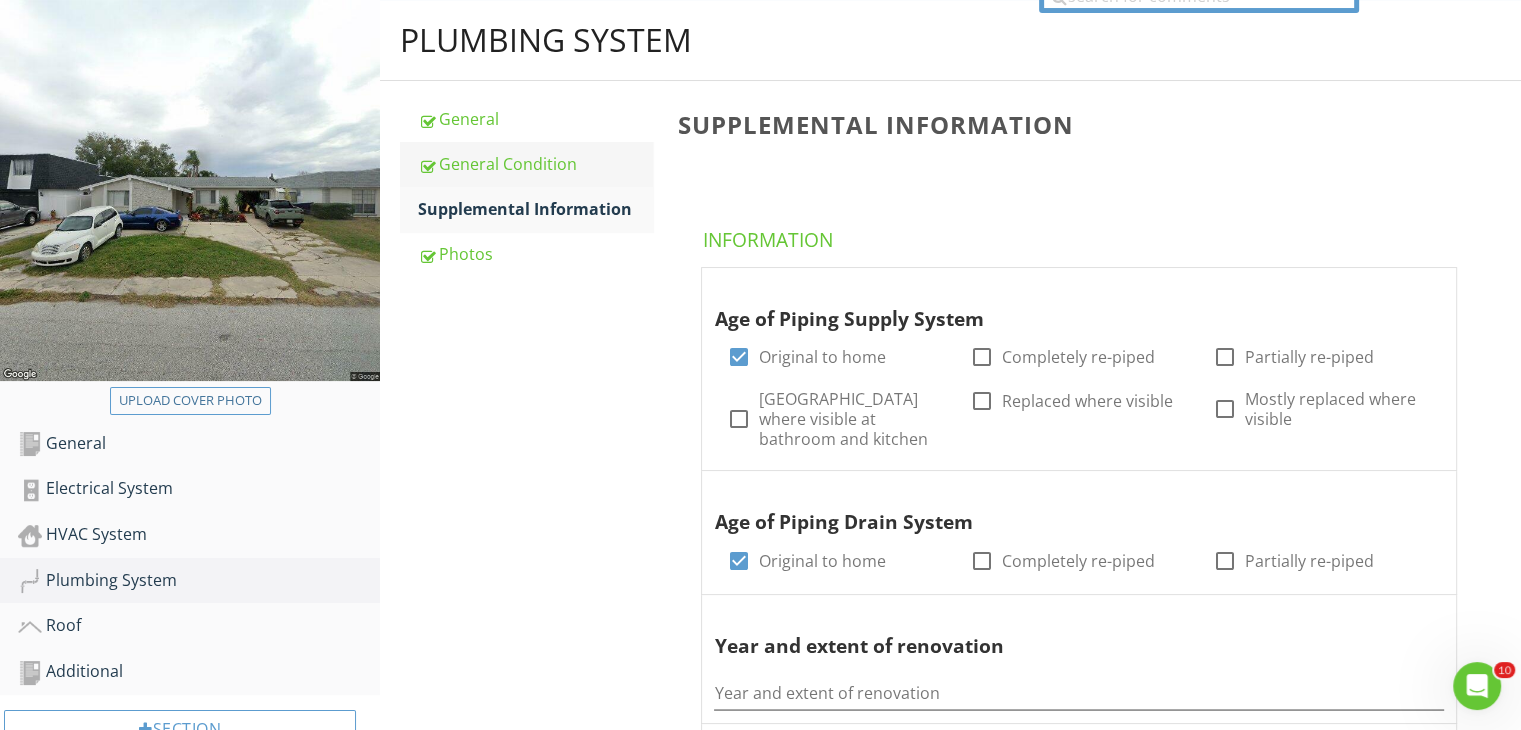 click on "General Condition" at bounding box center (535, 164) 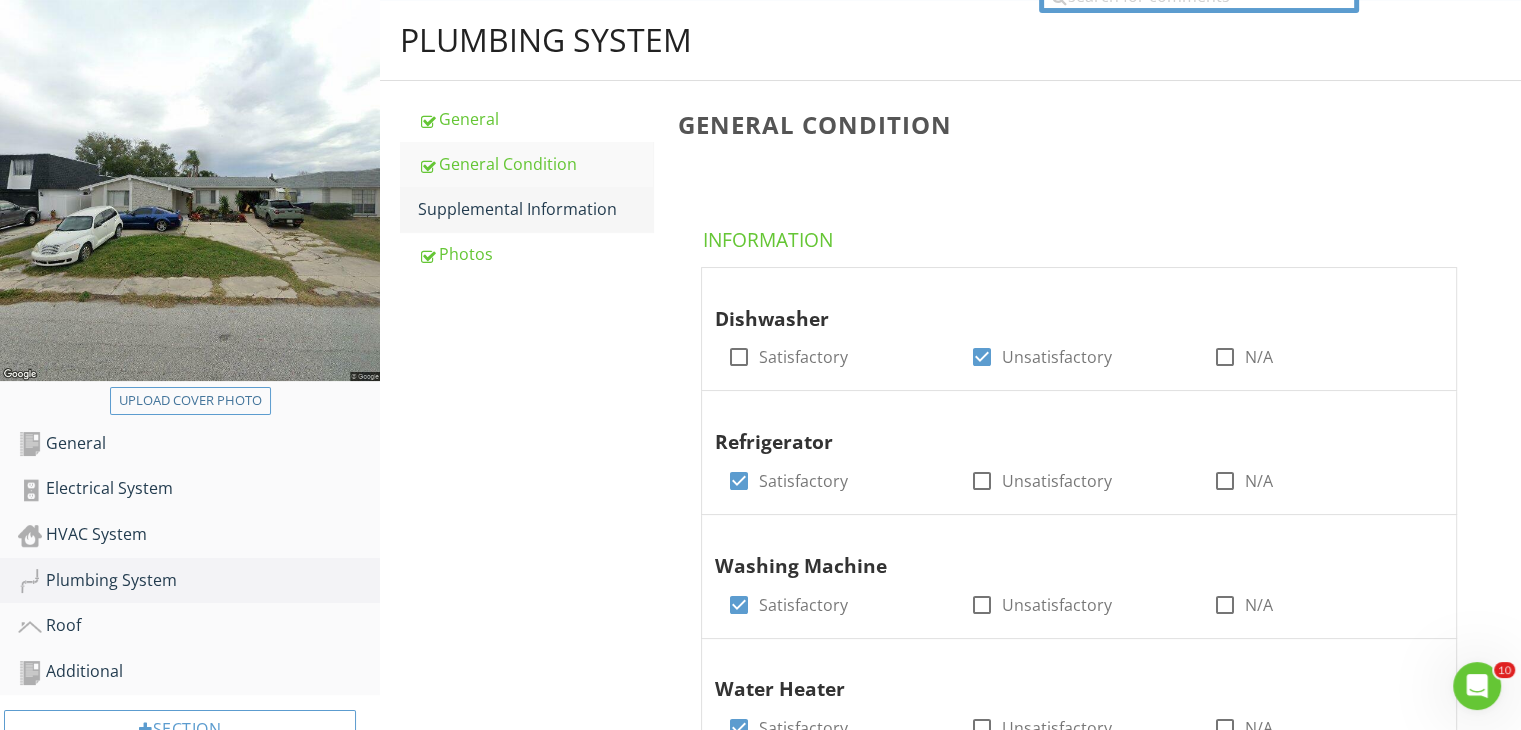 click on "Supplemental Information" at bounding box center (535, 209) 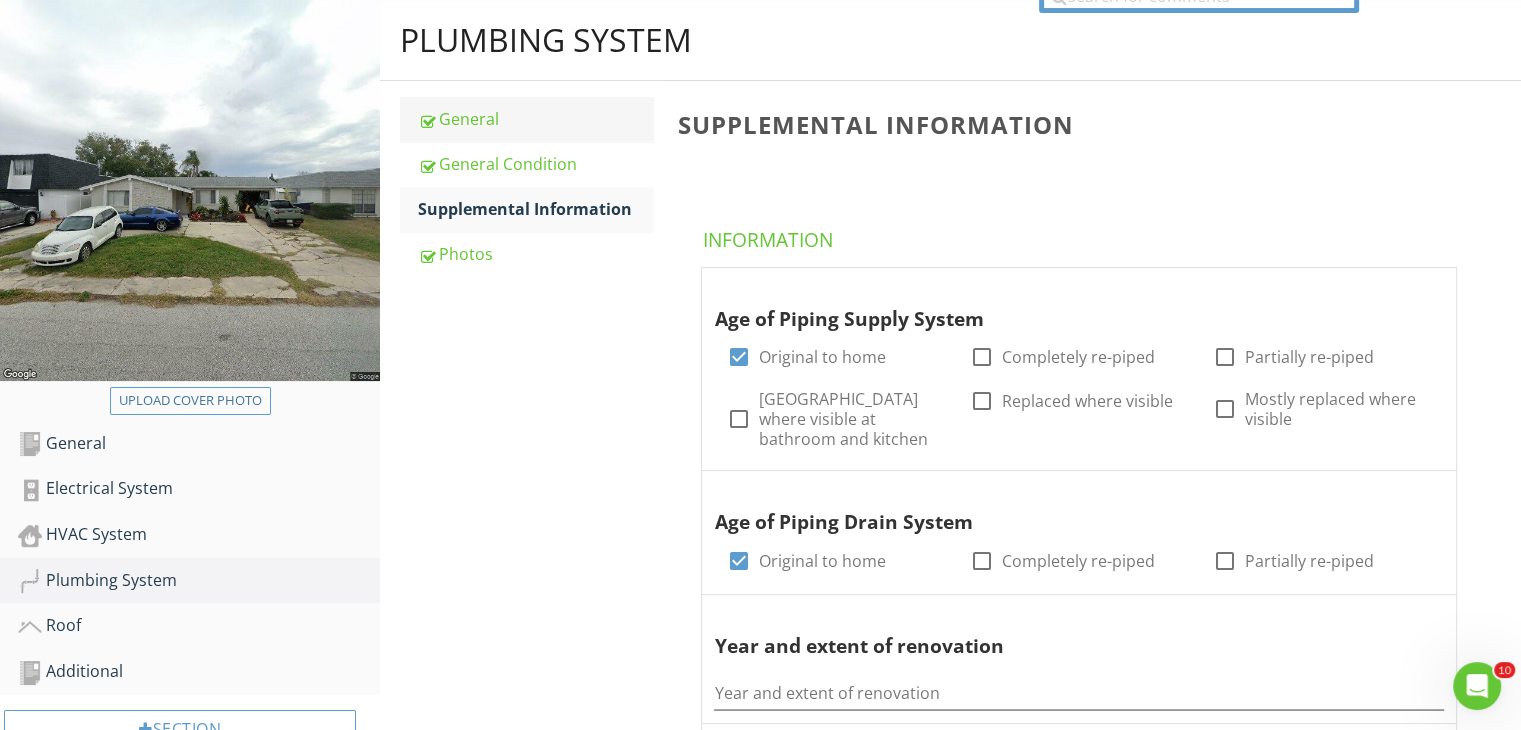 click on "General" at bounding box center [535, 119] 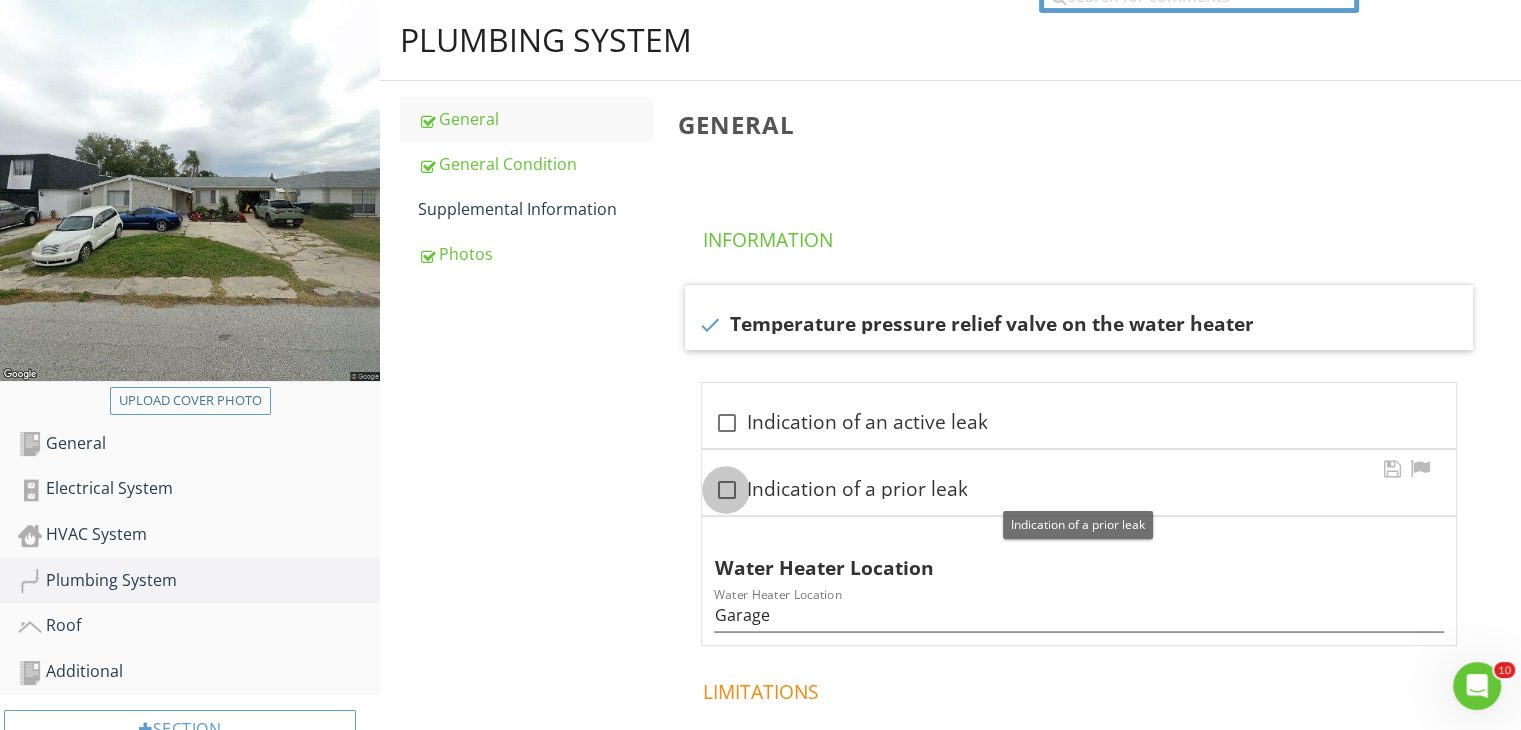 click at bounding box center (726, 490) 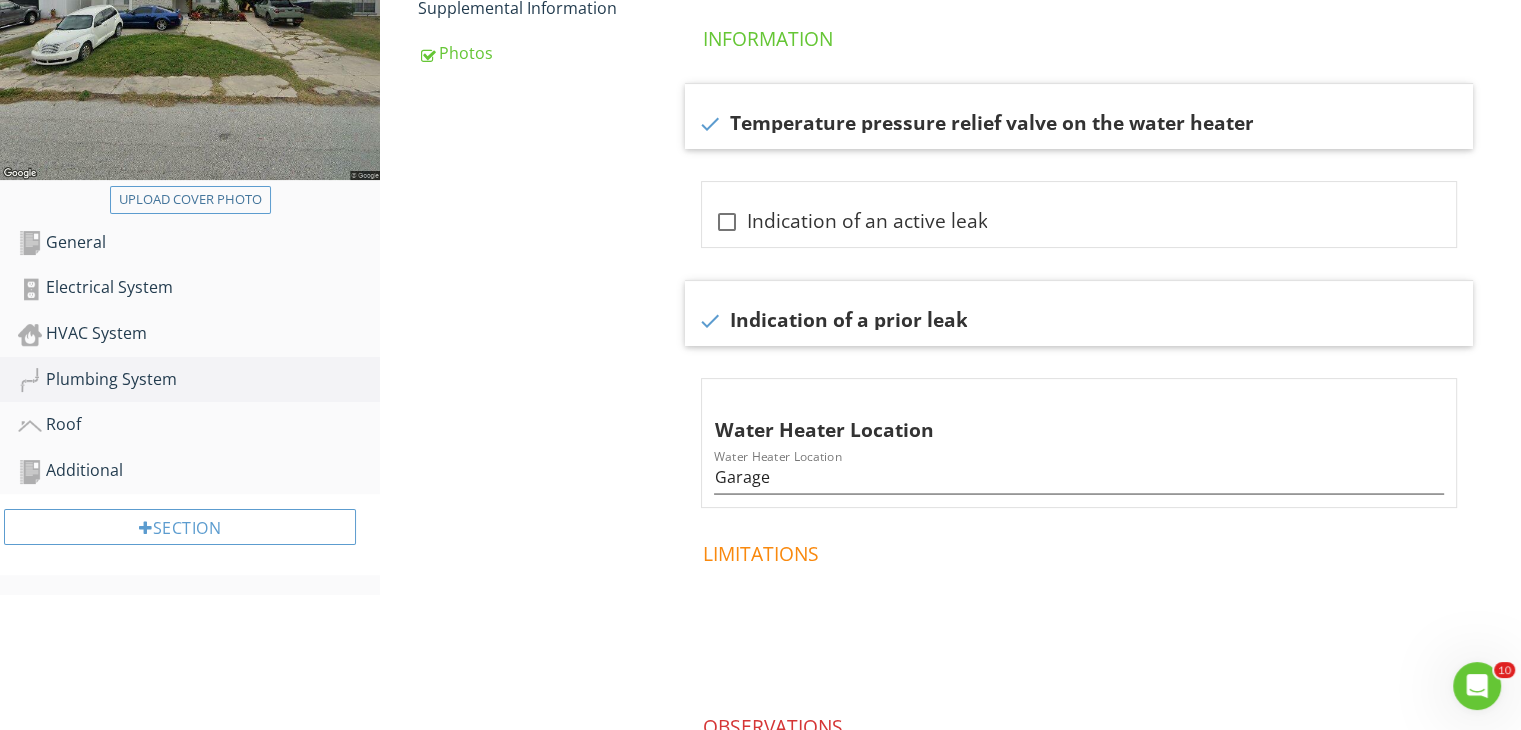 scroll, scrollTop: 392, scrollLeft: 0, axis: vertical 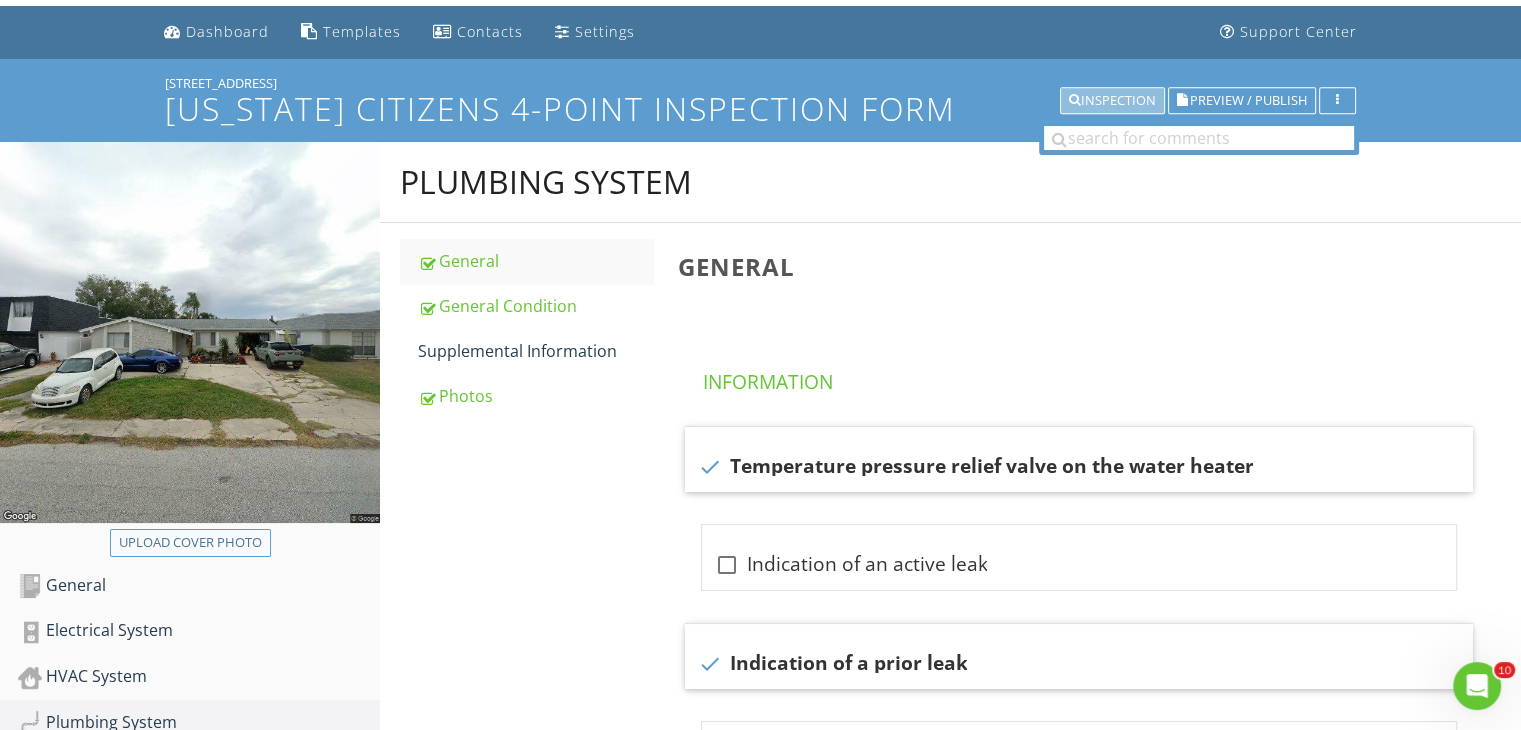 click on "Inspection" at bounding box center [1112, 101] 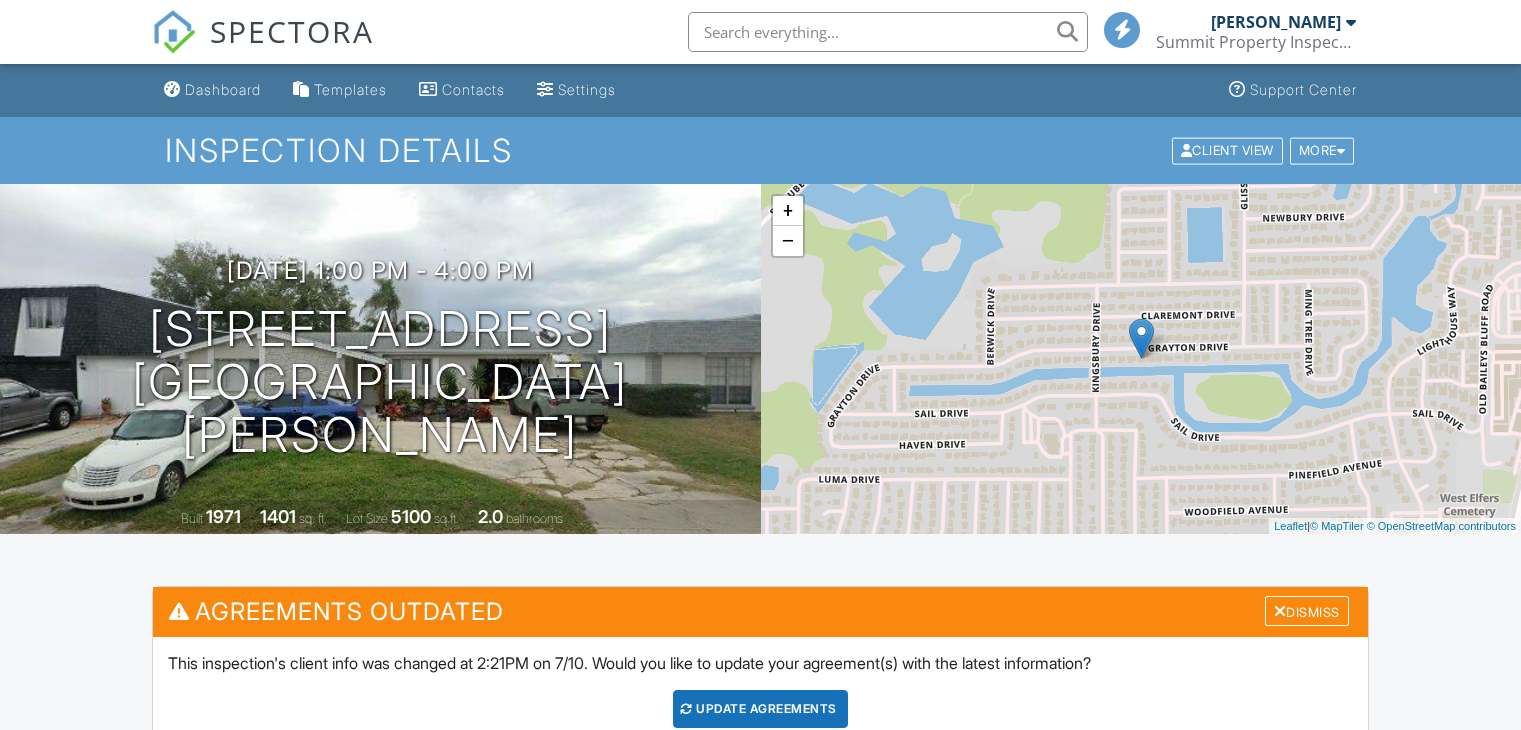 scroll, scrollTop: 0, scrollLeft: 0, axis: both 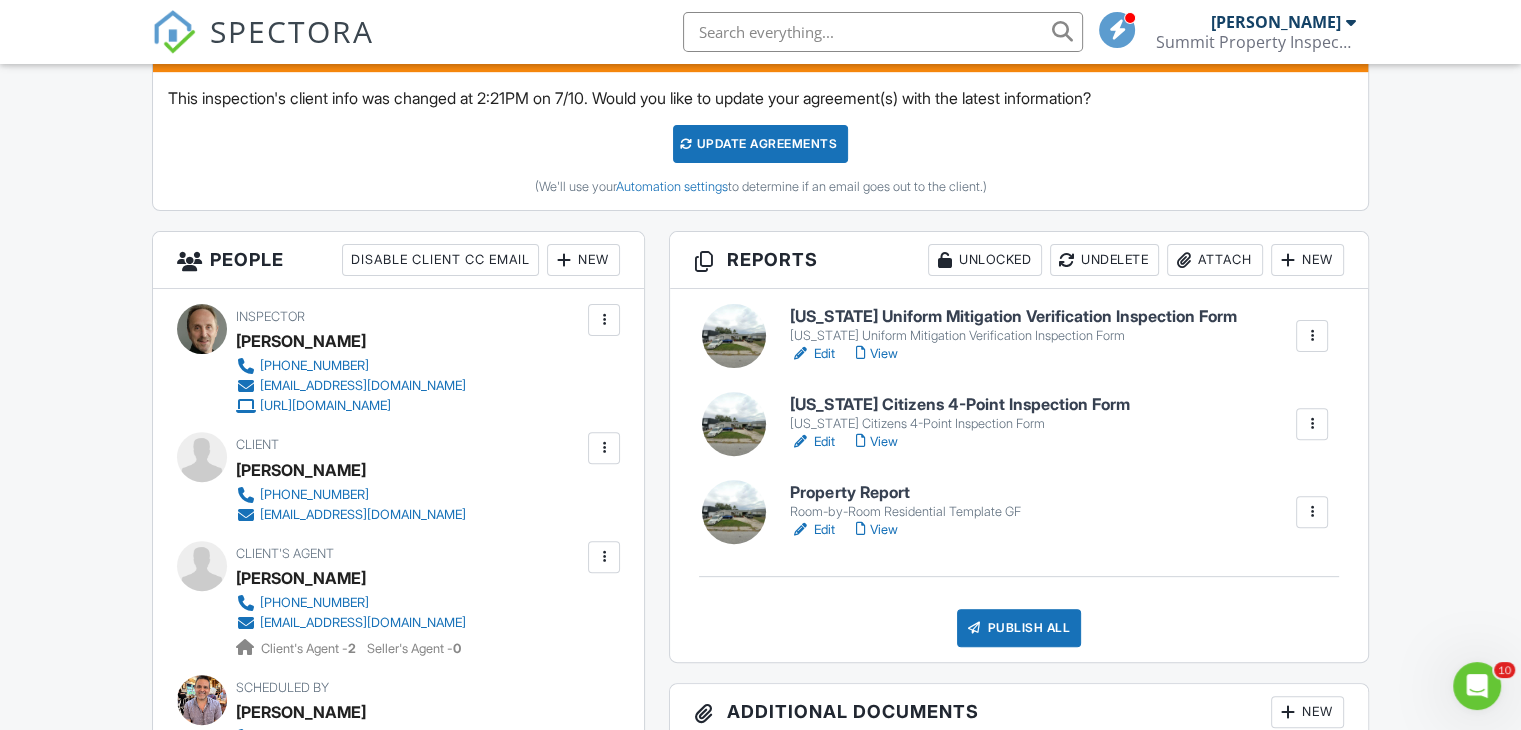 click on "View" at bounding box center (876, 442) 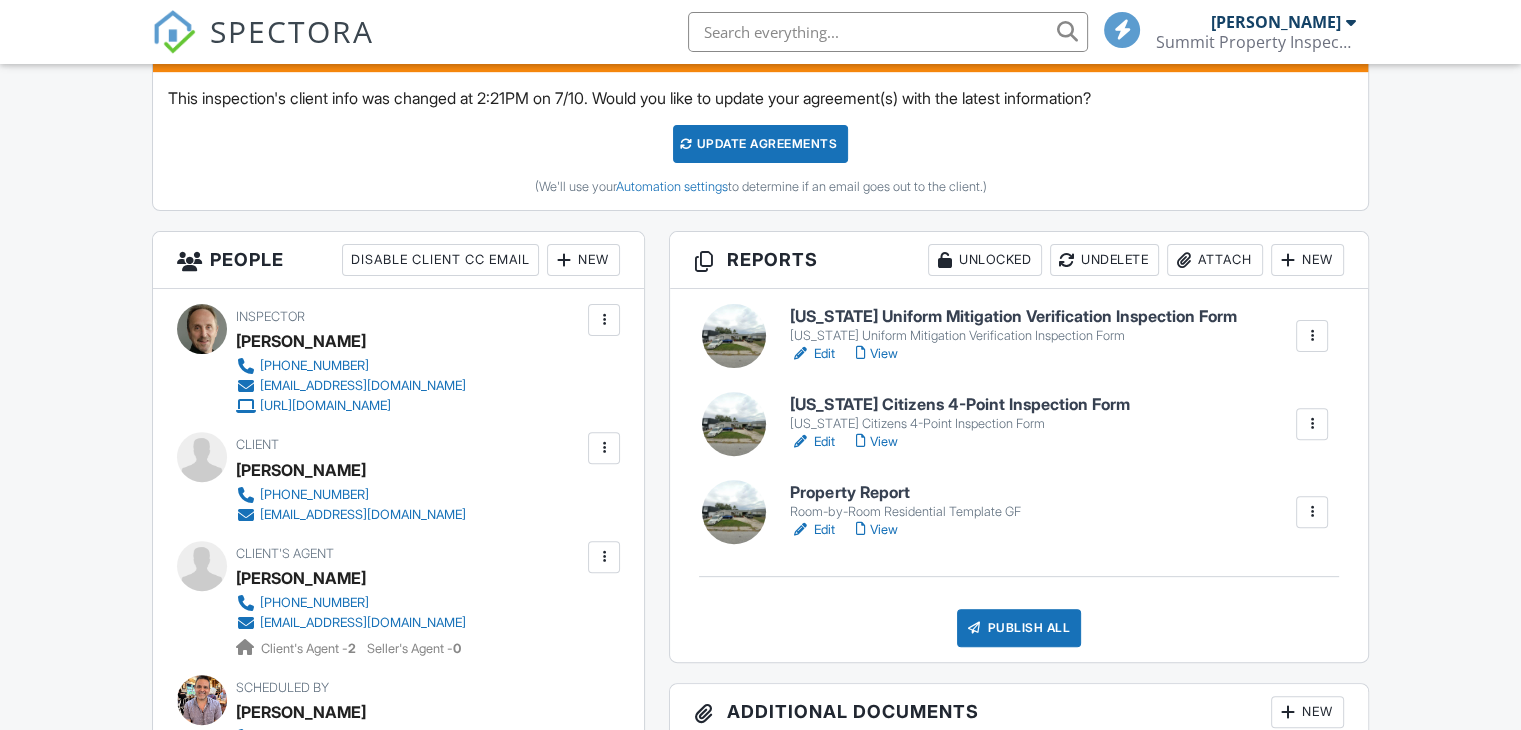 scroll, scrollTop: 565, scrollLeft: 0, axis: vertical 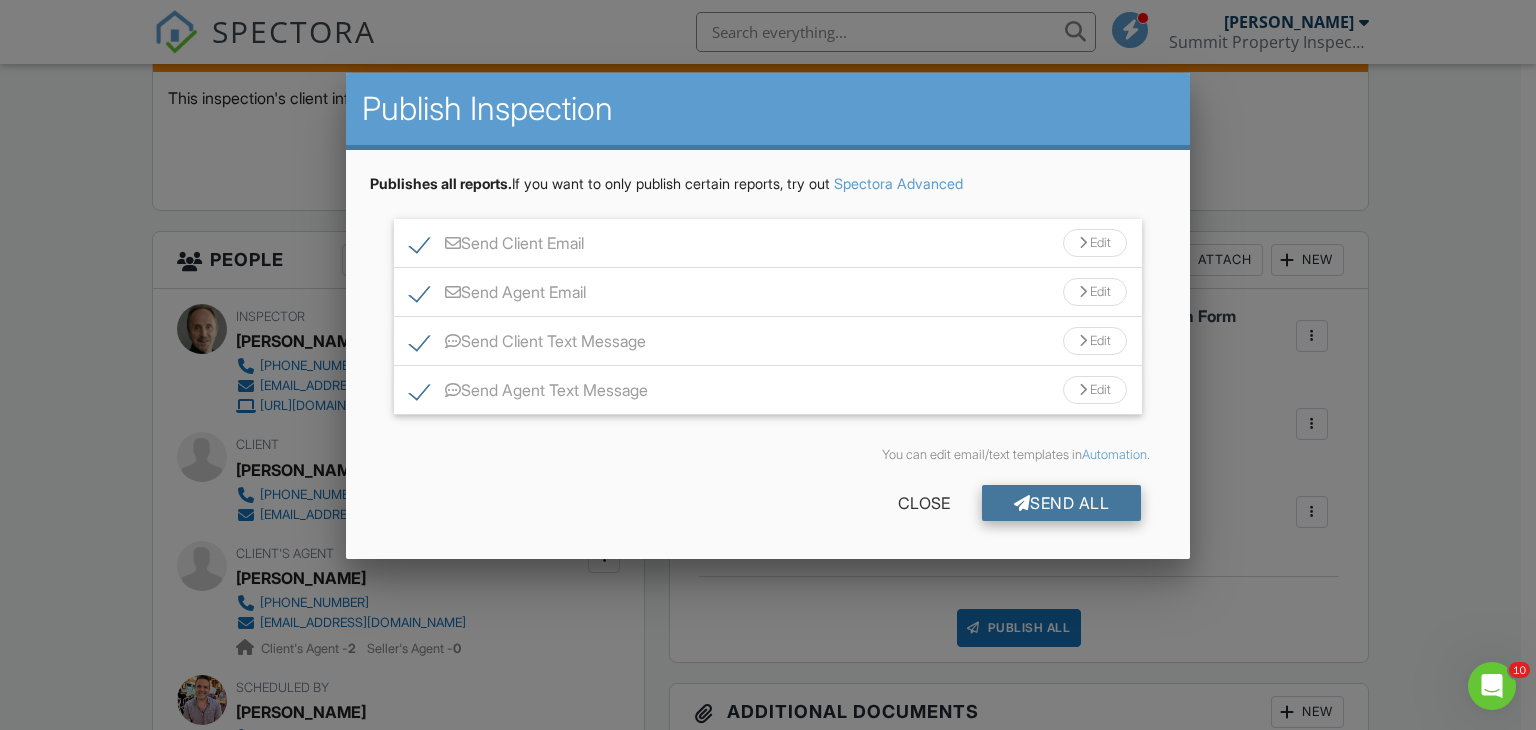 click on "Send All" at bounding box center (1062, 503) 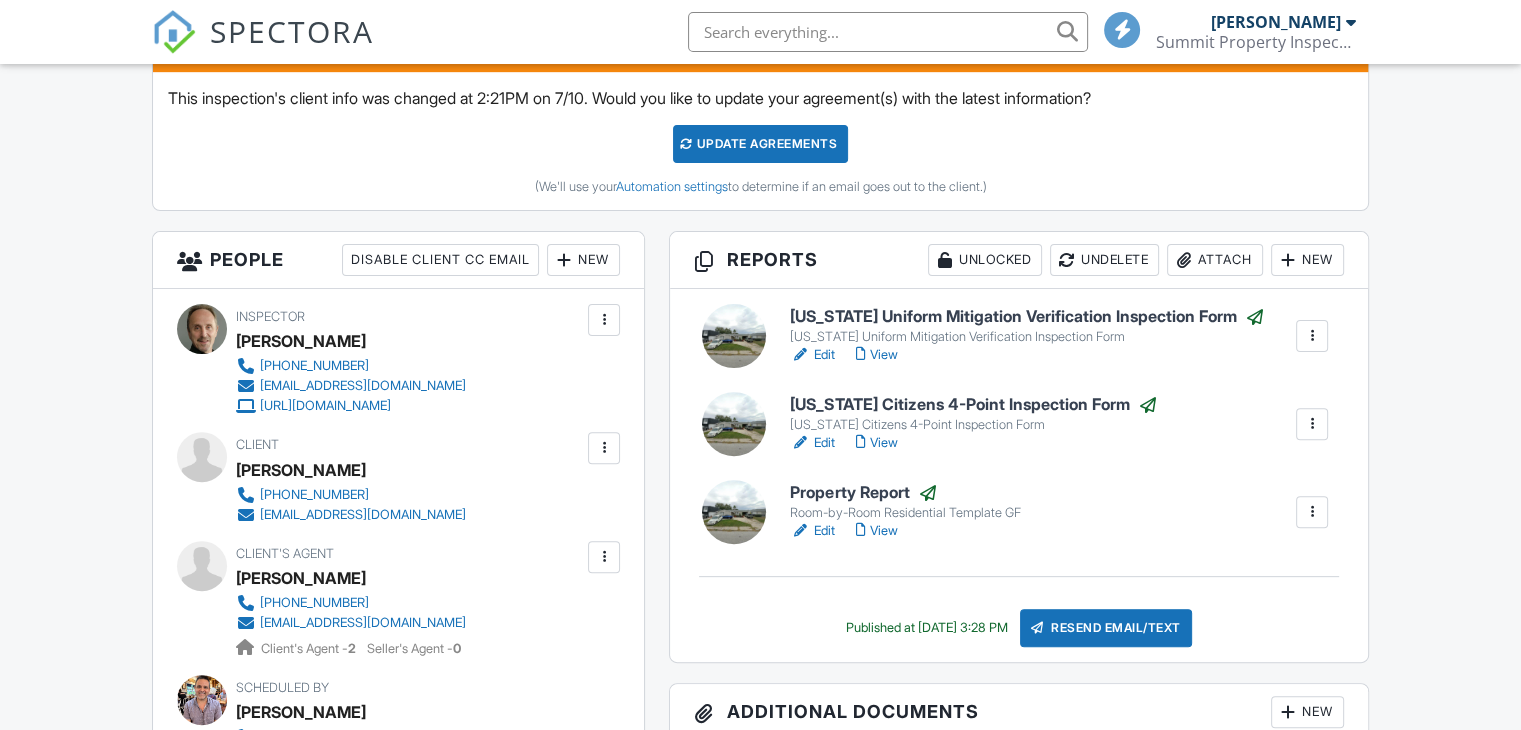 scroll, scrollTop: 565, scrollLeft: 0, axis: vertical 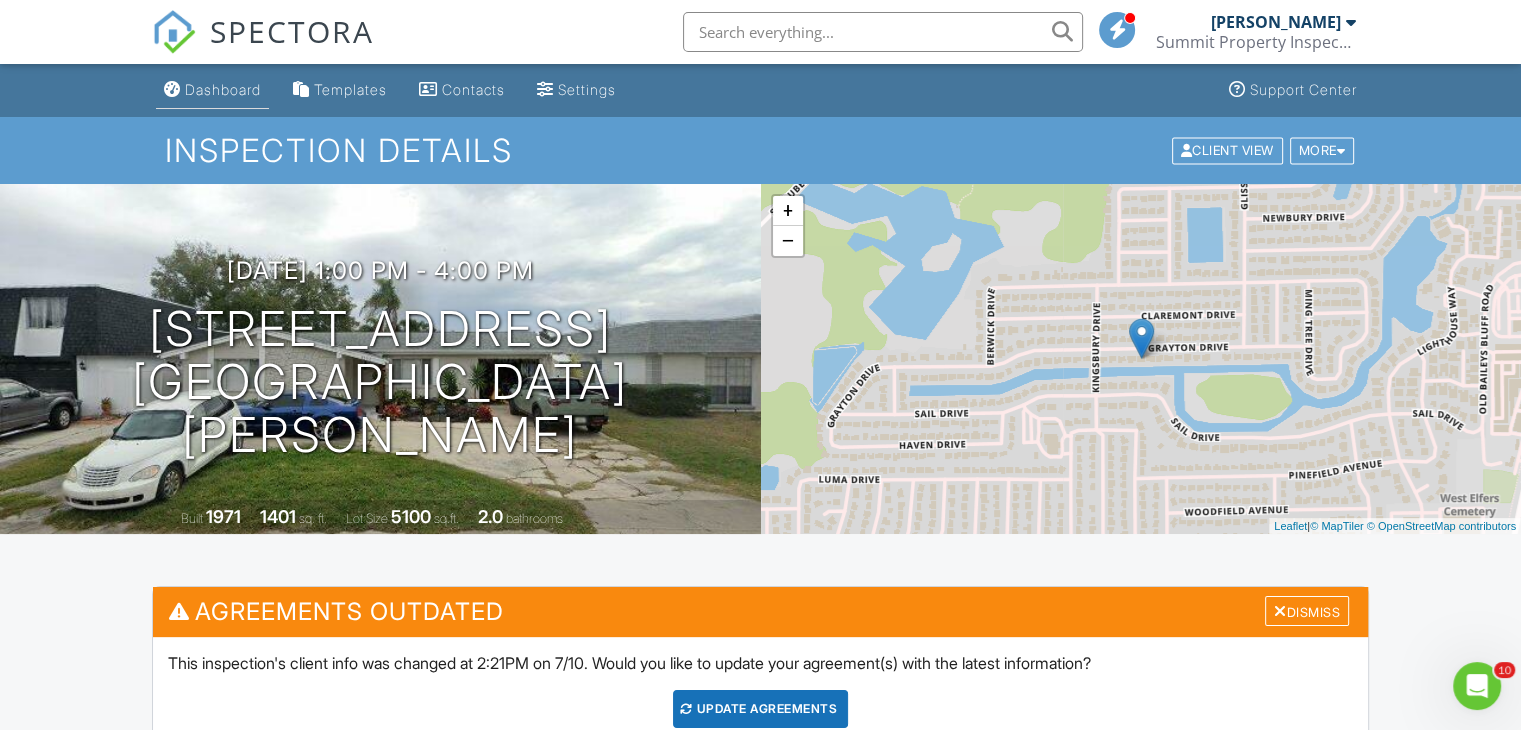click on "Dashboard" at bounding box center (212, 90) 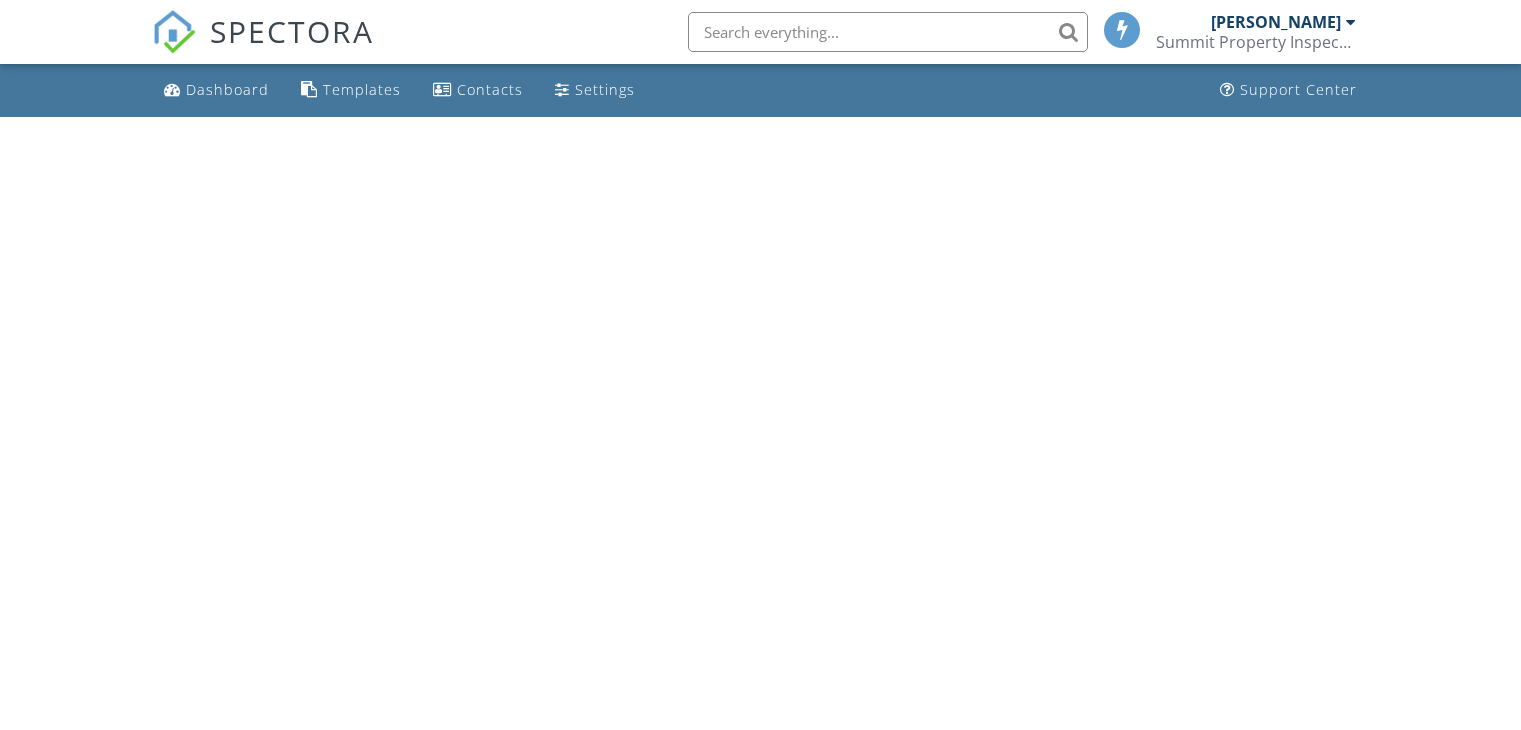 scroll, scrollTop: 0, scrollLeft: 0, axis: both 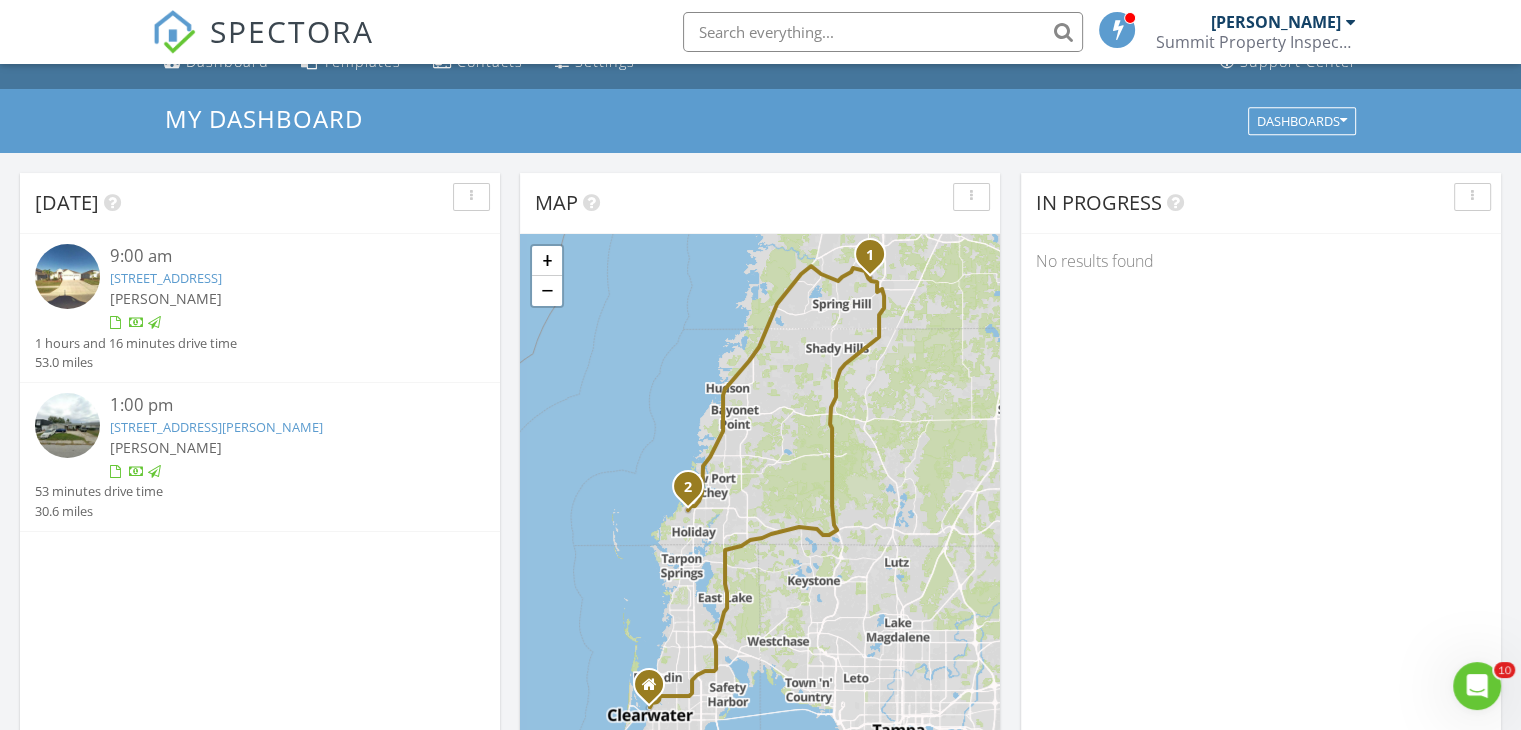 click at bounding box center (1351, 22) 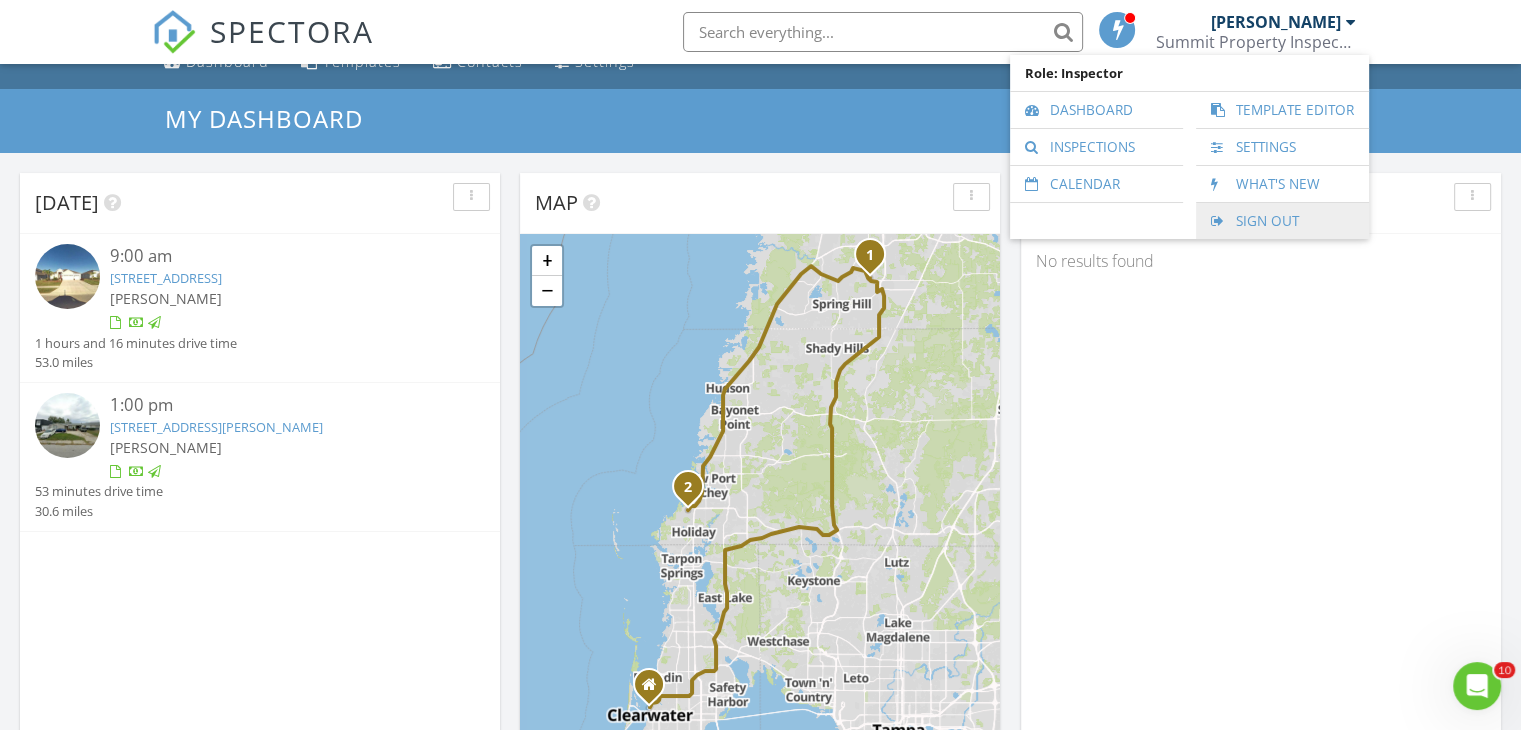 click on "Sign Out" at bounding box center (1282, 221) 